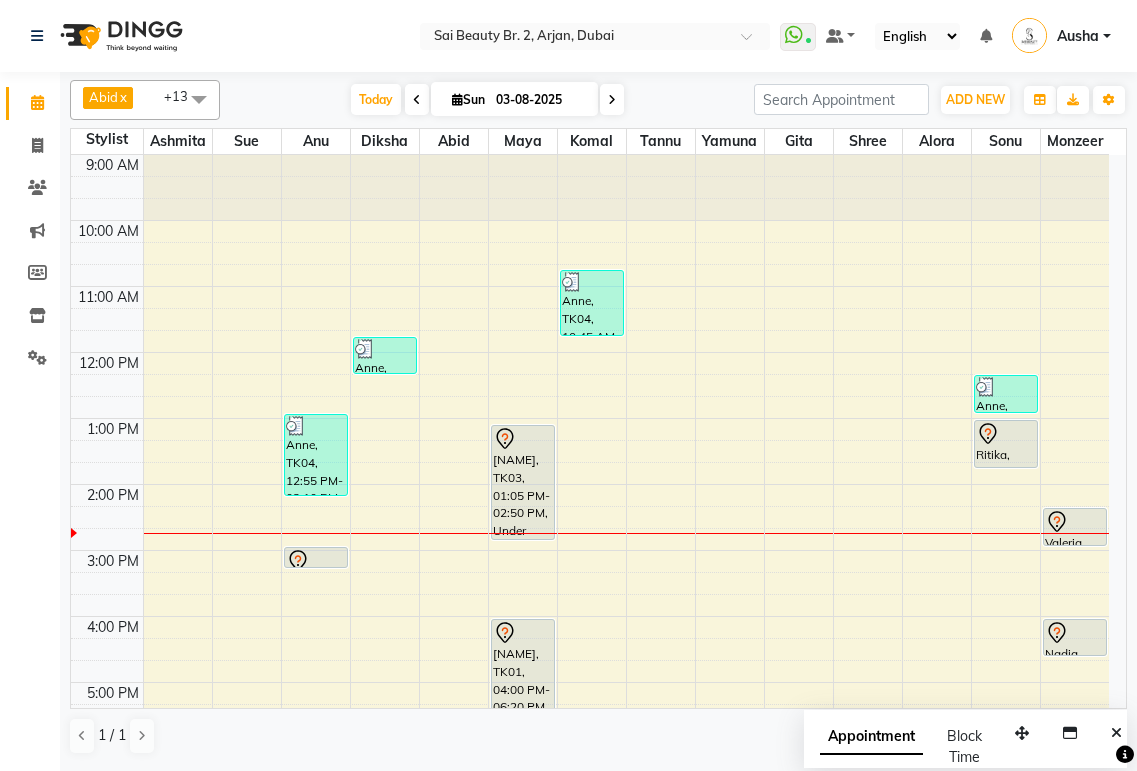 scroll, scrollTop: 0, scrollLeft: 0, axis: both 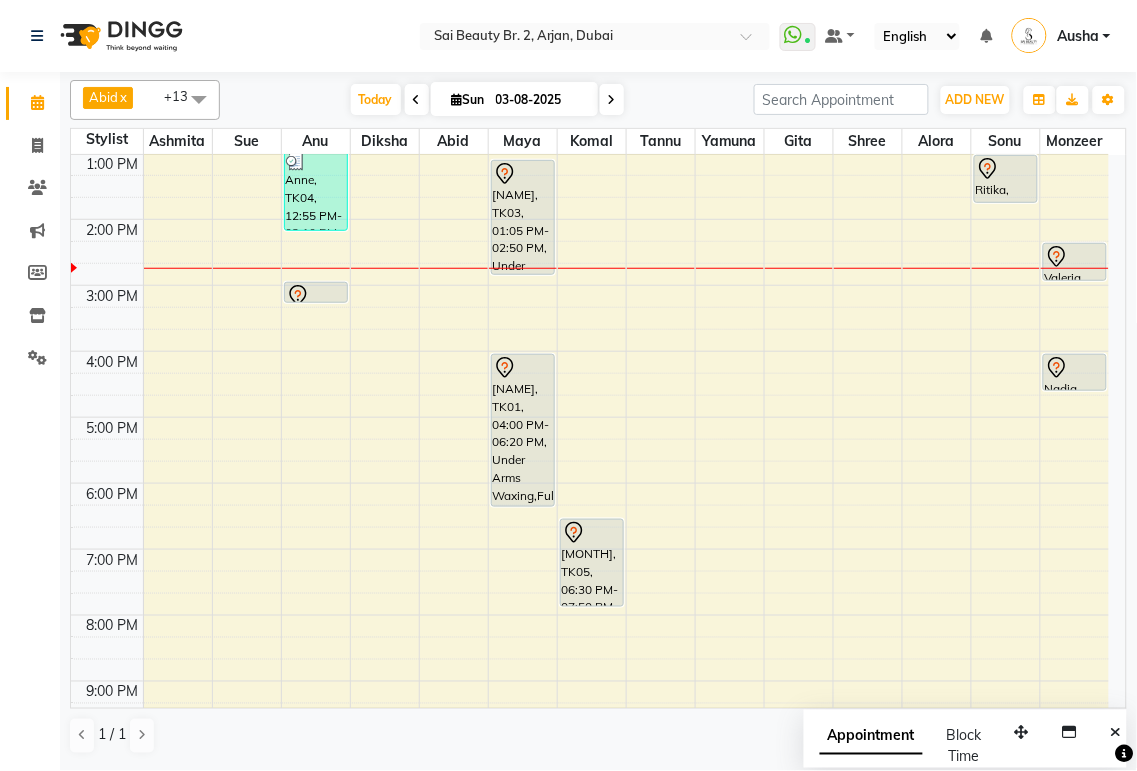 click 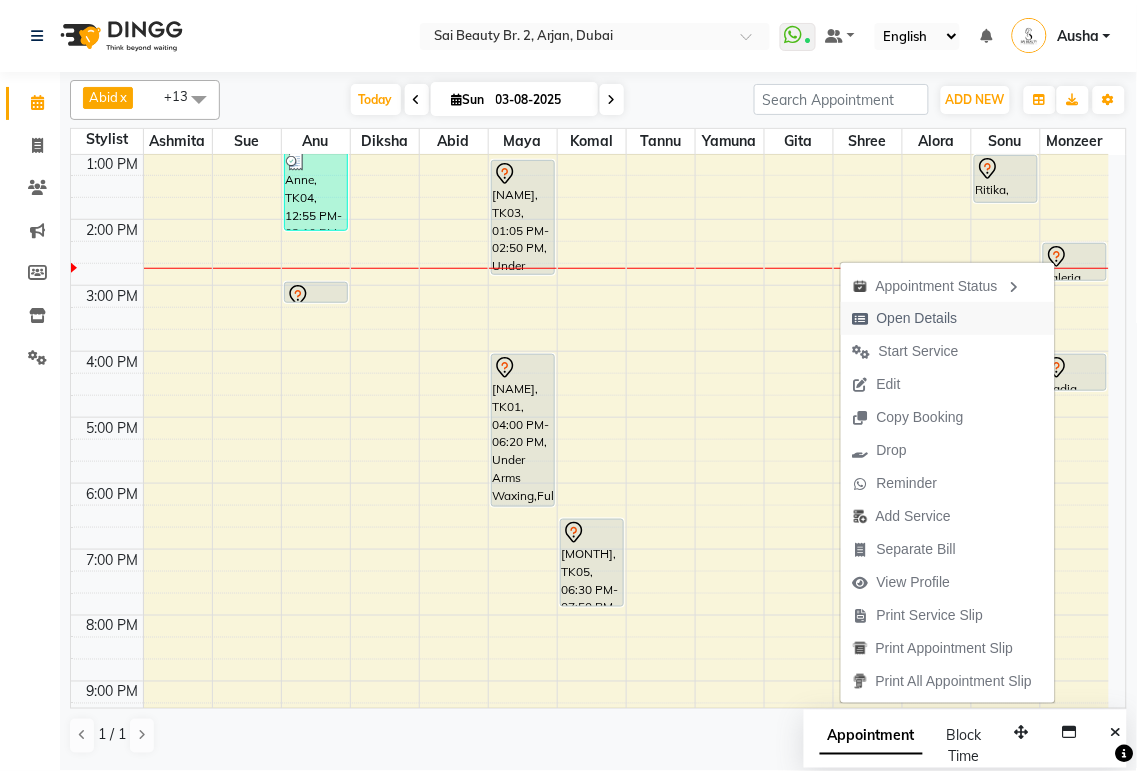 click on "Open Details" at bounding box center [917, 318] 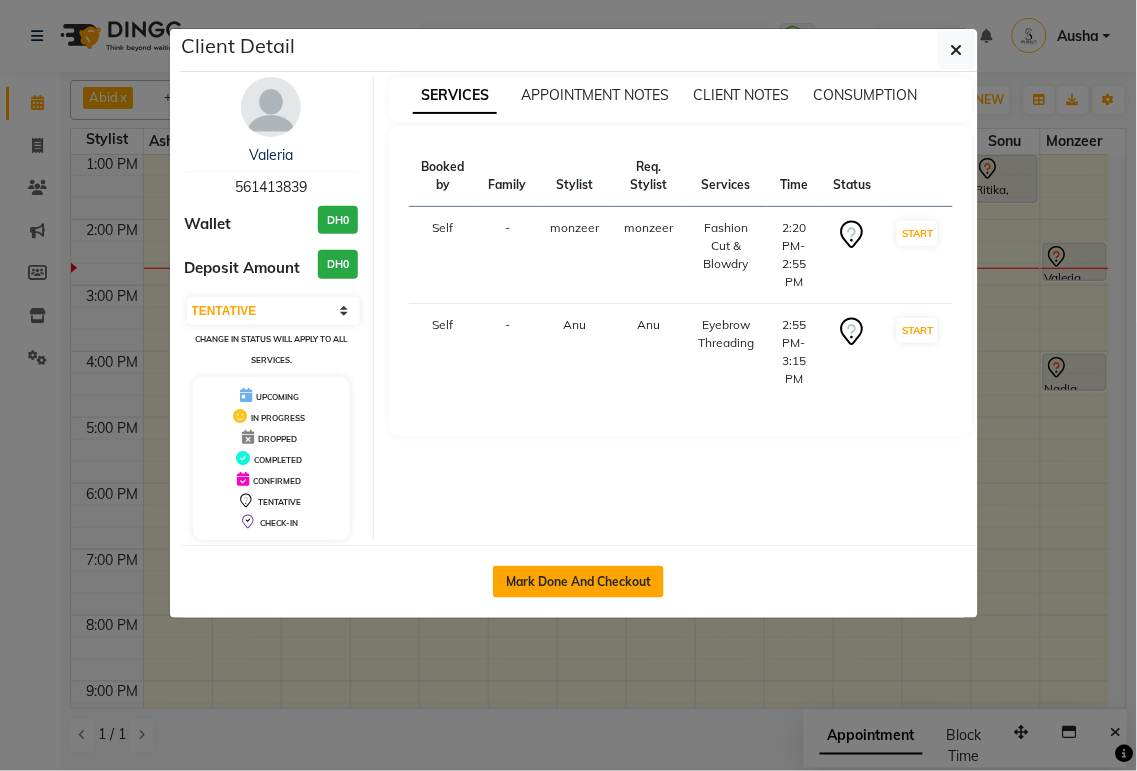 click on "Mark Done And Checkout" 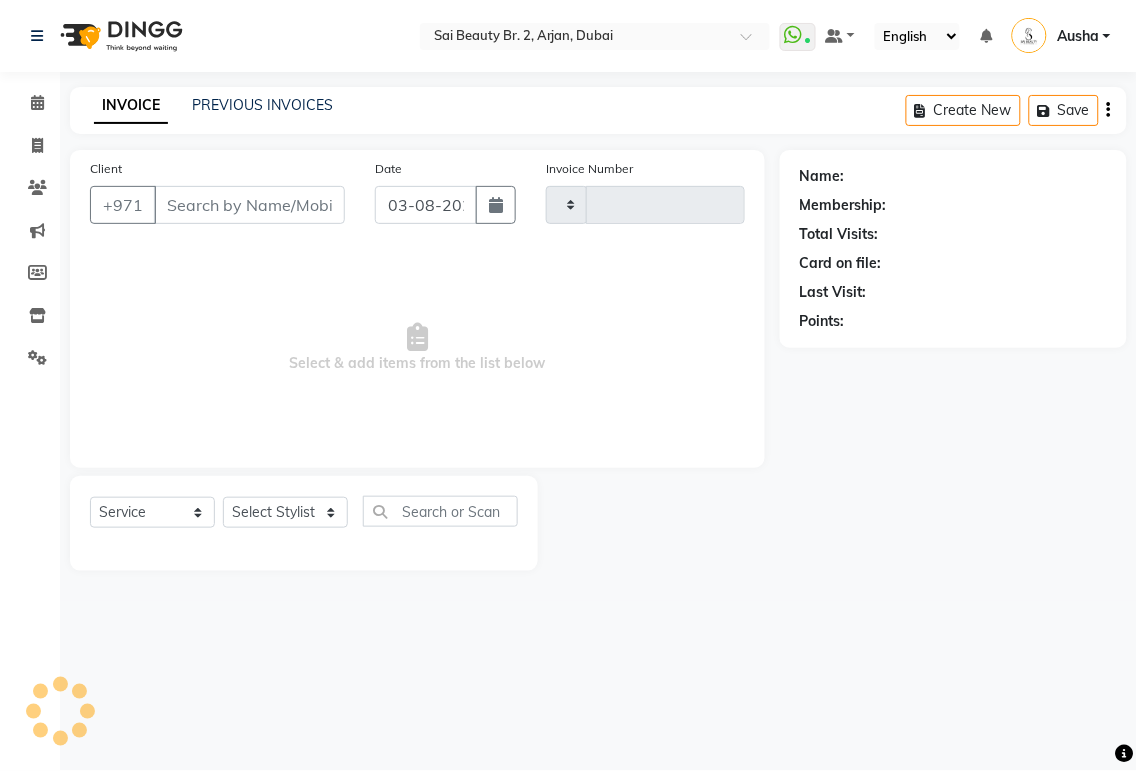 type on "1520" 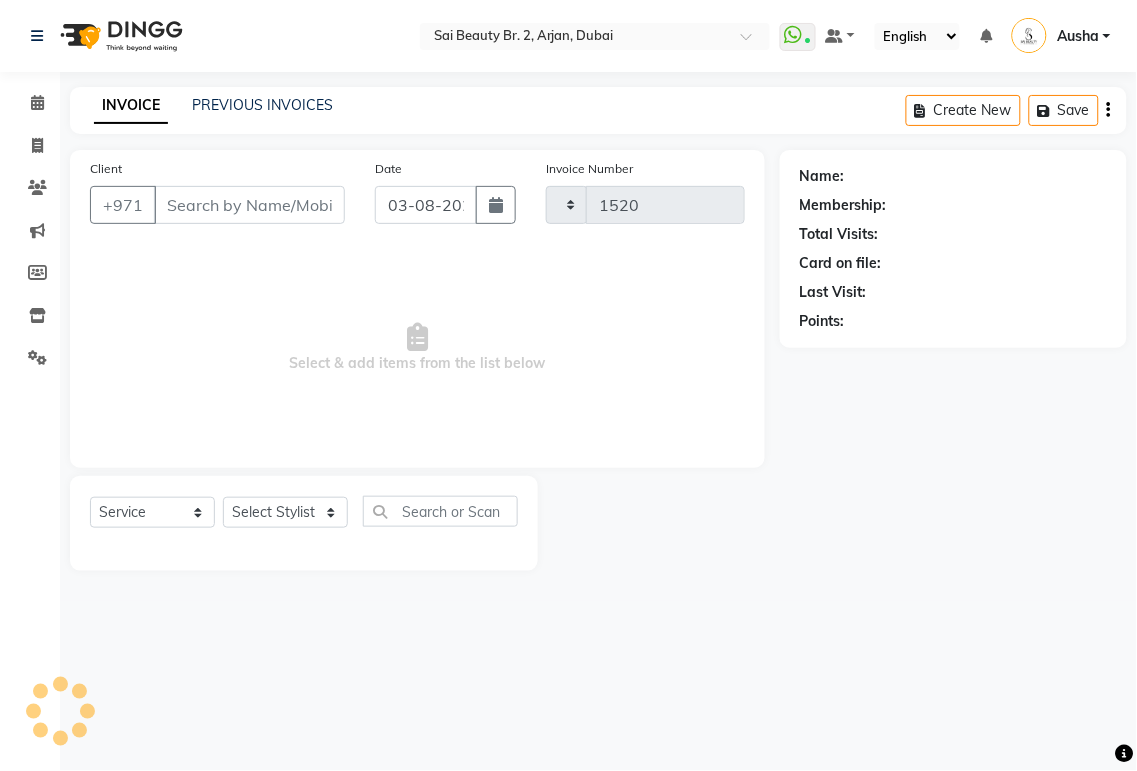 select on "6956" 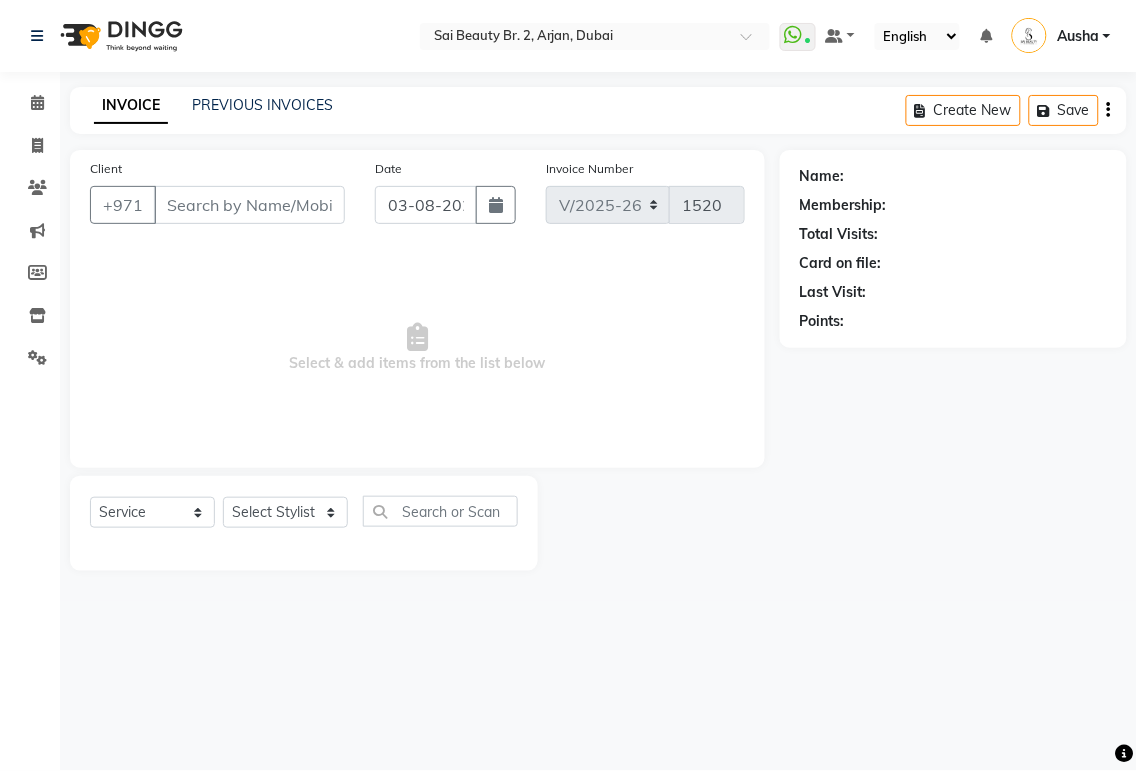 type on "561413839" 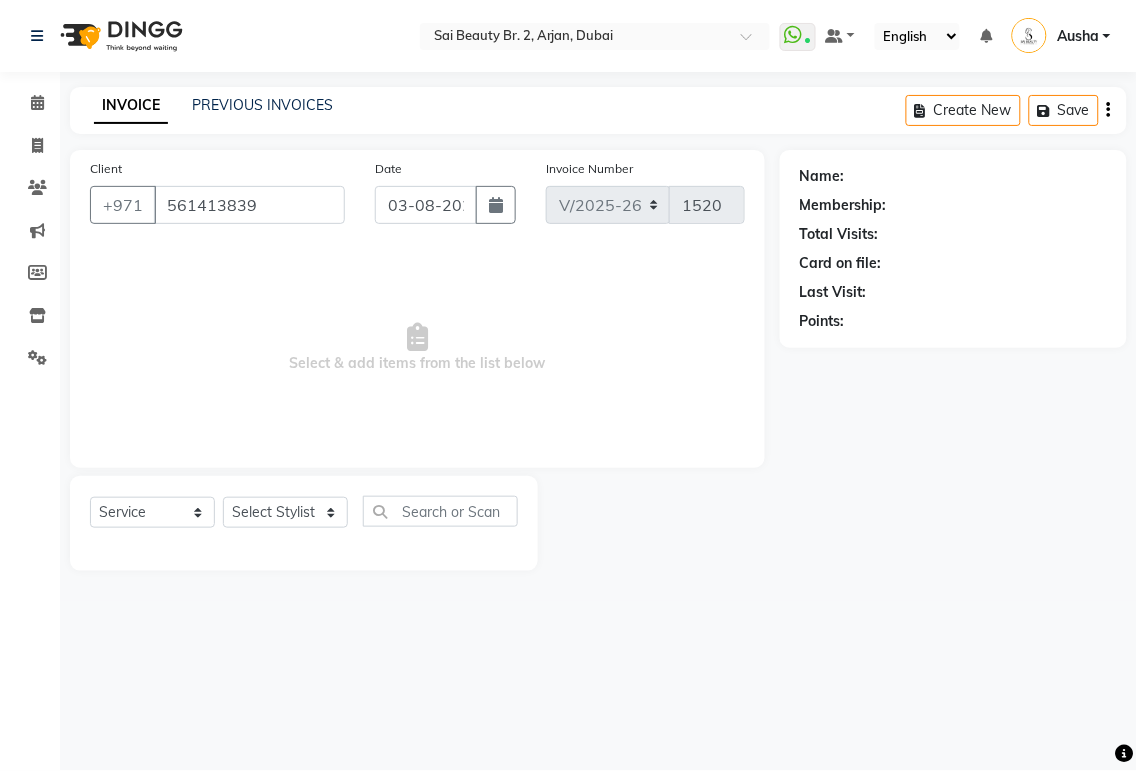 select on "82917" 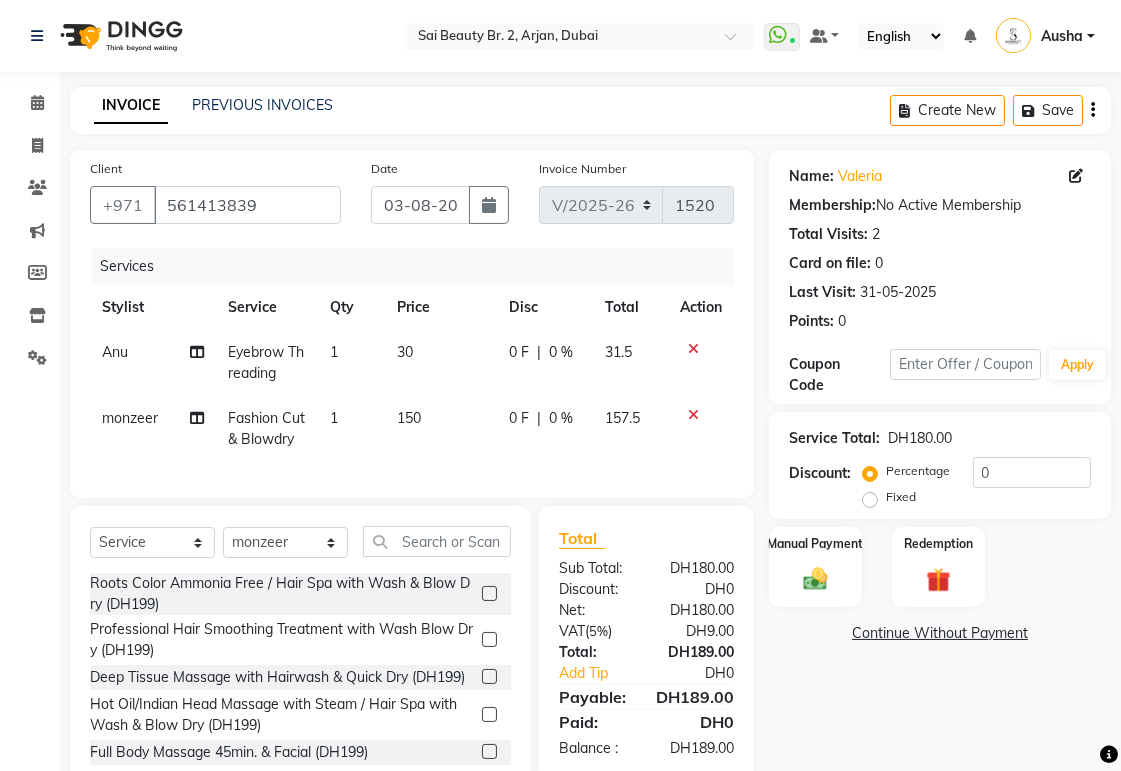 click 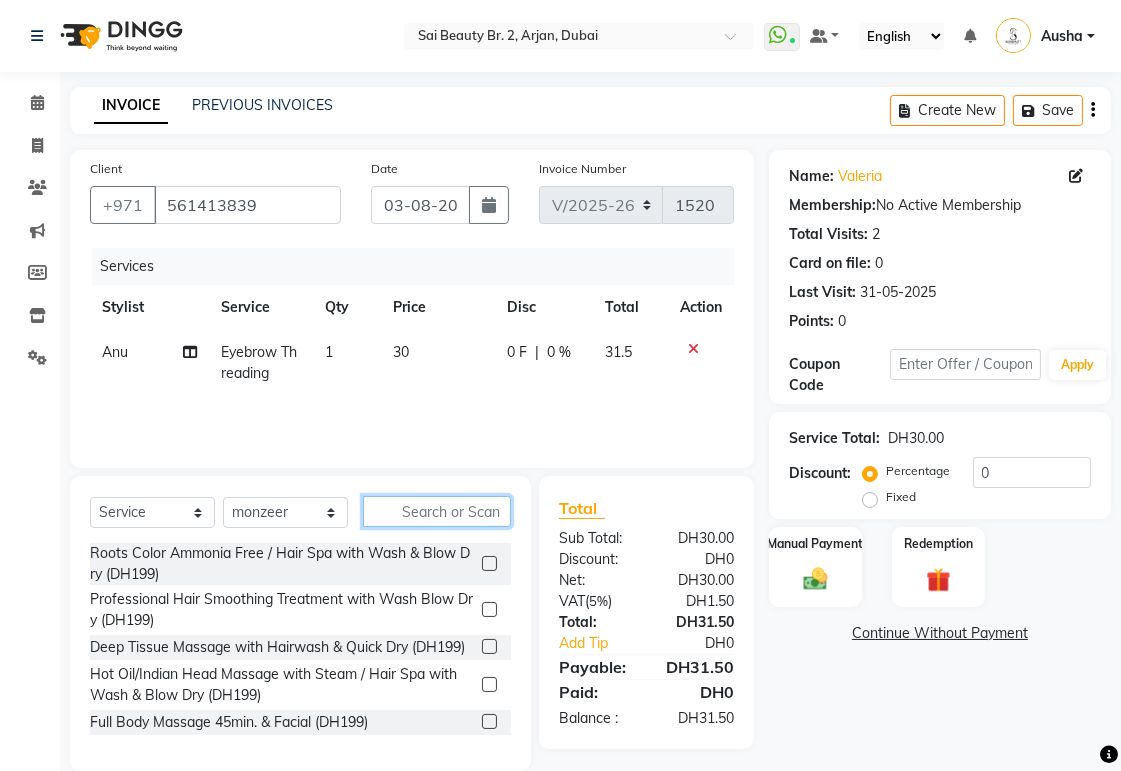 click 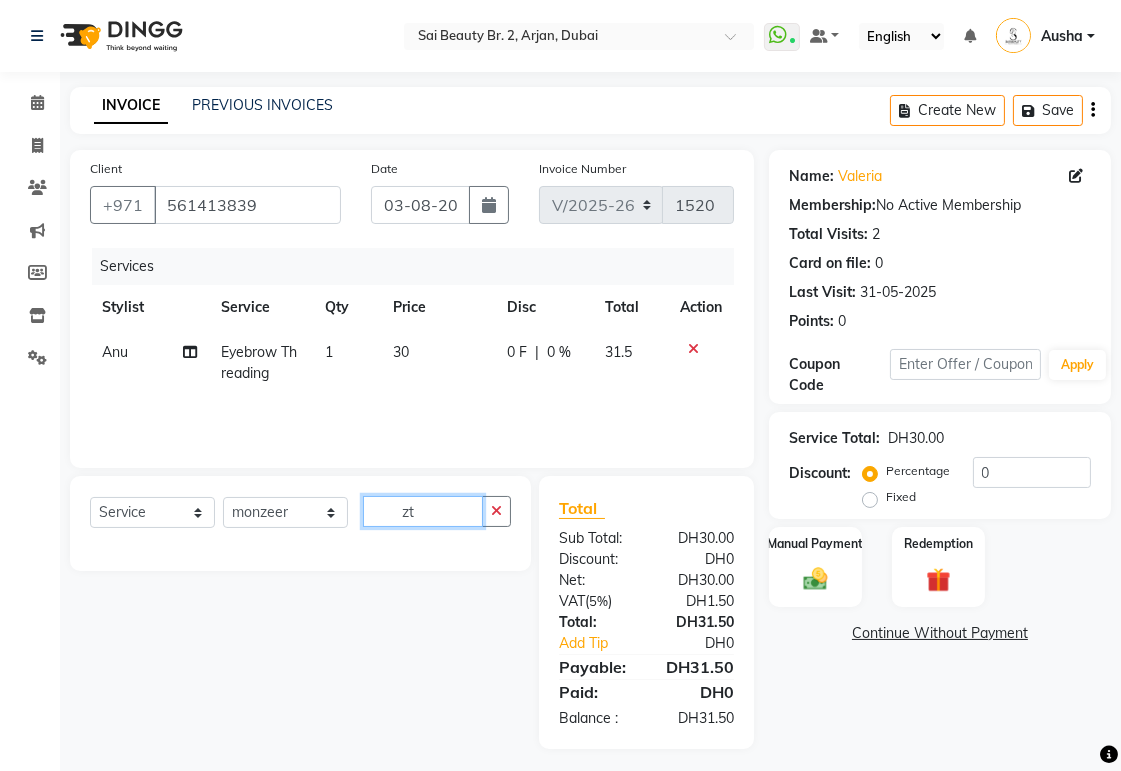 type on "z" 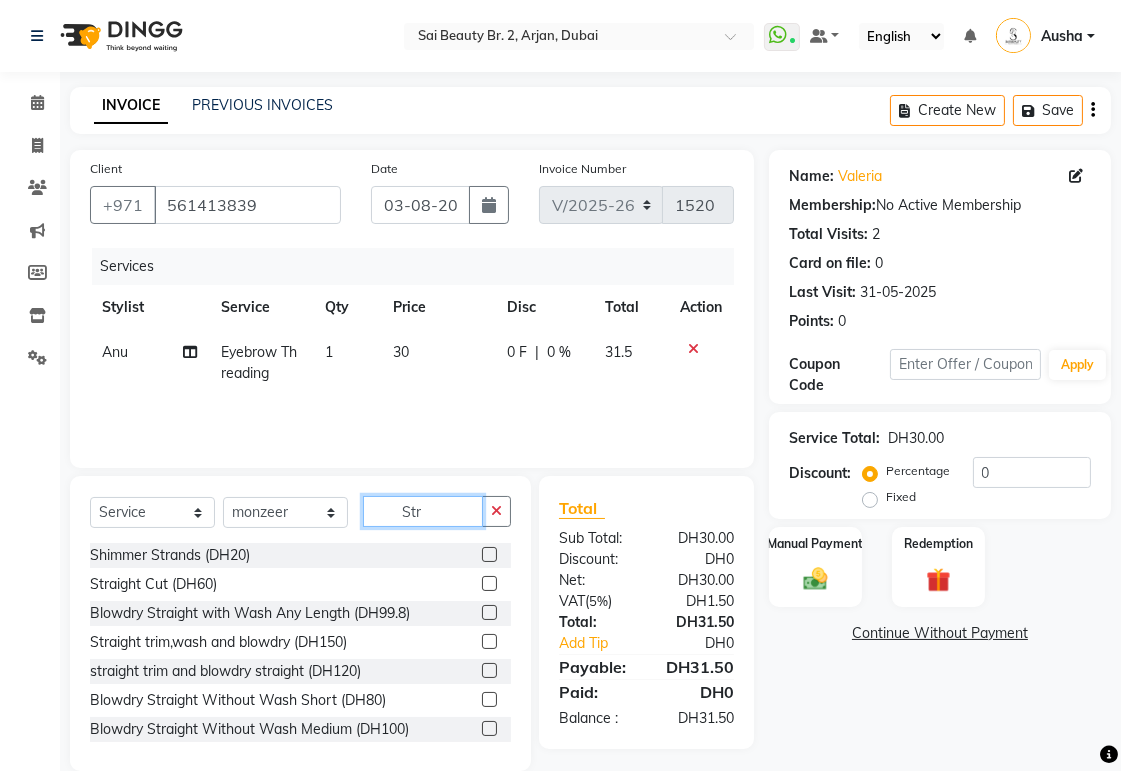type on "Str" 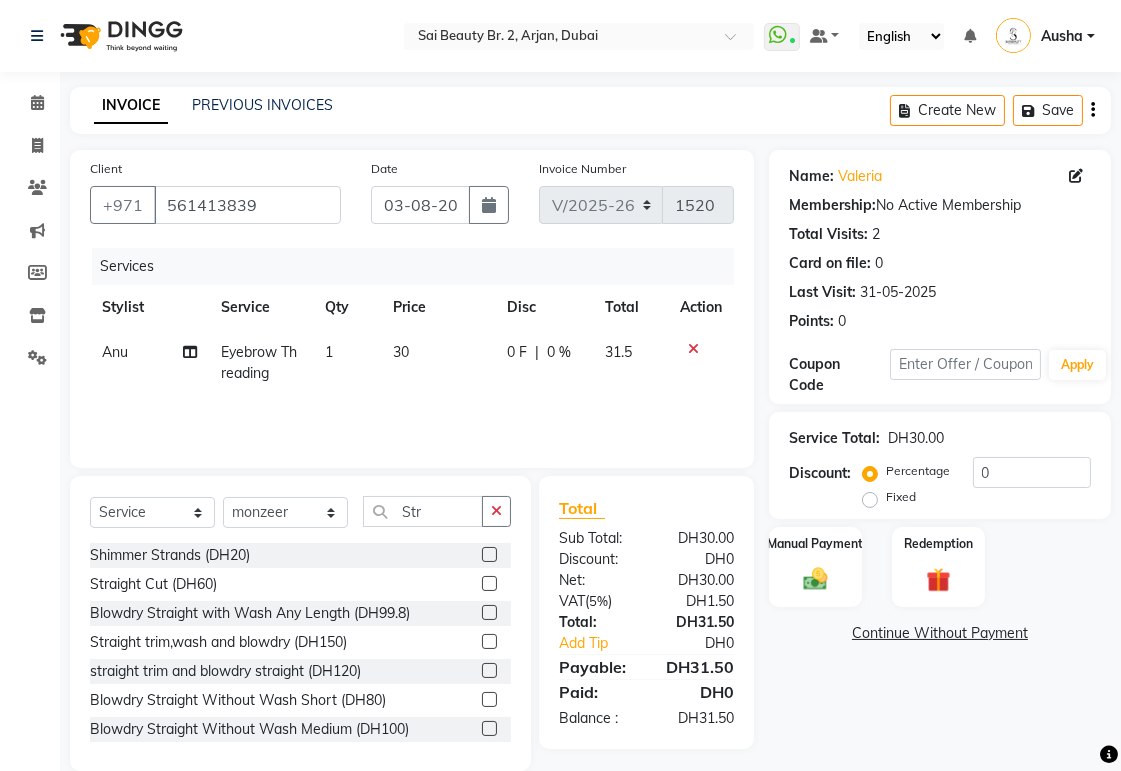 click 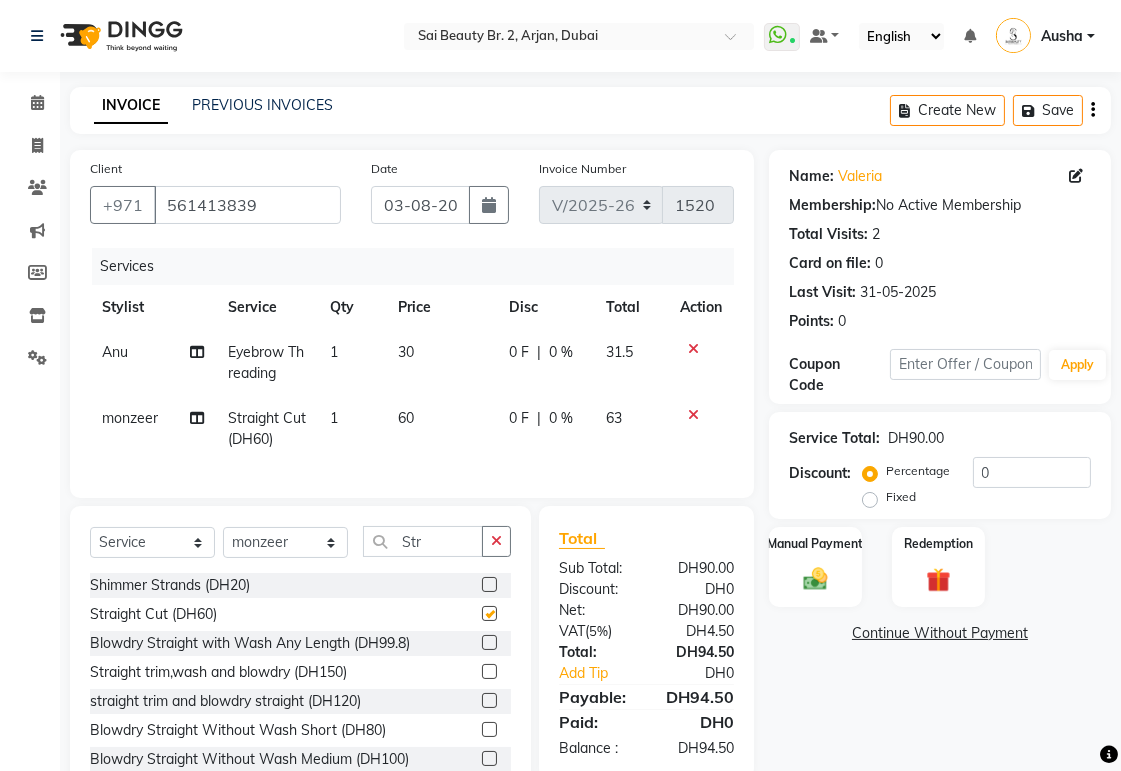 checkbox on "false" 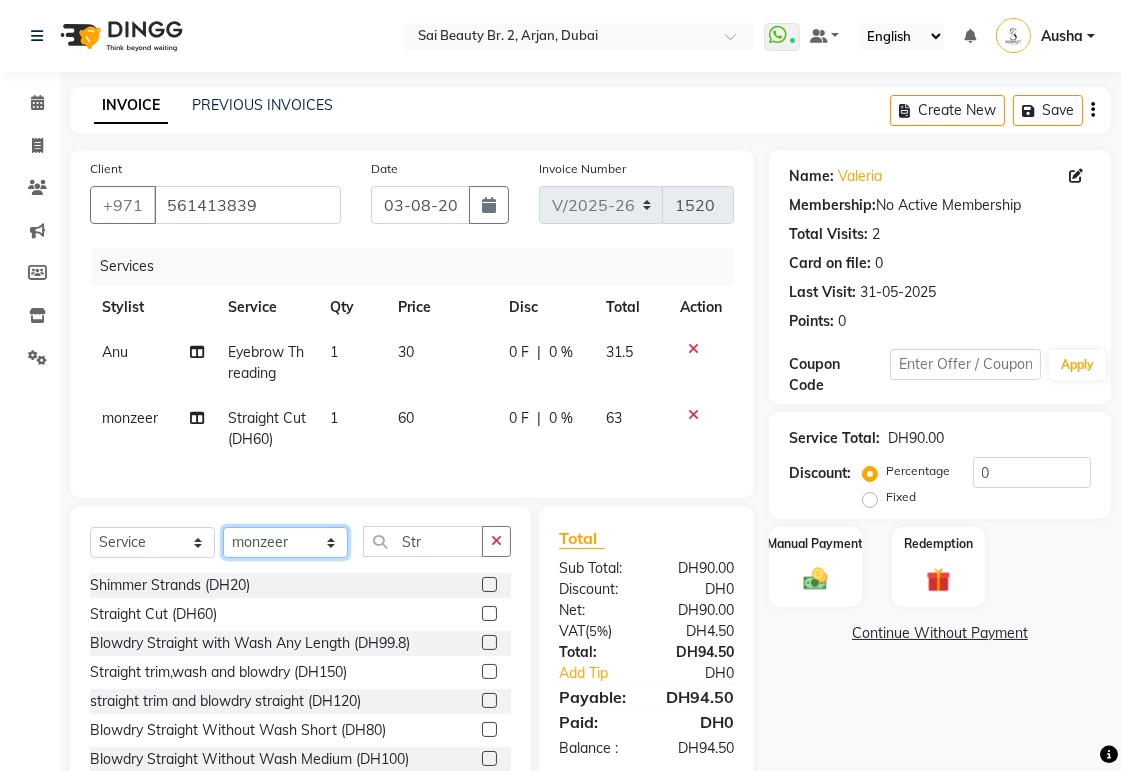 click on "Select Stylist Abid Alora Anu Ashmita Ausha Diksha Gita Komal Maya monzeer Shree sonu Sue Sumi Tannu Yamuna" 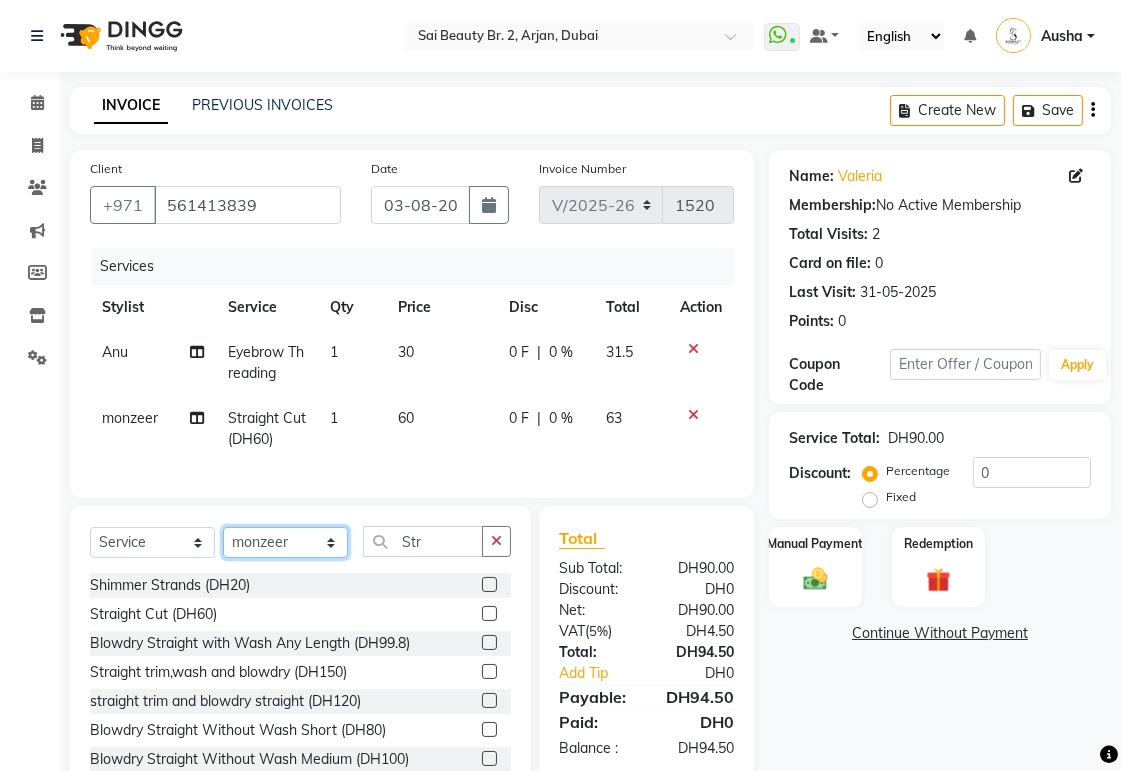 select on "57778" 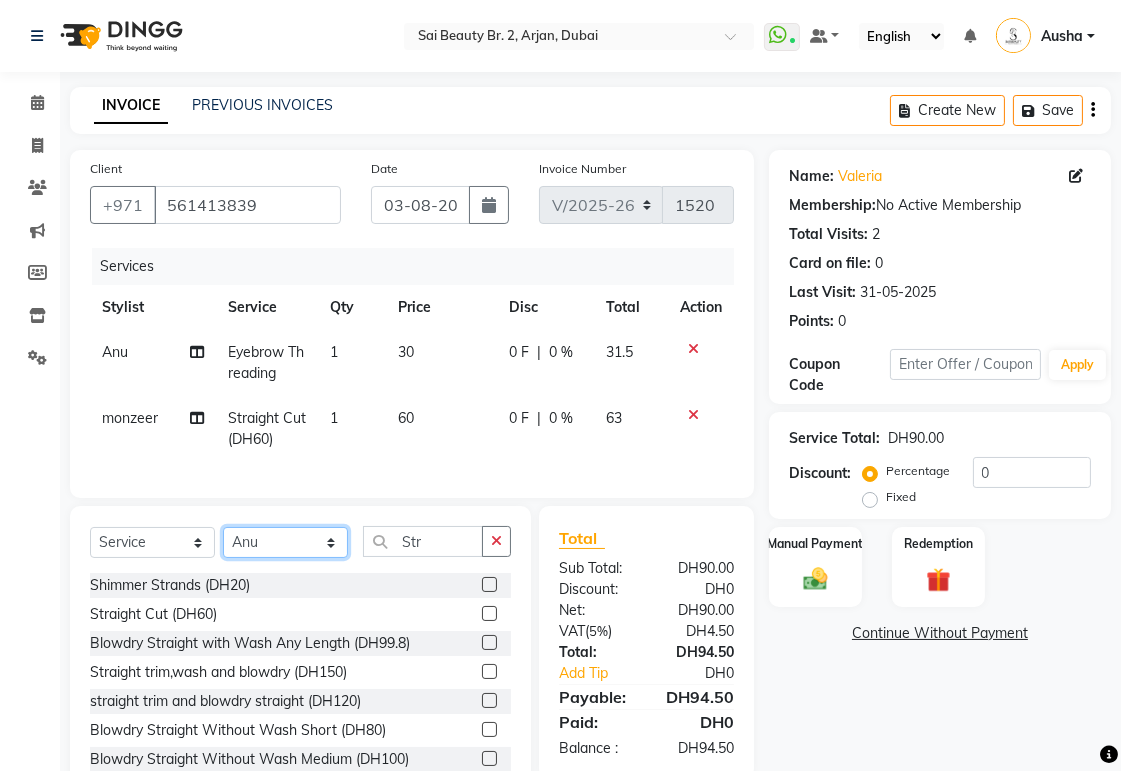 click on "Select Stylist Abid Alora Anu Ashmita Ausha Diksha Gita Komal Maya monzeer Shree sonu Sue Sumi Tannu Yamuna" 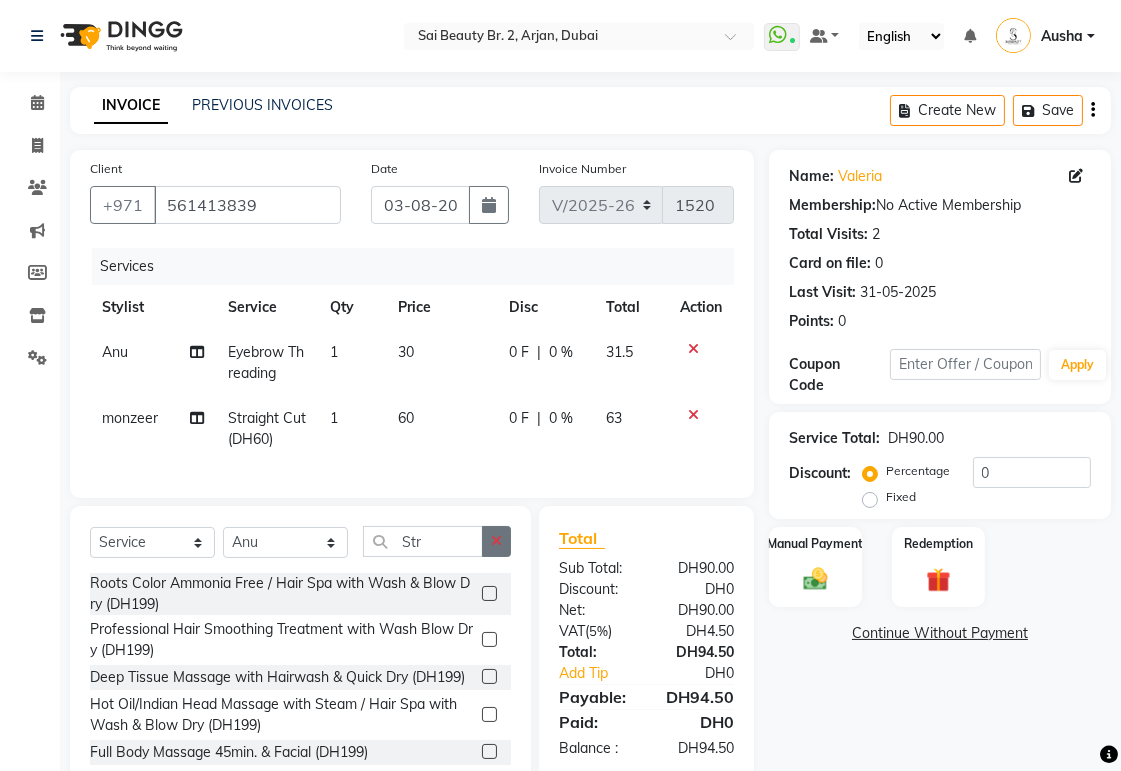 click 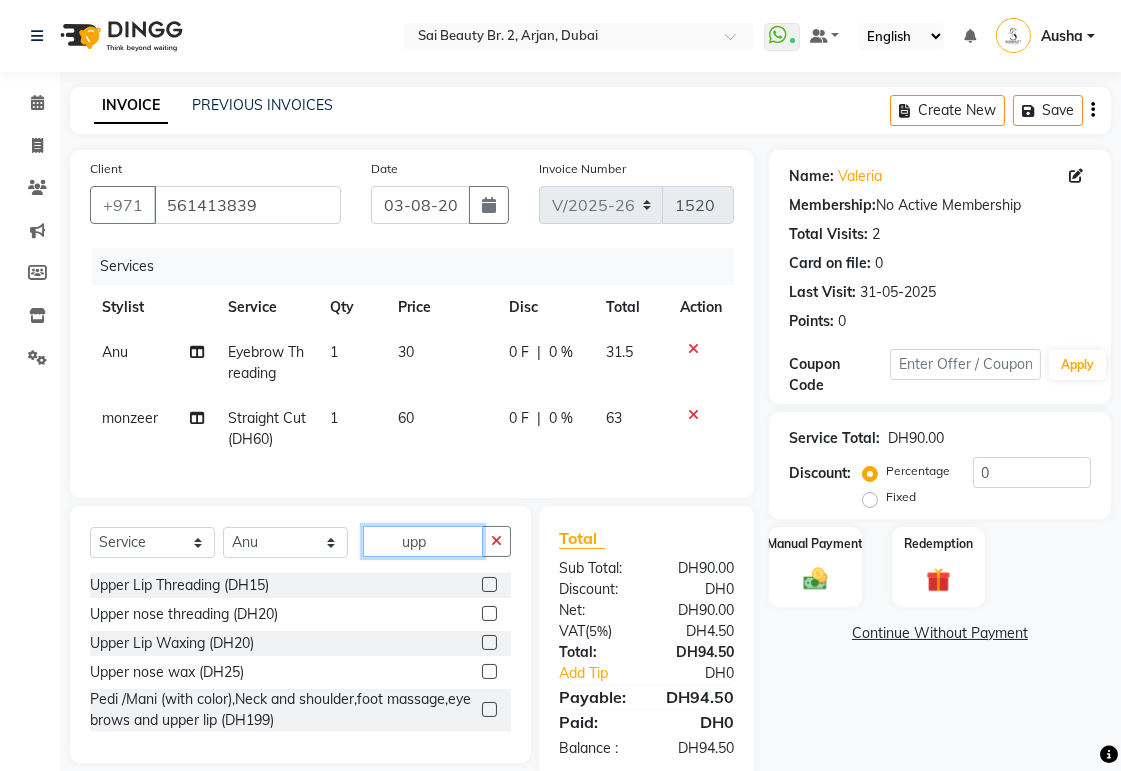 type on "upp" 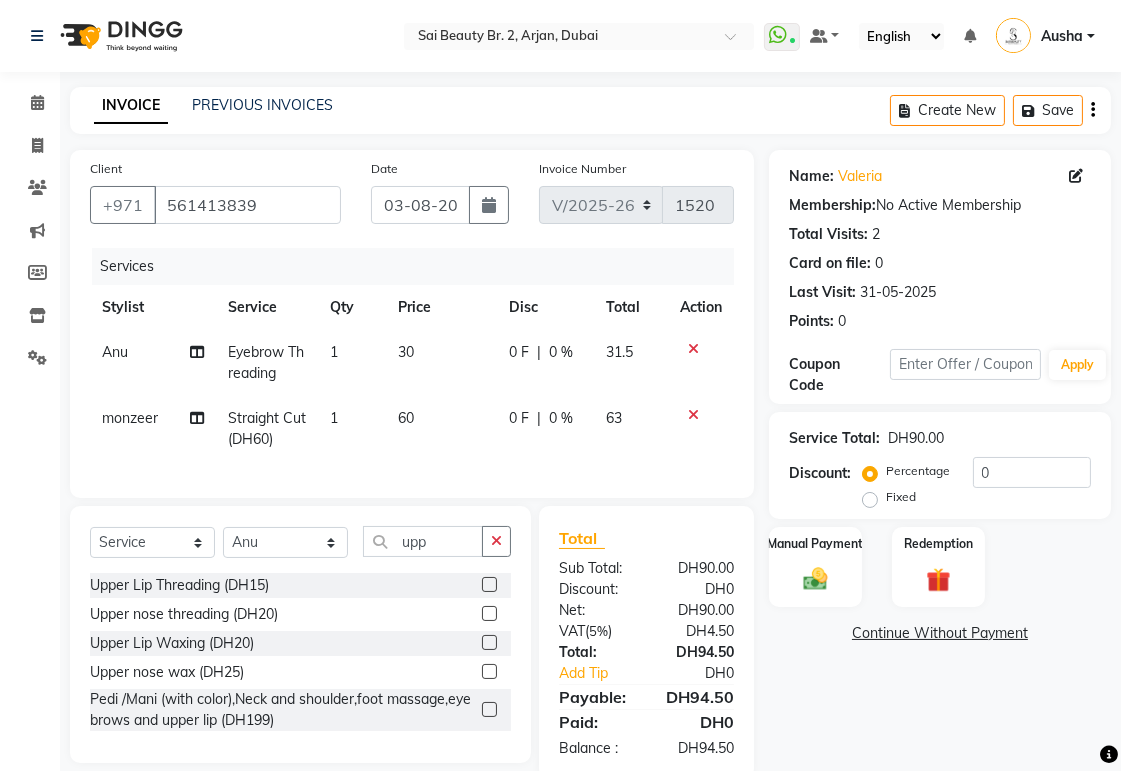 click on "Upper Lip Threading (DH15)  Upper nose threading (DH20)  Upper Lip Waxing (DH20)  Upper nose wax (DH25)  Pedi /Mani (with color),Neck and shoulder,foot massage,eyebrows and upper lip (DH199)" 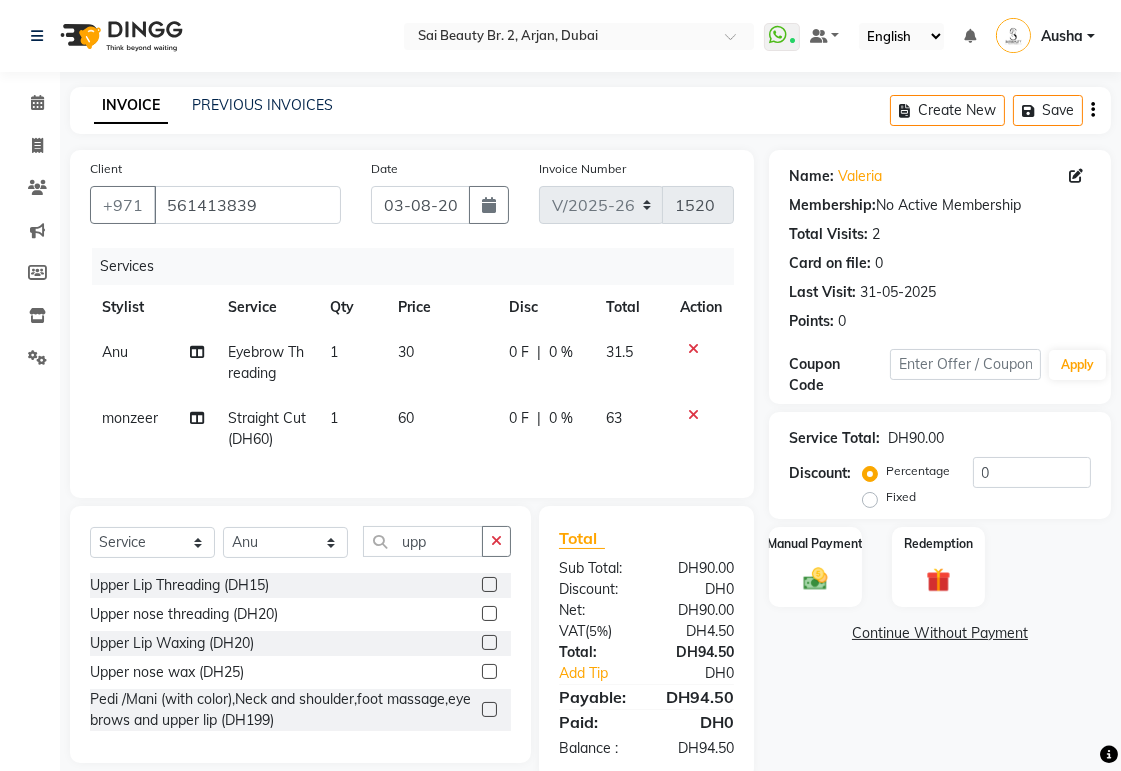 scroll, scrollTop: 54, scrollLeft: 0, axis: vertical 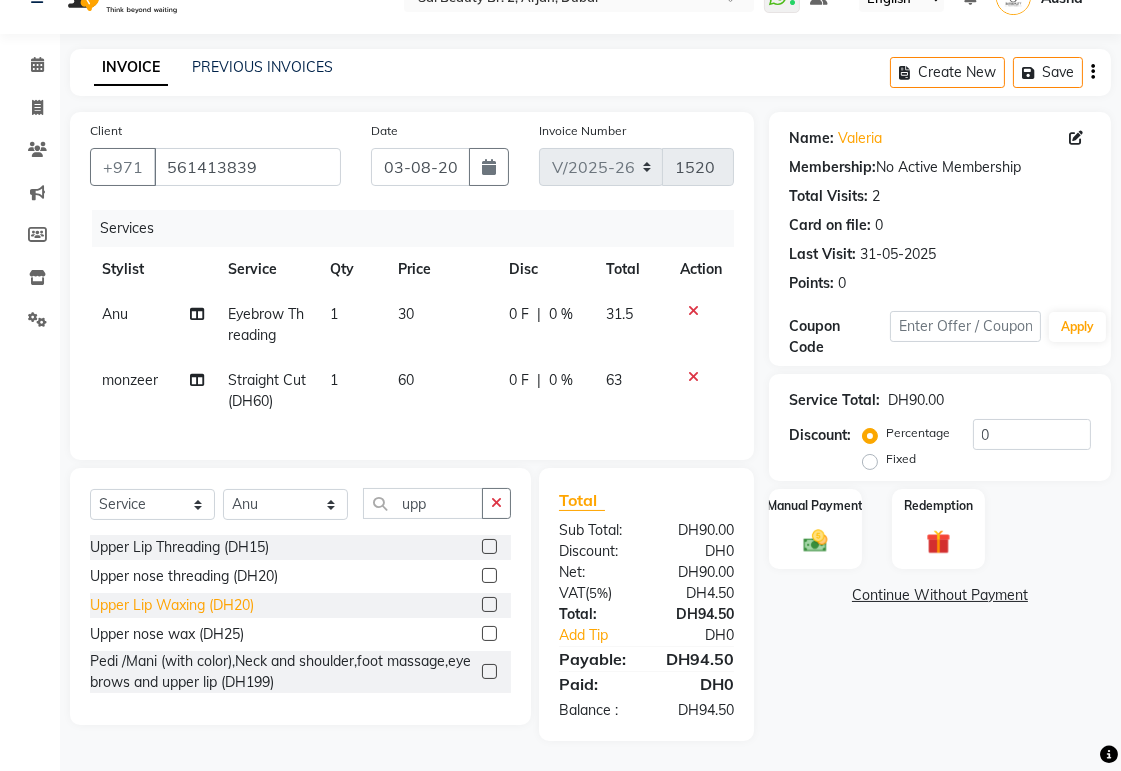 click on "Upper Lip Waxing (DH20)" 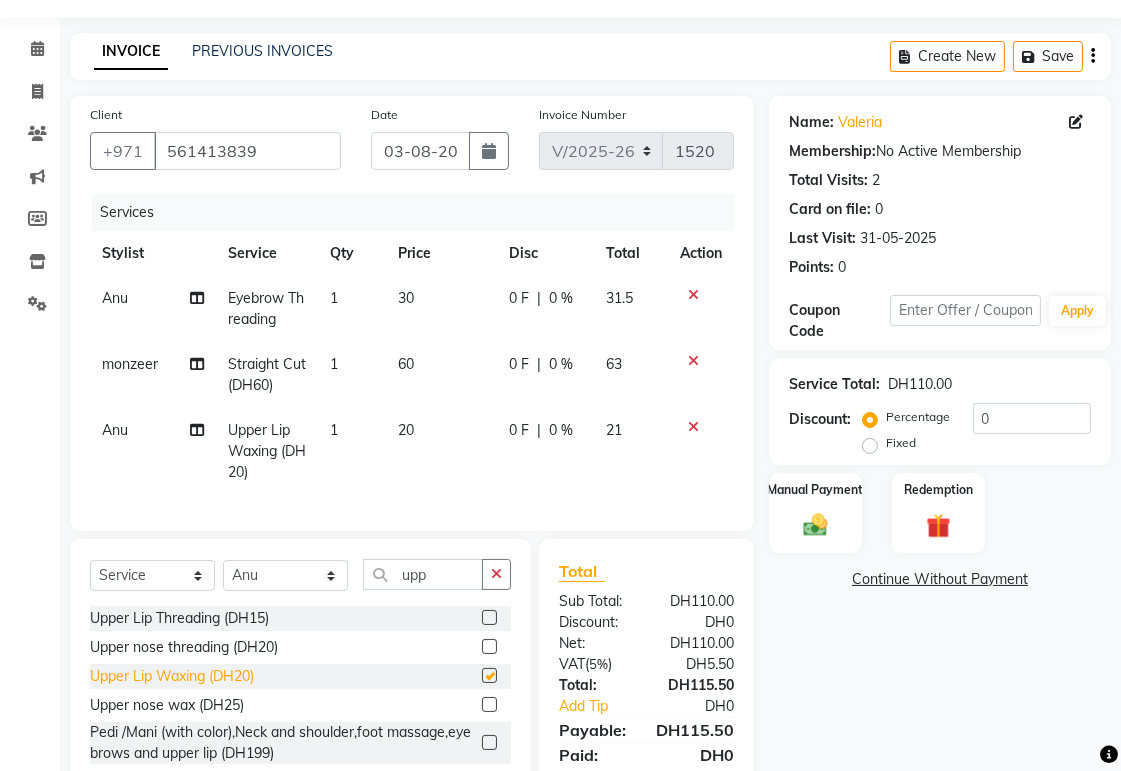 checkbox on "false" 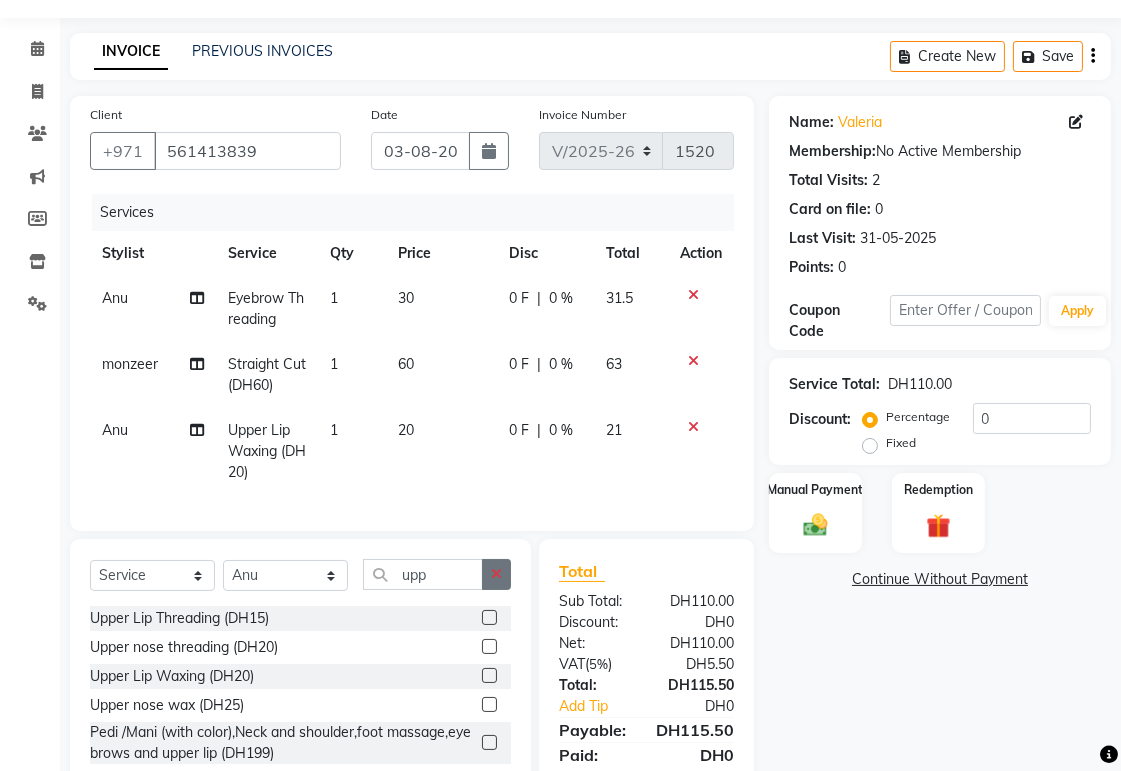 click 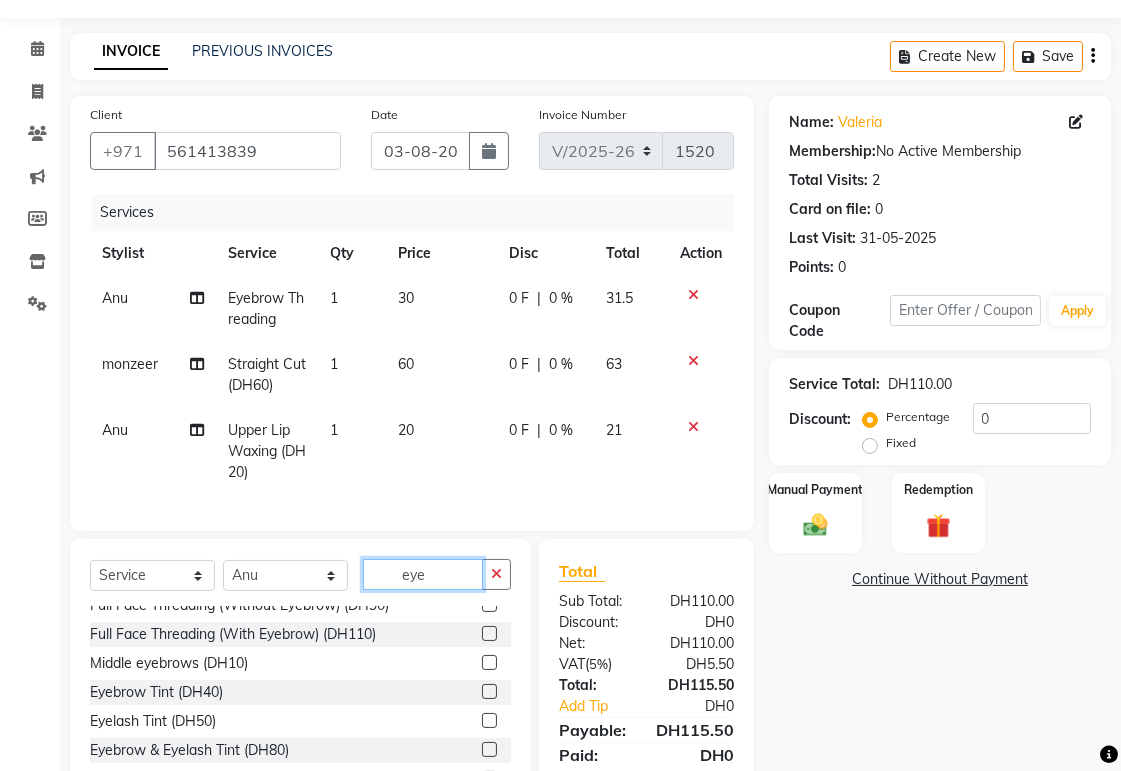 scroll, scrollTop: 42, scrollLeft: 0, axis: vertical 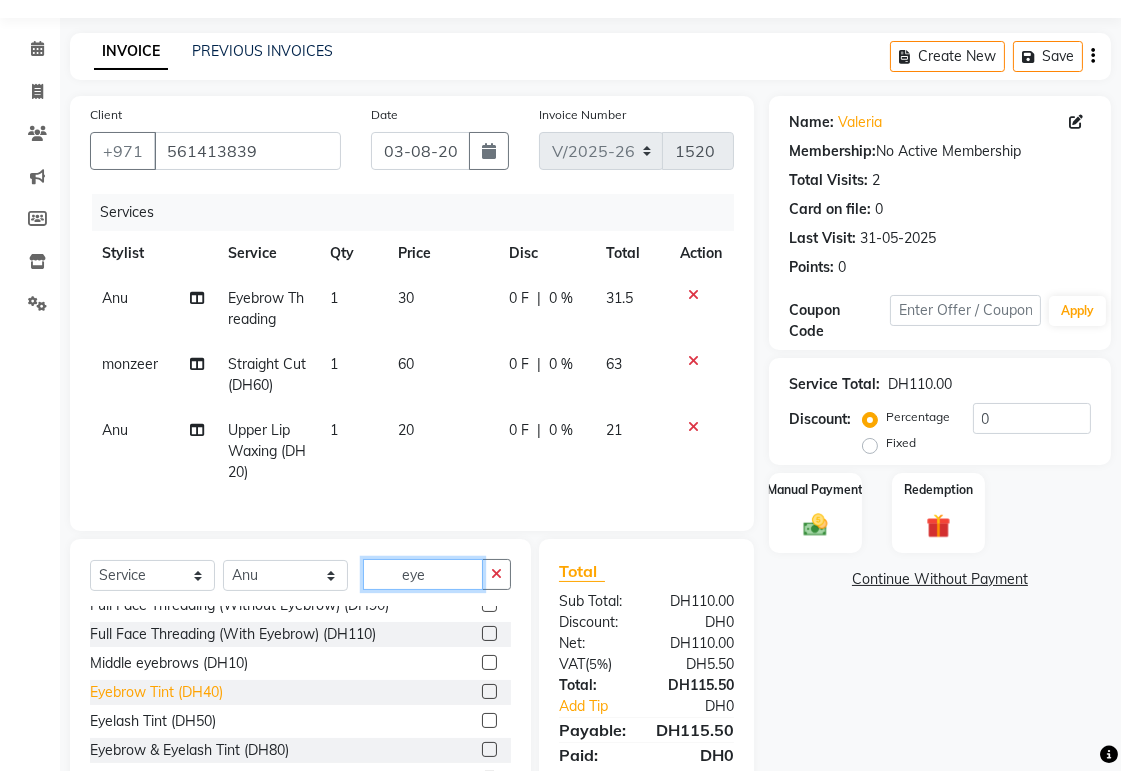 type on "eye" 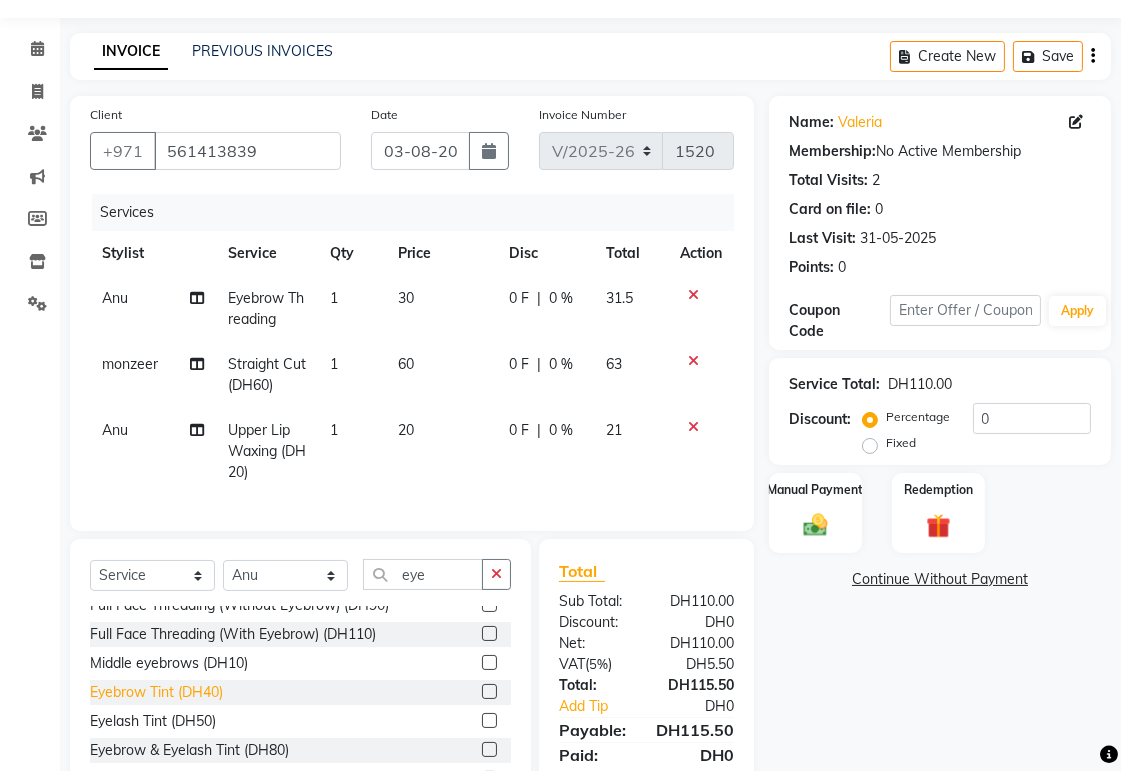 click on "Eyebrow Tint (DH40)" 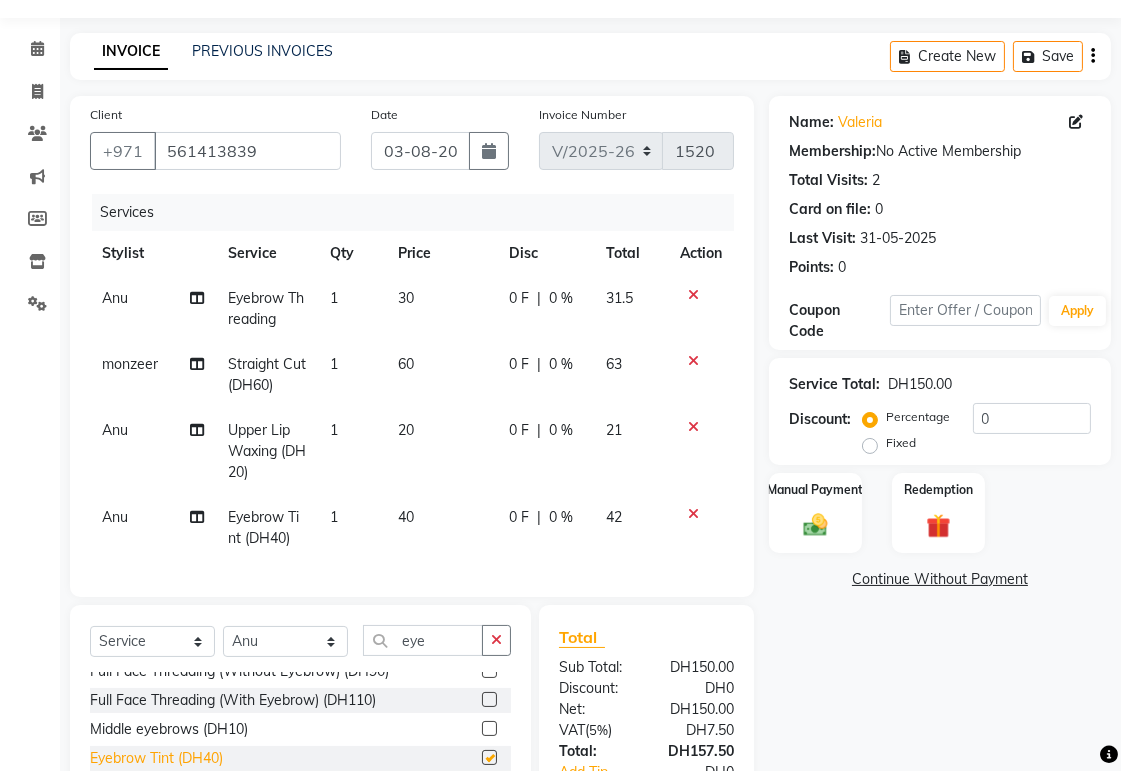 checkbox on "false" 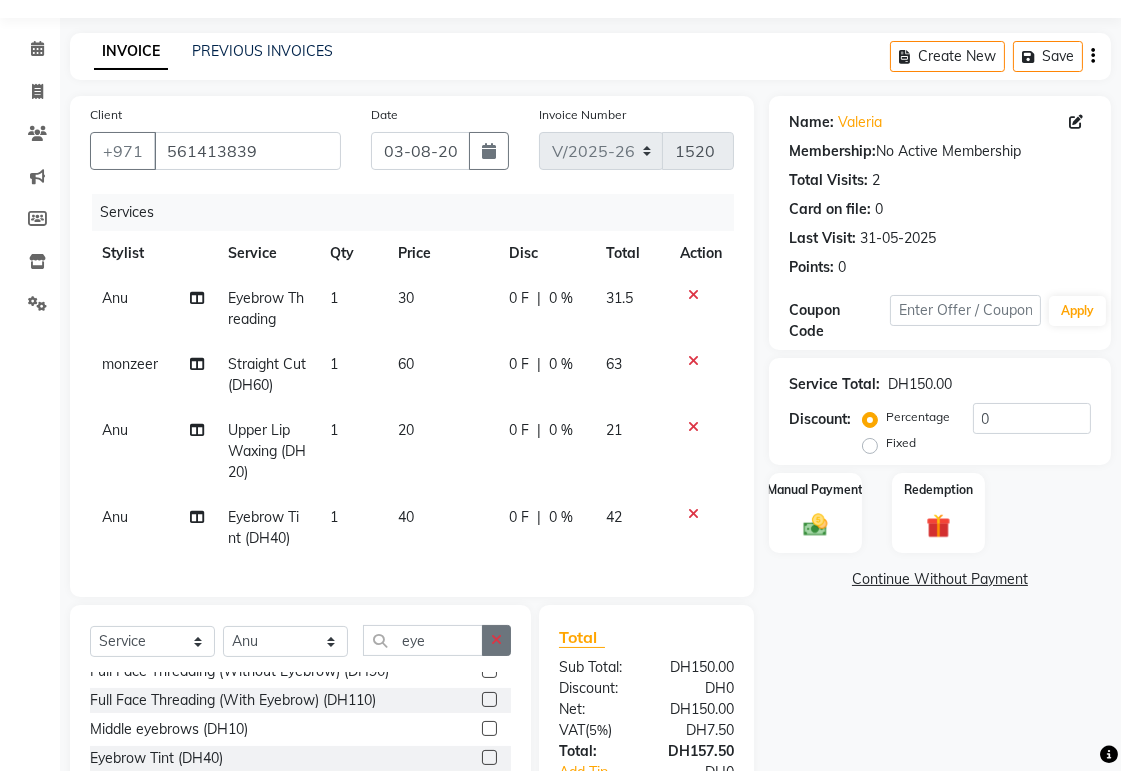 click 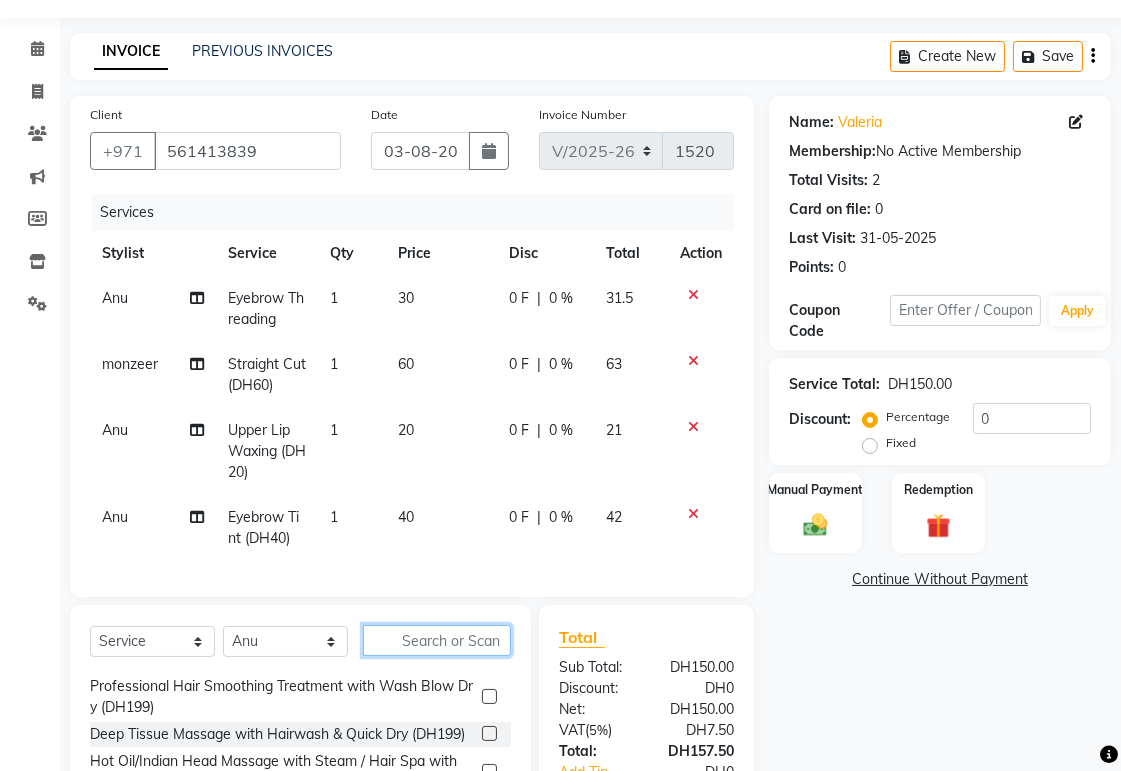 scroll, scrollTop: 653, scrollLeft: 0, axis: vertical 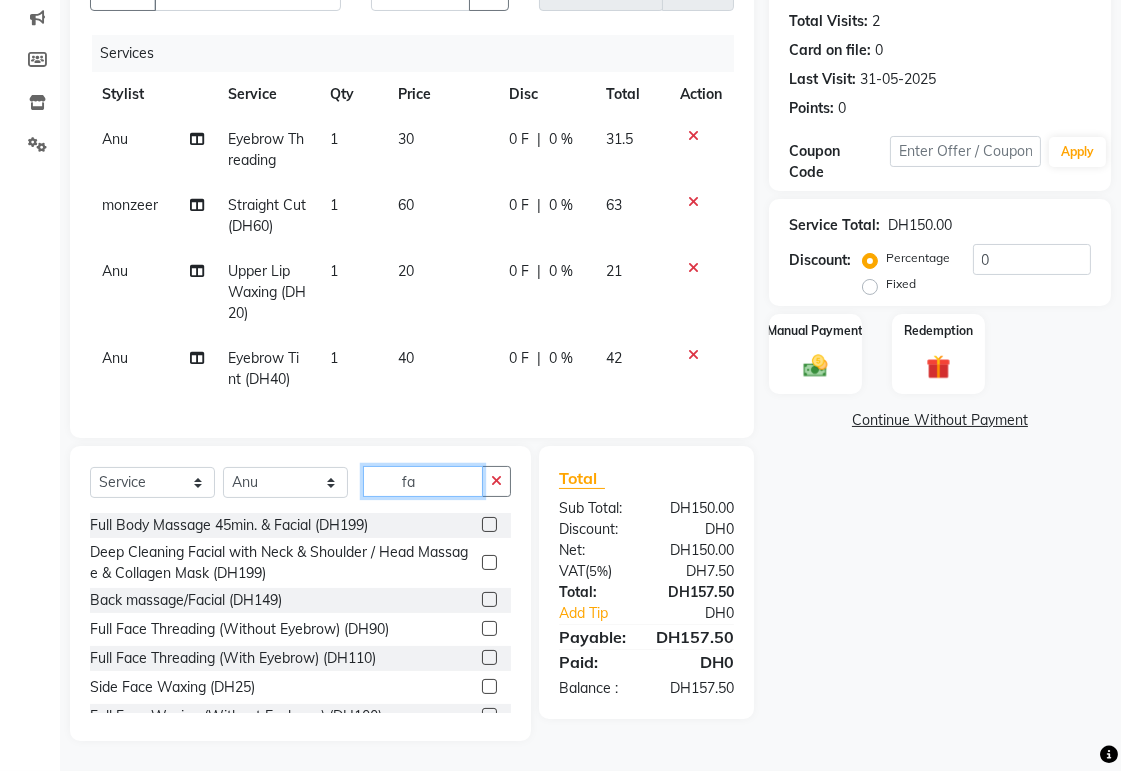 type on "f" 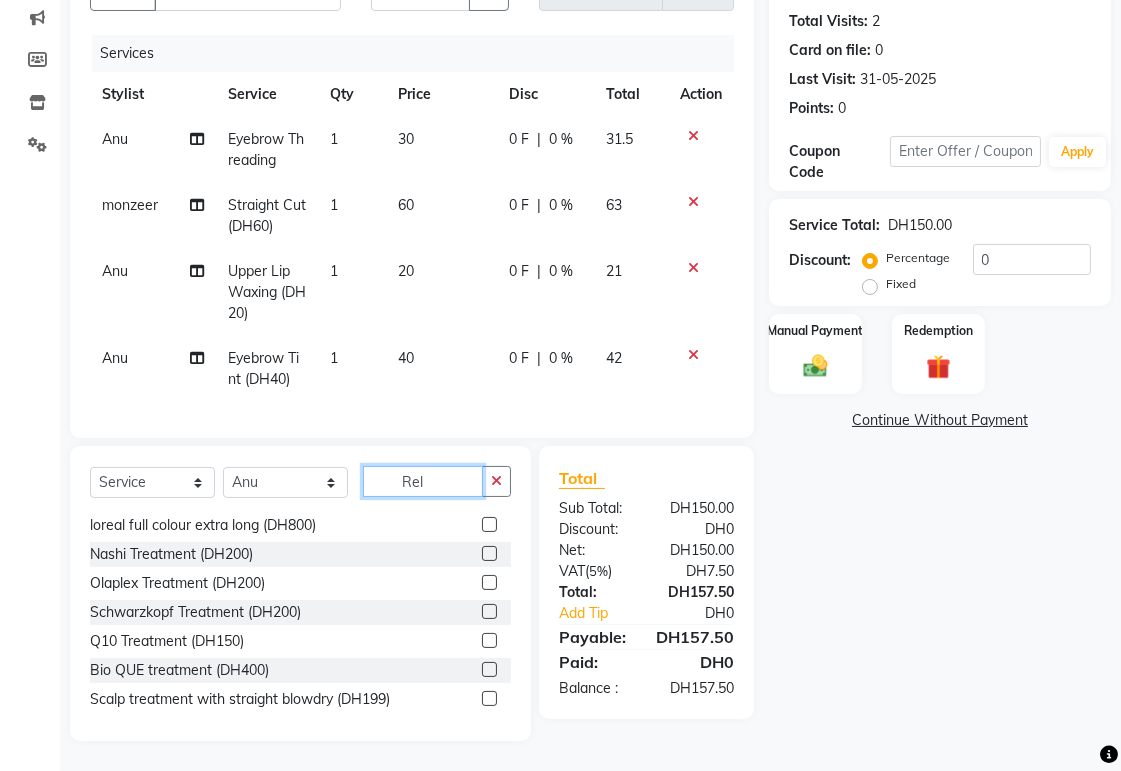 scroll, scrollTop: 0, scrollLeft: 0, axis: both 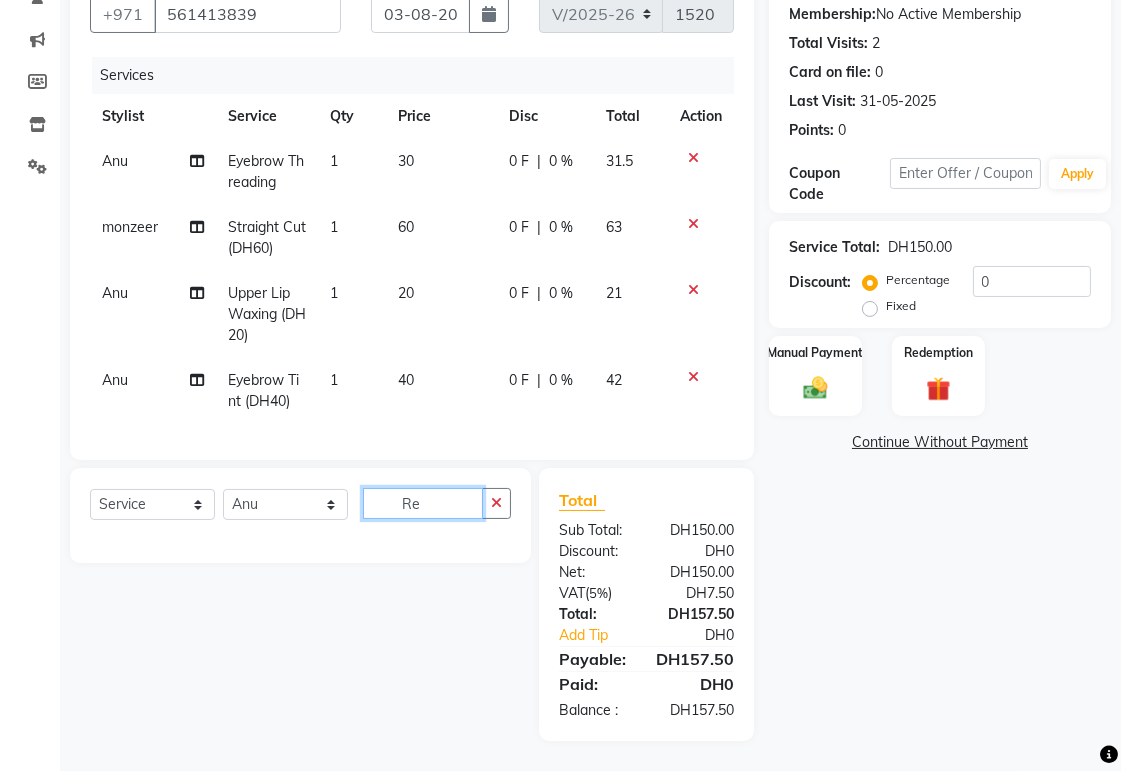 type on "R" 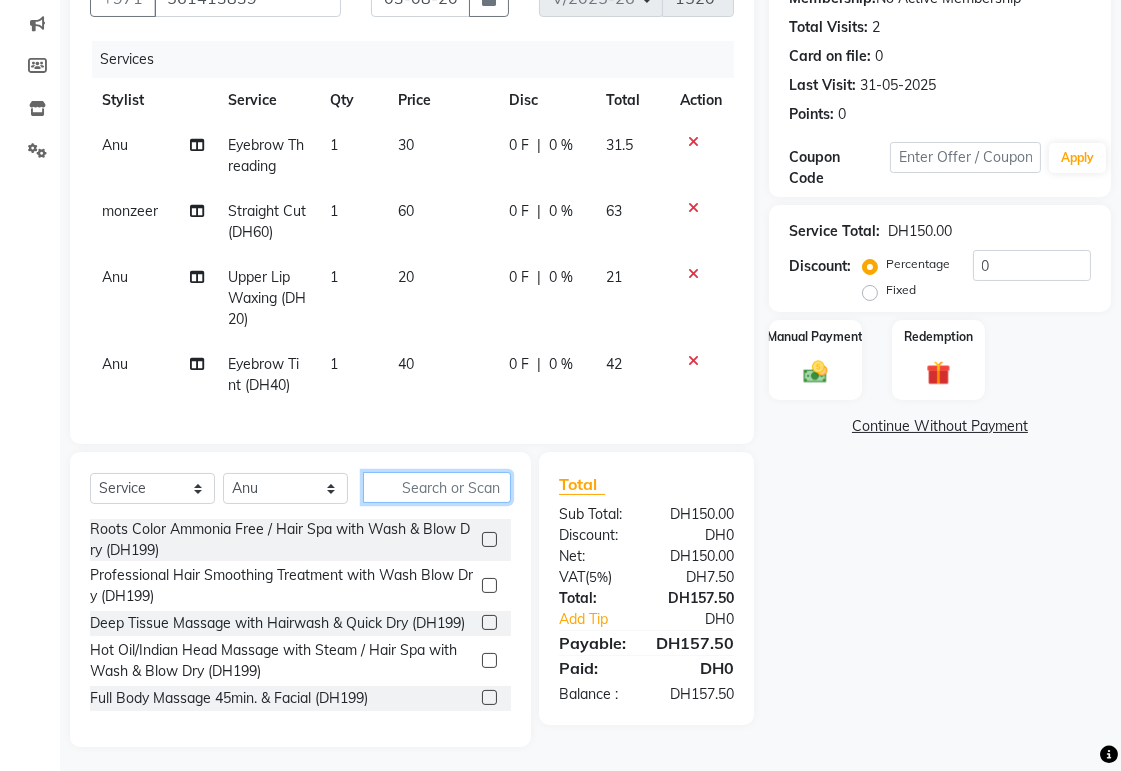 scroll, scrollTop: 230, scrollLeft: 0, axis: vertical 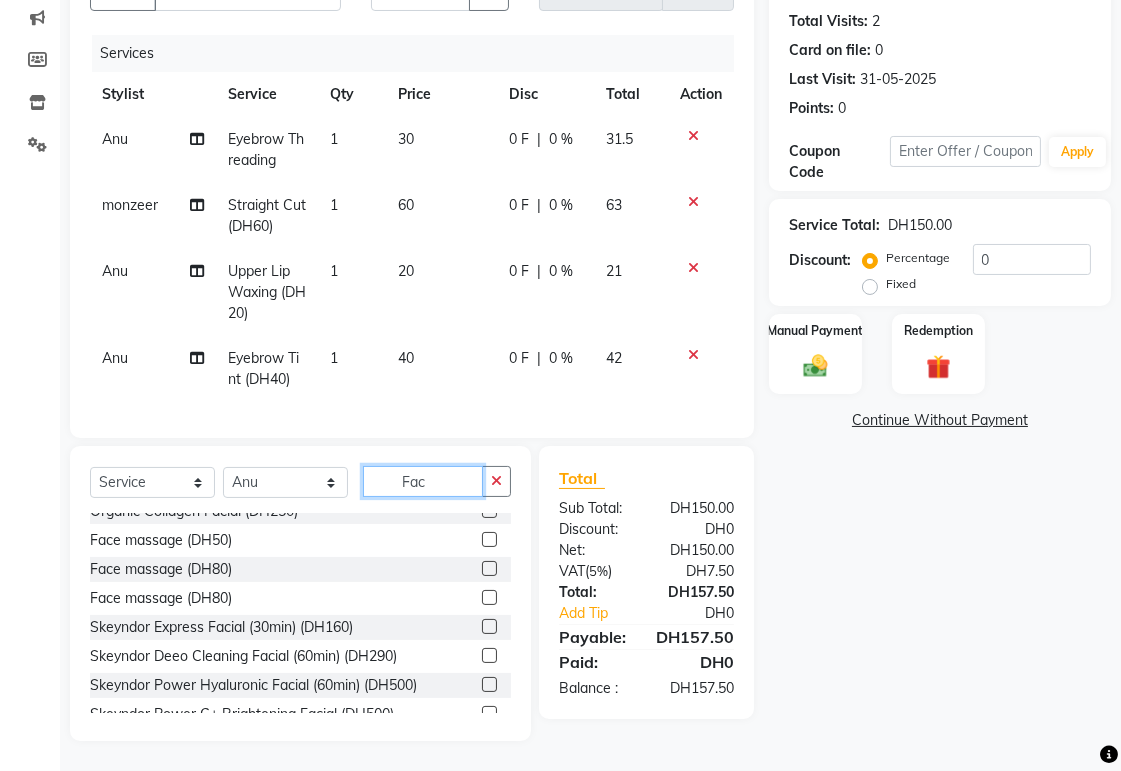 type on "Fac" 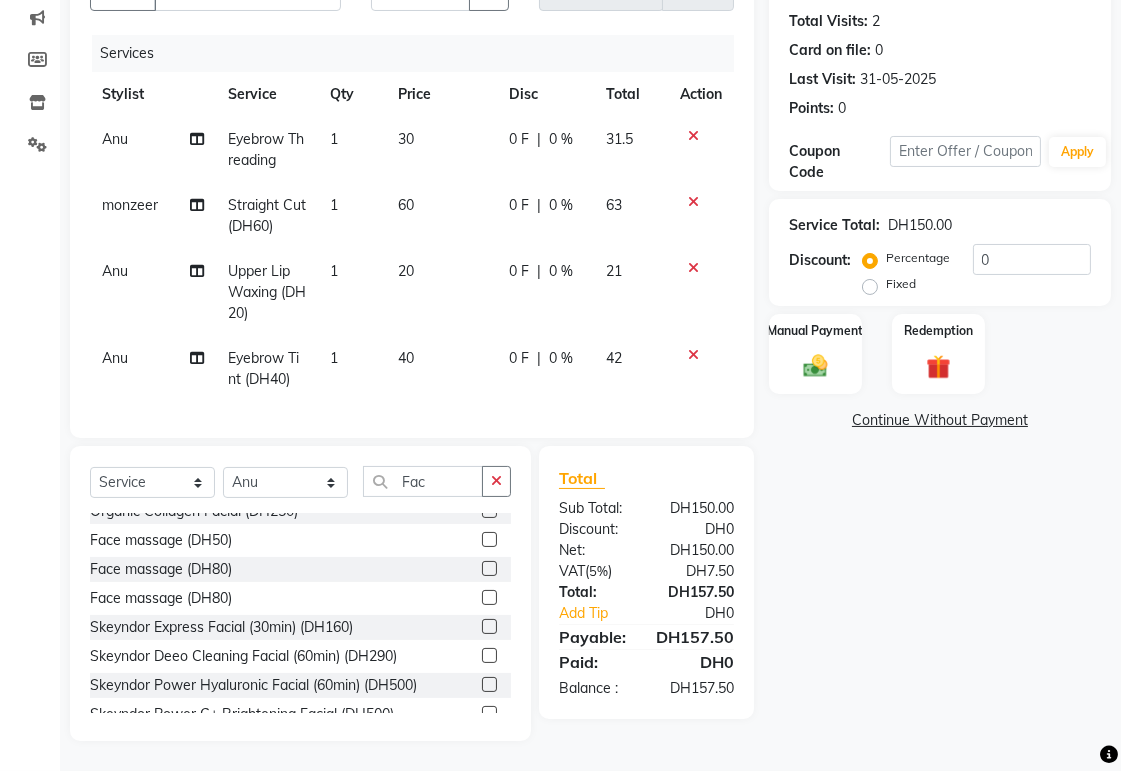 click 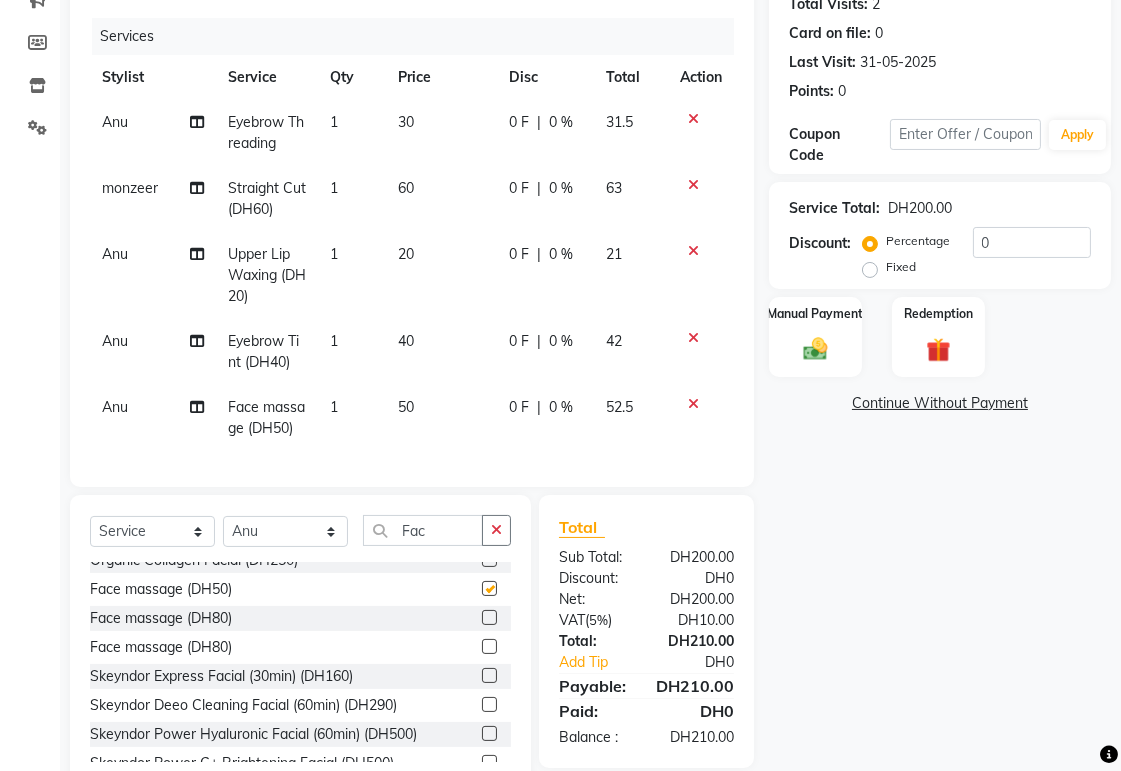 checkbox on "false" 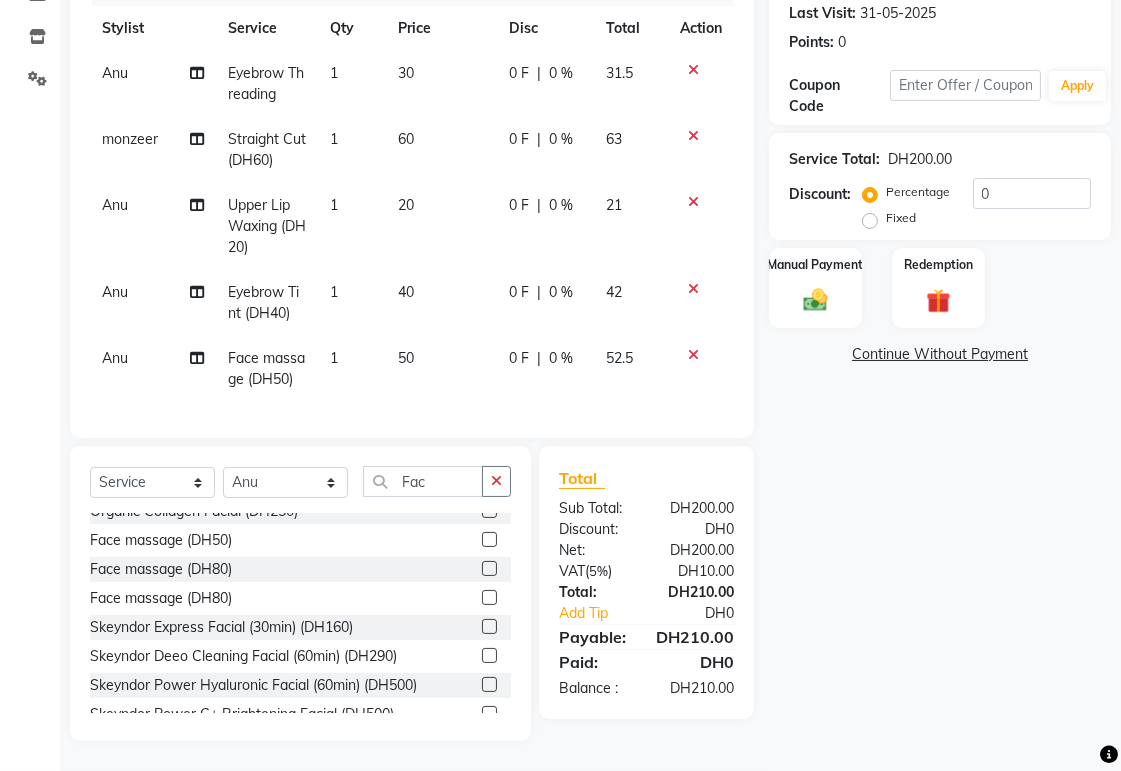 click on "0 F | 0 %" 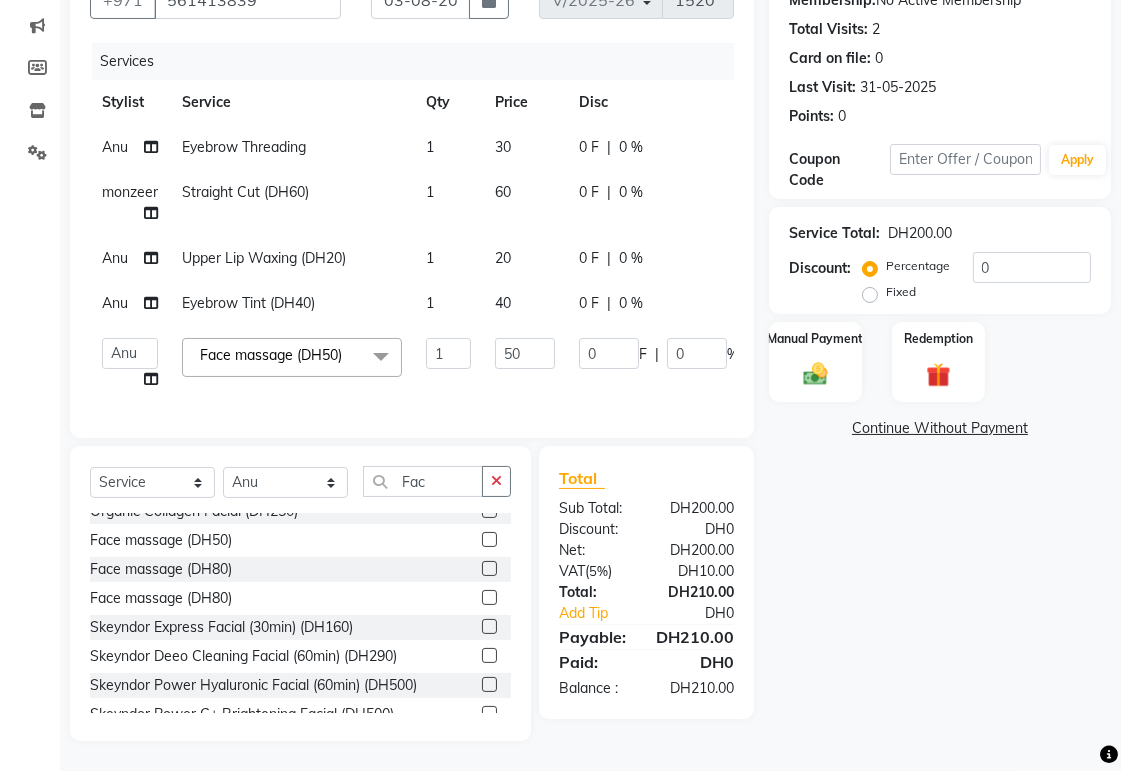 scroll, scrollTop: 222, scrollLeft: 0, axis: vertical 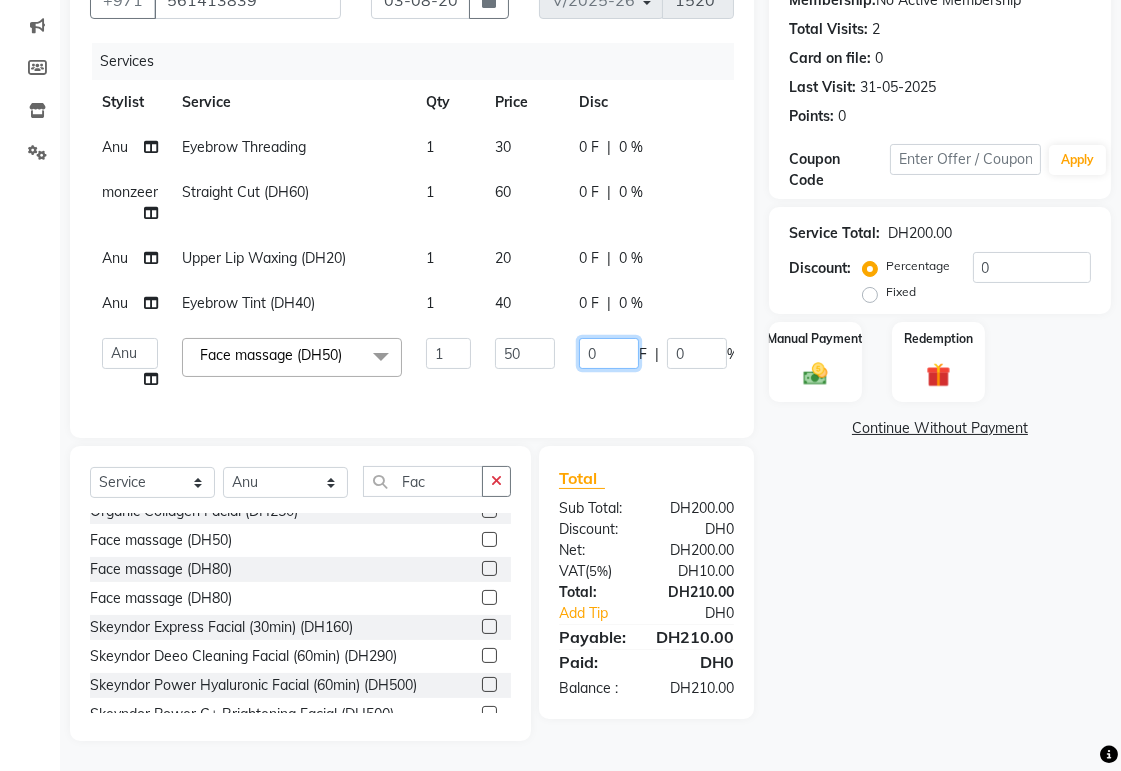 click on "0" 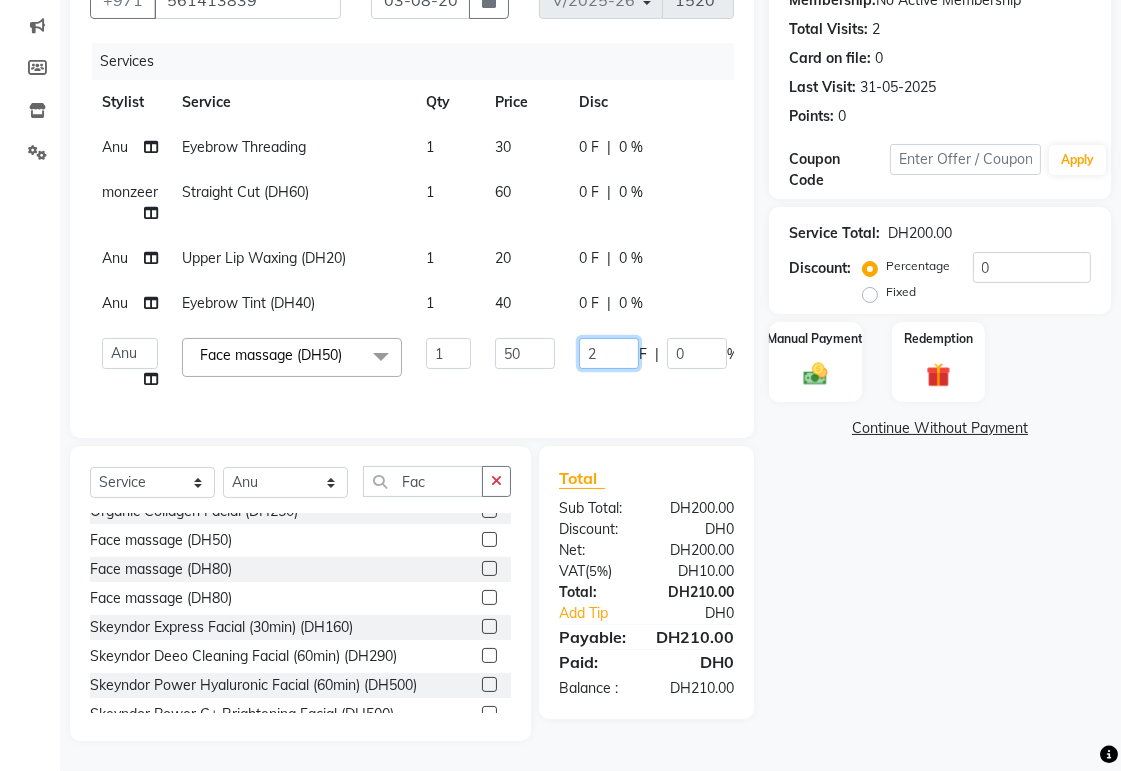 type on "25" 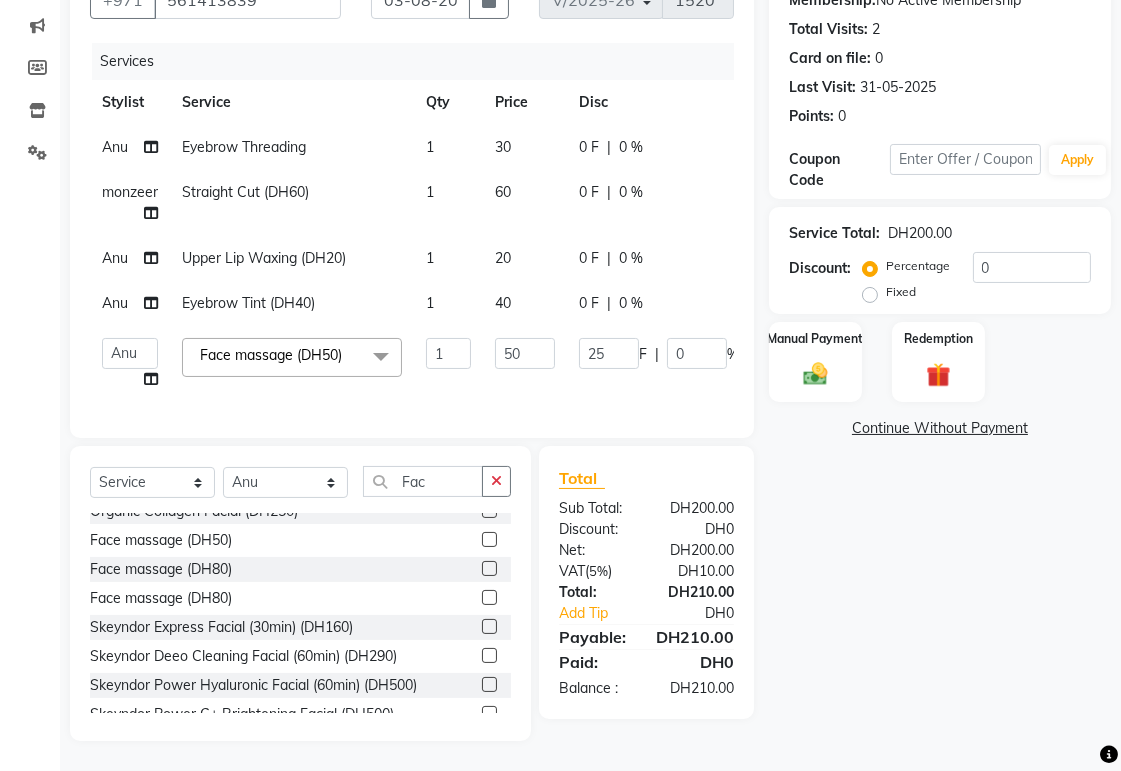 click on "Name: [NAME]  Membership:  No Active Membership  Total Visits:  2 Card on file:  0 Last Visit:   31-05-2025 Points:   0  Coupon Code Apply Service Total:  DH200.00  Discount:  Percentage   Fixed  0 Manual Payment Redemption  Continue Without Payment" 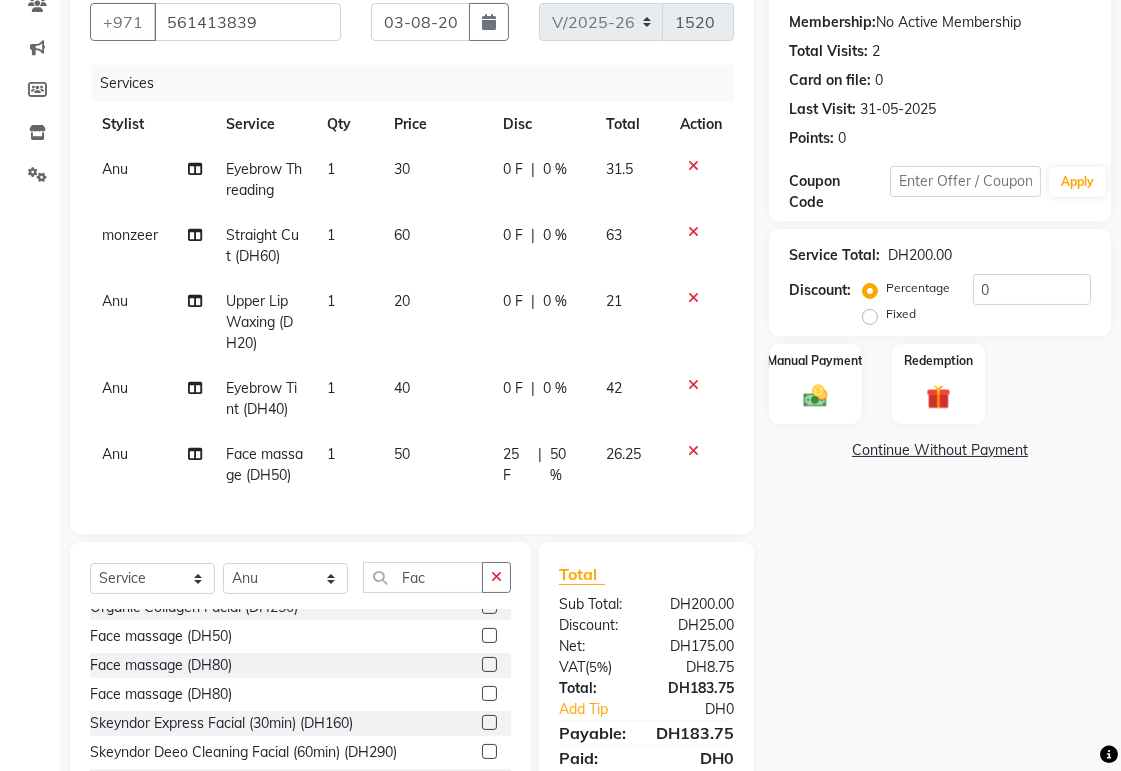 scroll, scrollTop: 295, scrollLeft: 0, axis: vertical 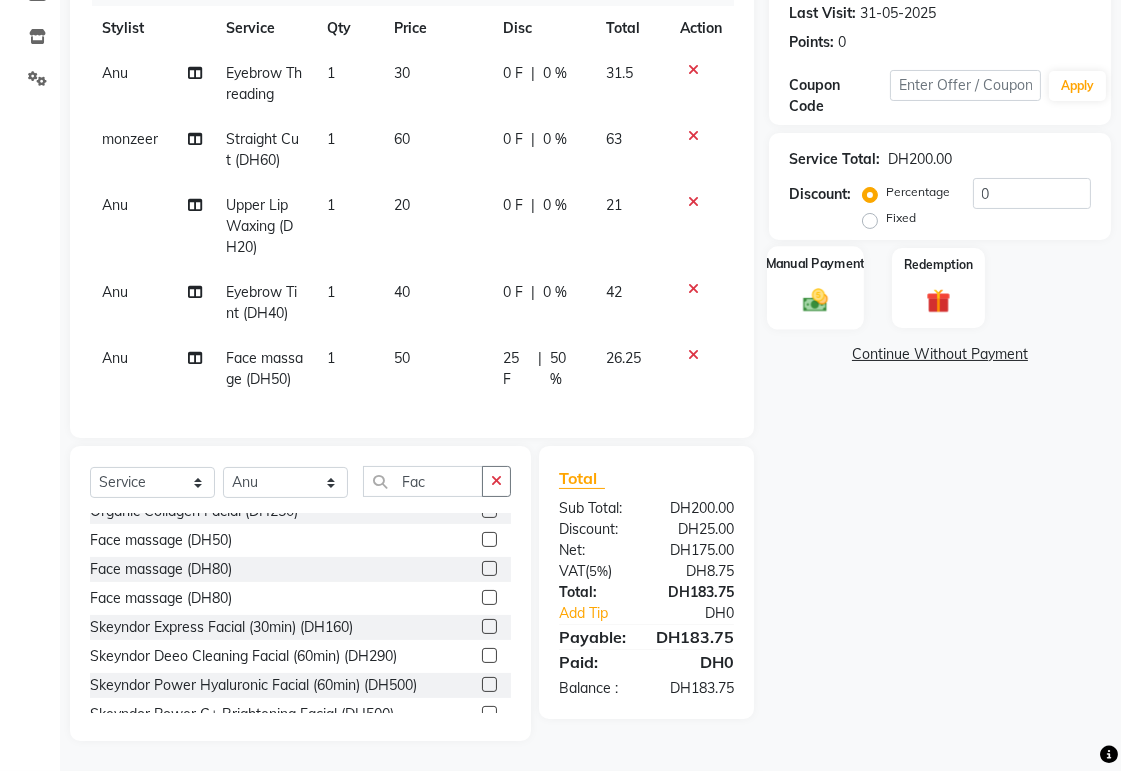 click 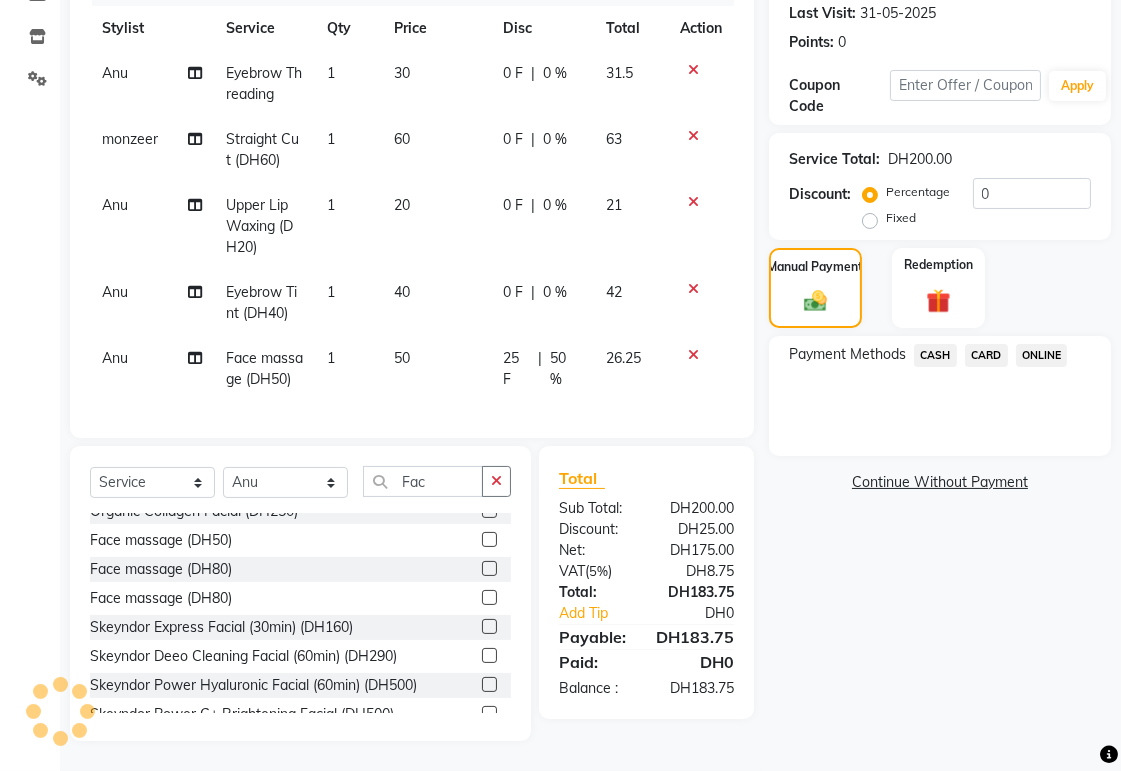 click on "CARD" 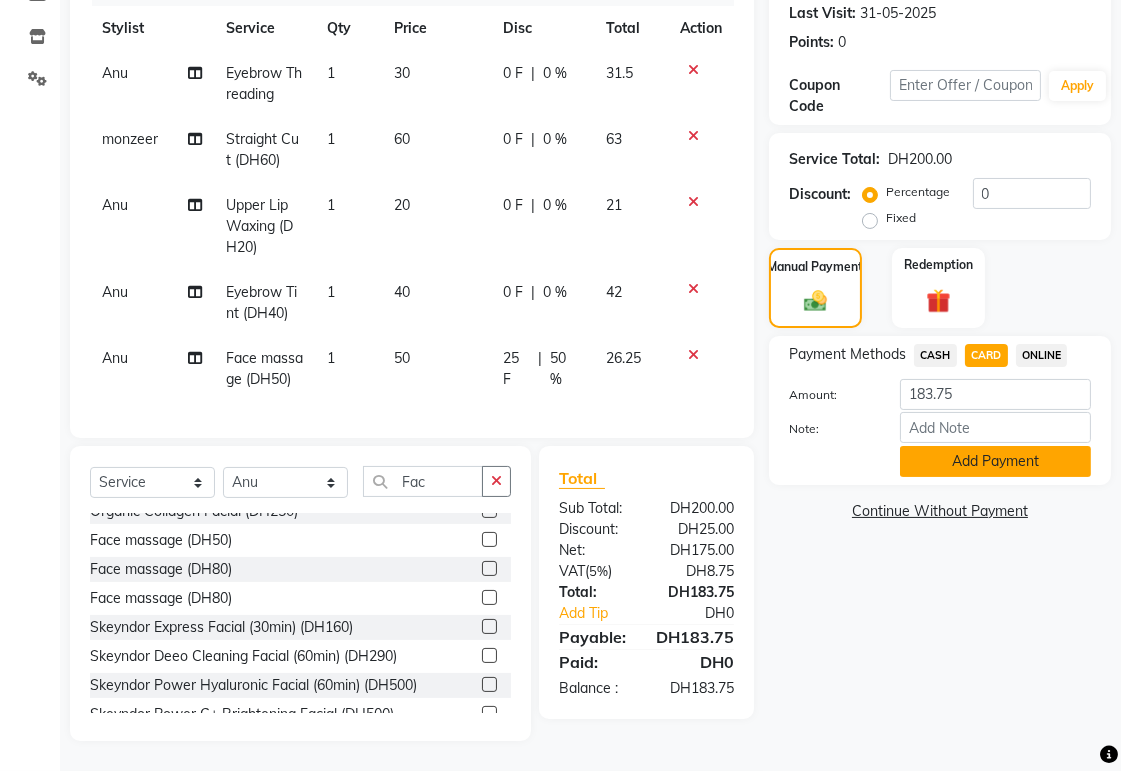 click on "Add Payment" 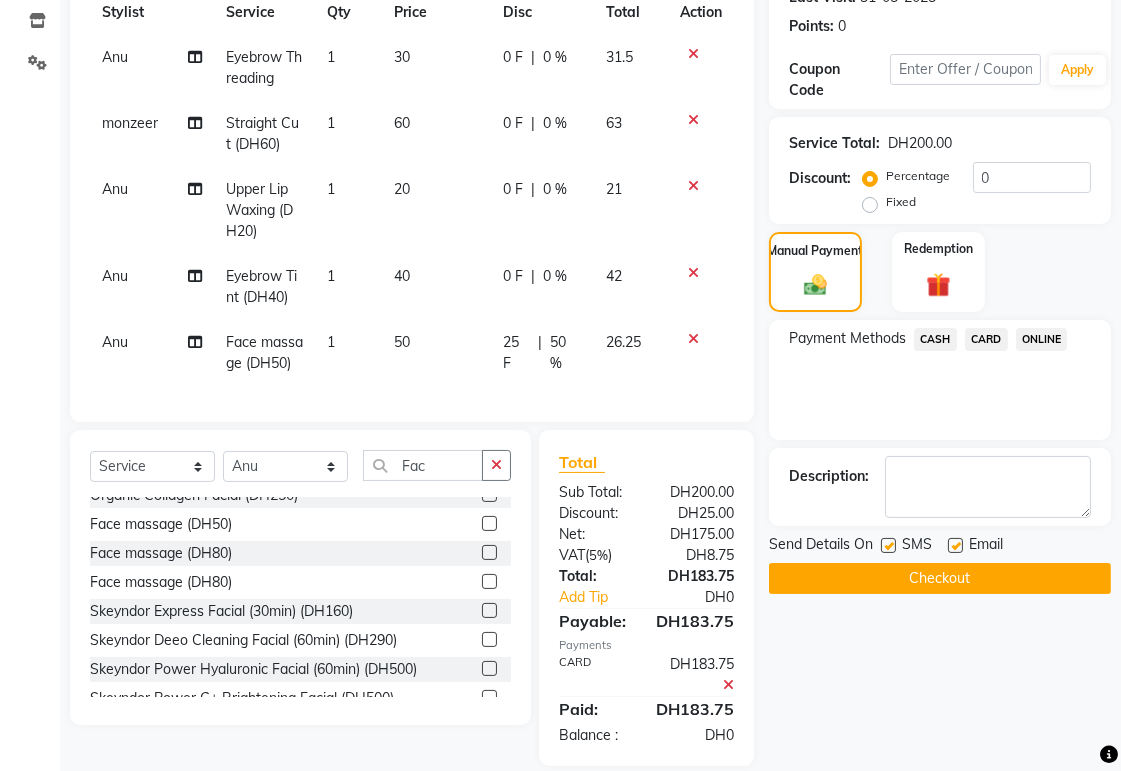 scroll, scrollTop: 336, scrollLeft: 0, axis: vertical 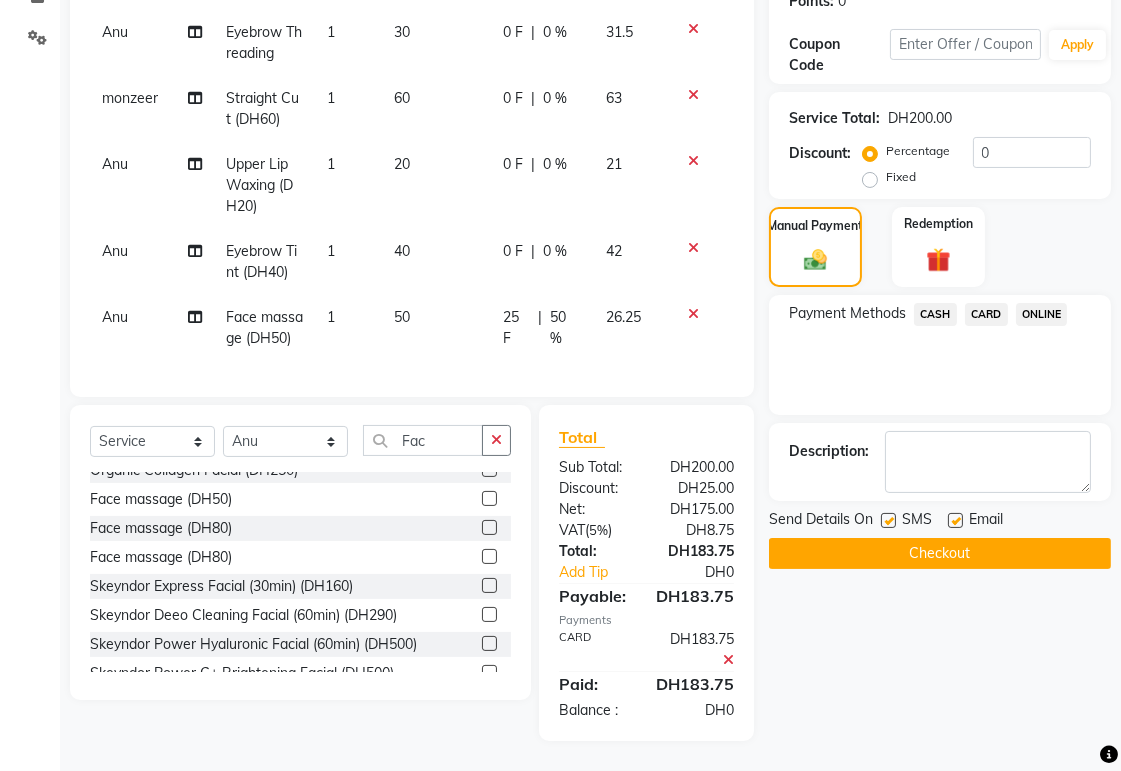 click on "Checkout" 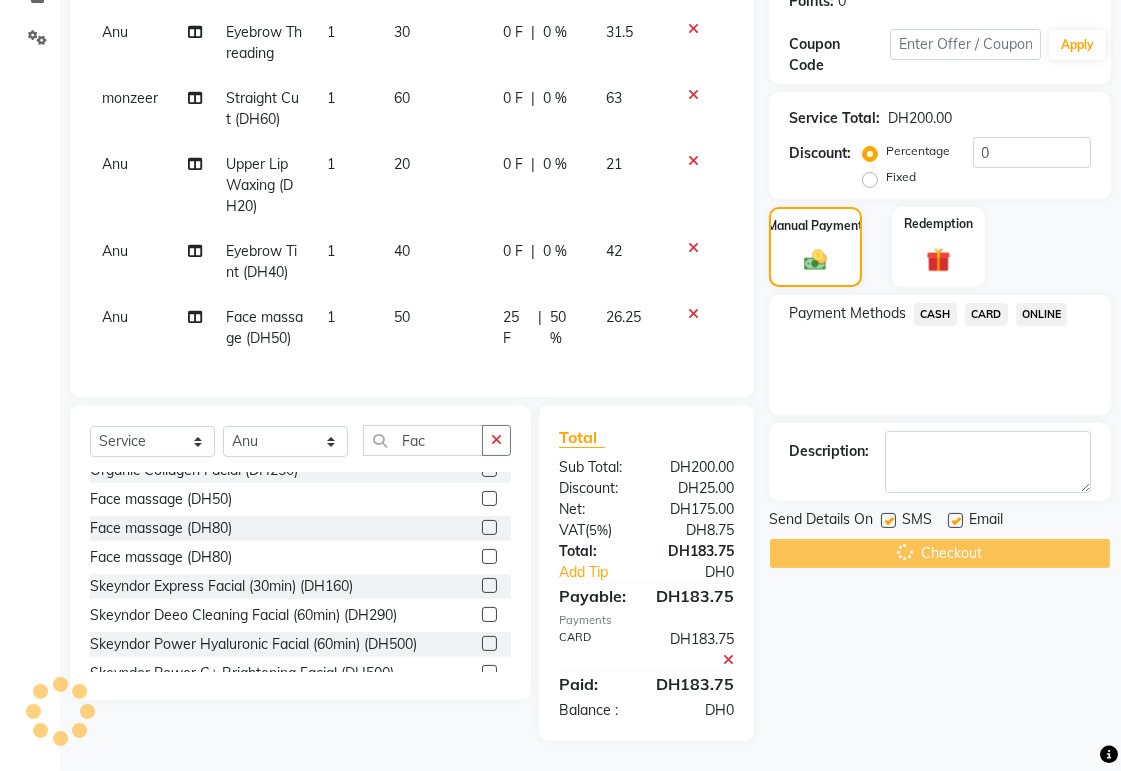 scroll, scrollTop: 0, scrollLeft: 0, axis: both 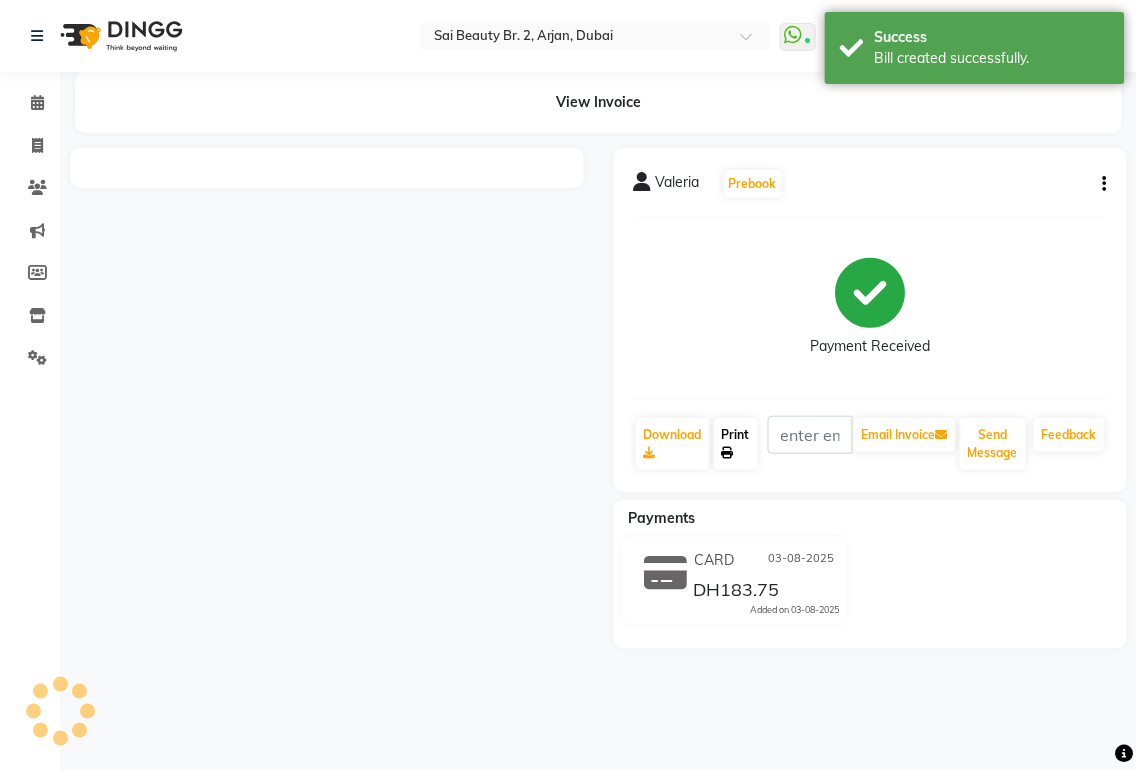 click on "Print" 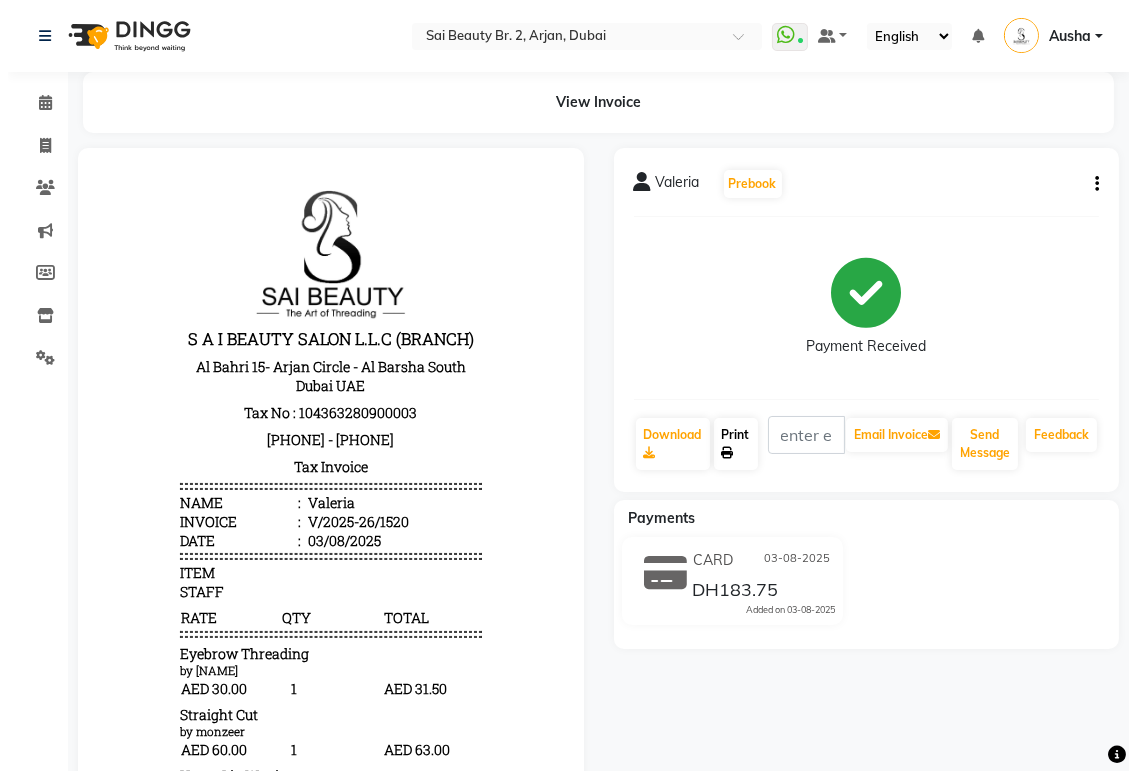 scroll, scrollTop: 0, scrollLeft: 0, axis: both 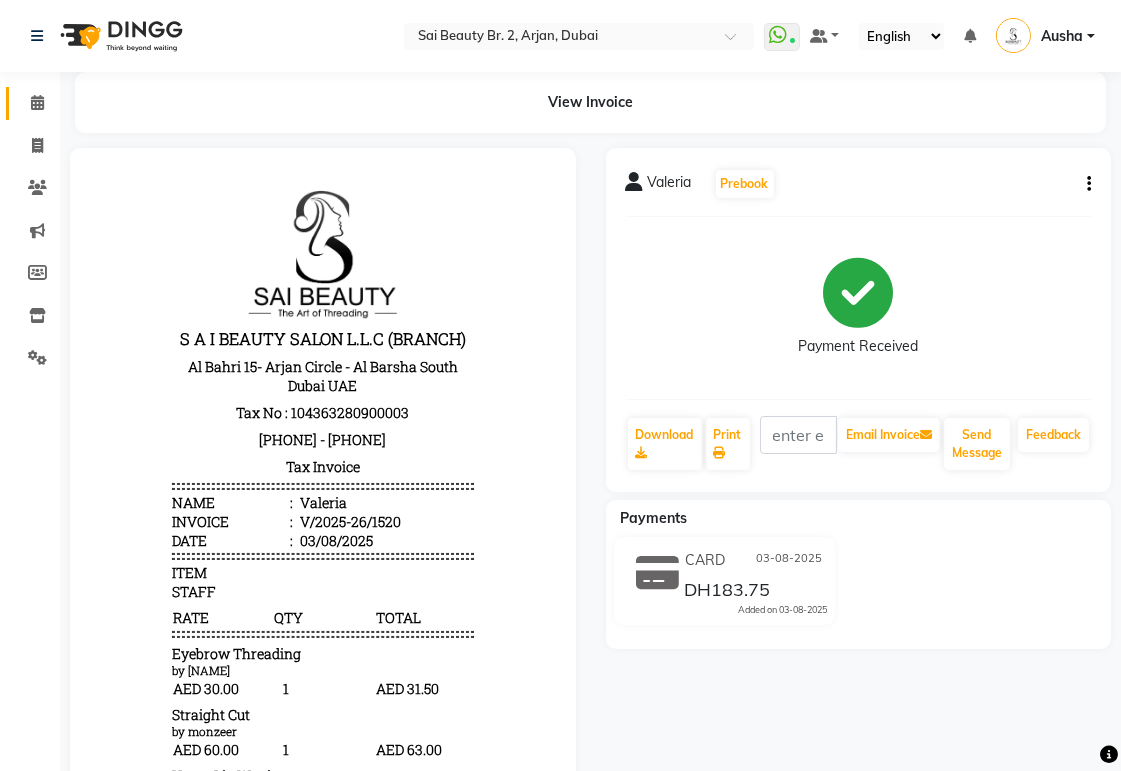 click 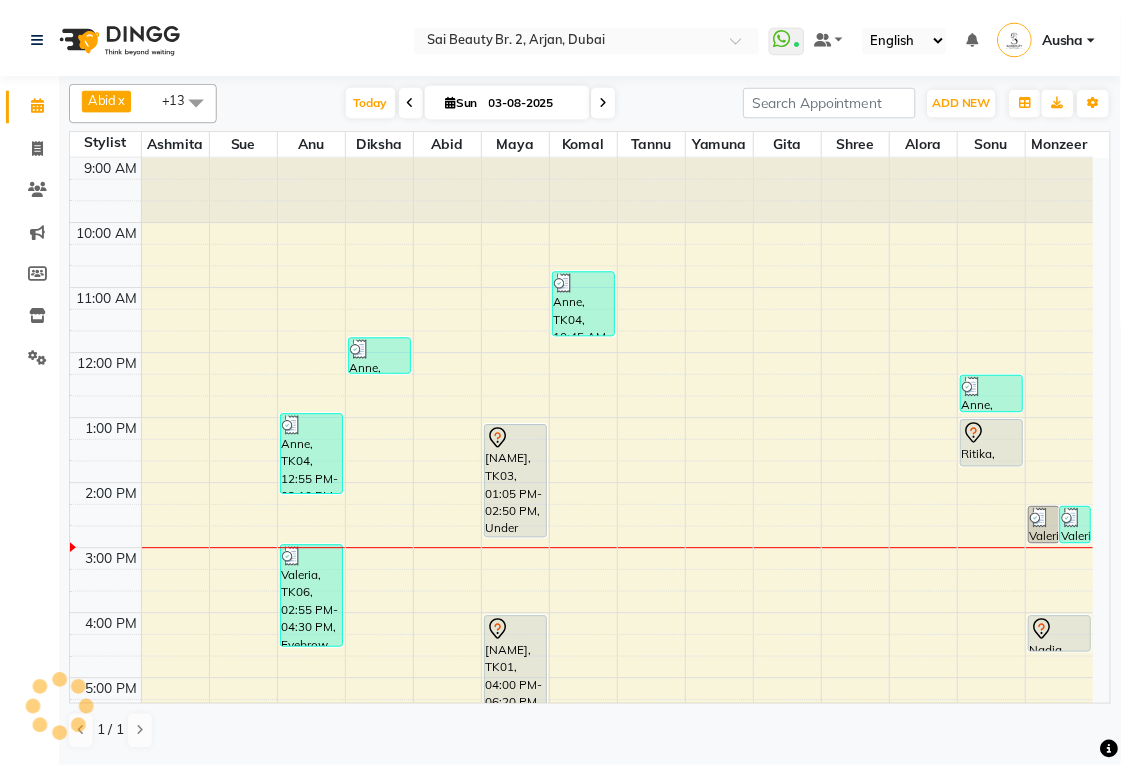 scroll, scrollTop: 0, scrollLeft: 0, axis: both 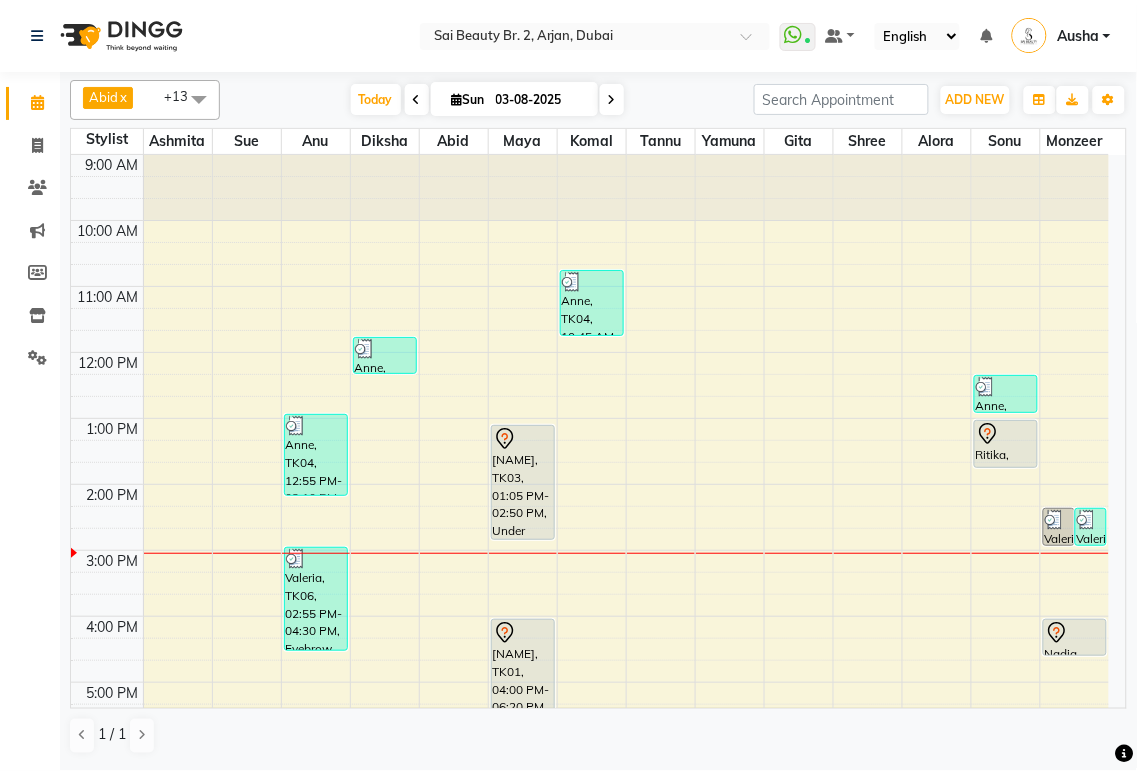 click on "[NAME], TK03, 01:05 PM-02:50 PM, Under Arms Waxing,Full Arms Waxing,Full Legs Waxing" at bounding box center [523, 482] 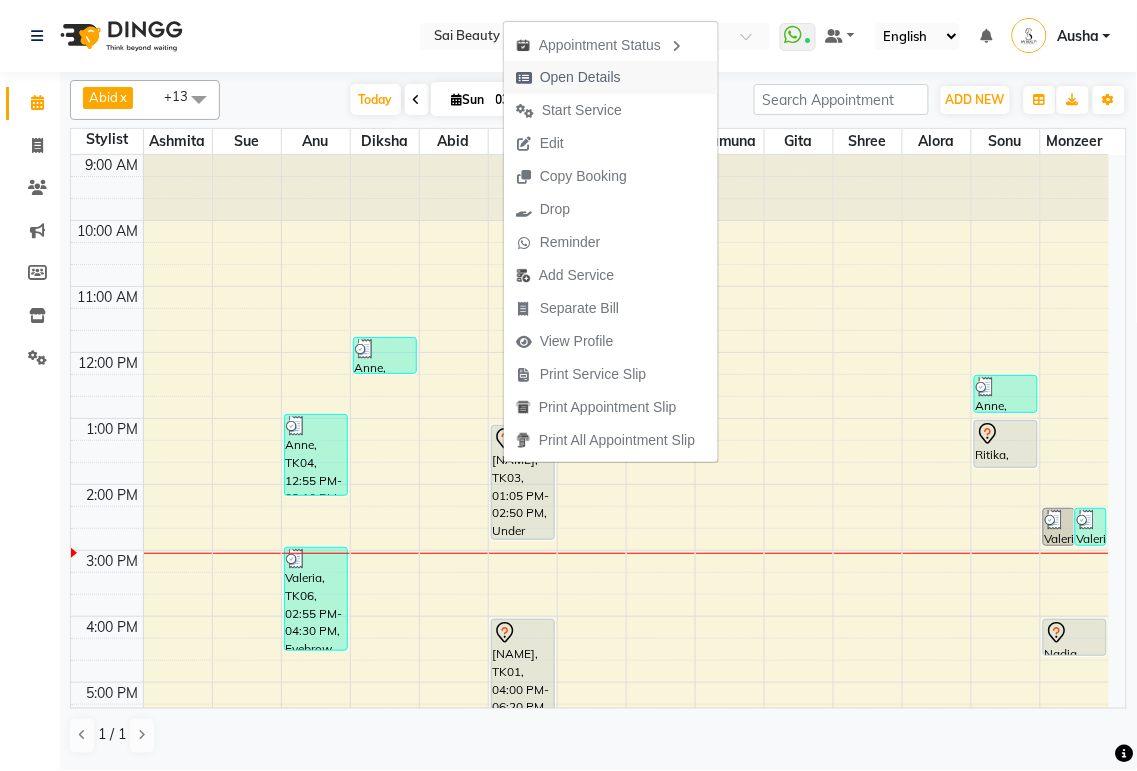 click on "Open Details" at bounding box center (580, 77) 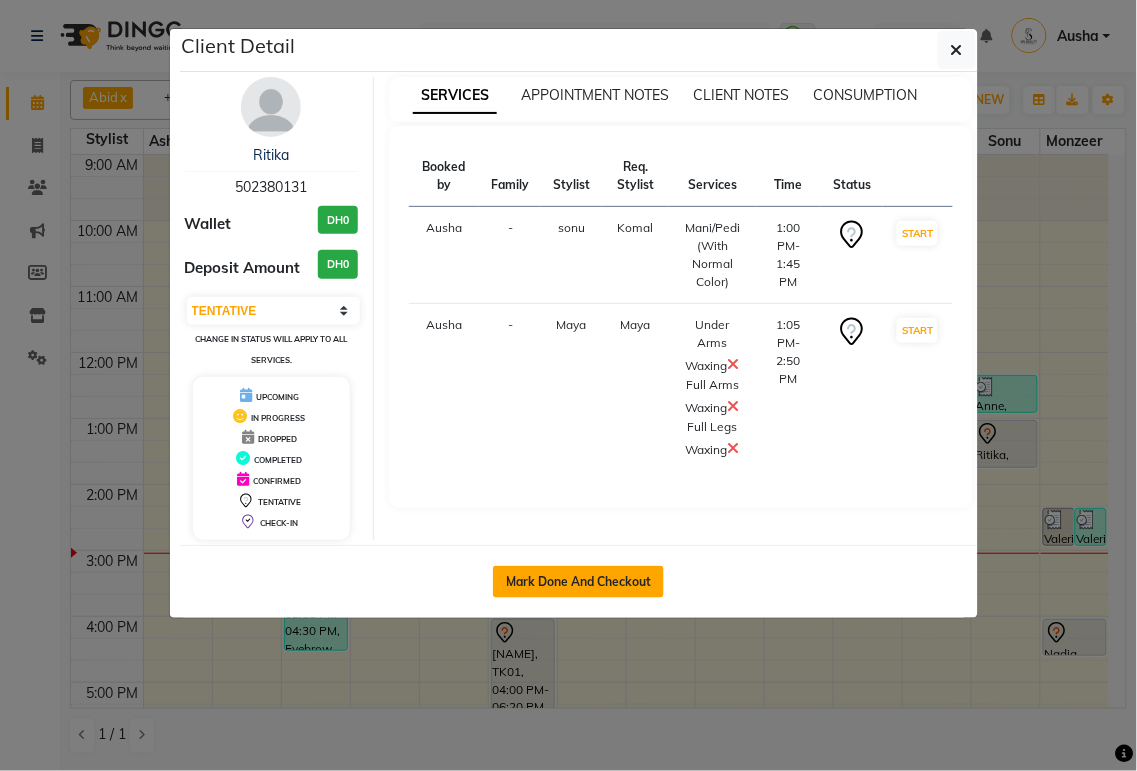 click on "Mark Done And Checkout" 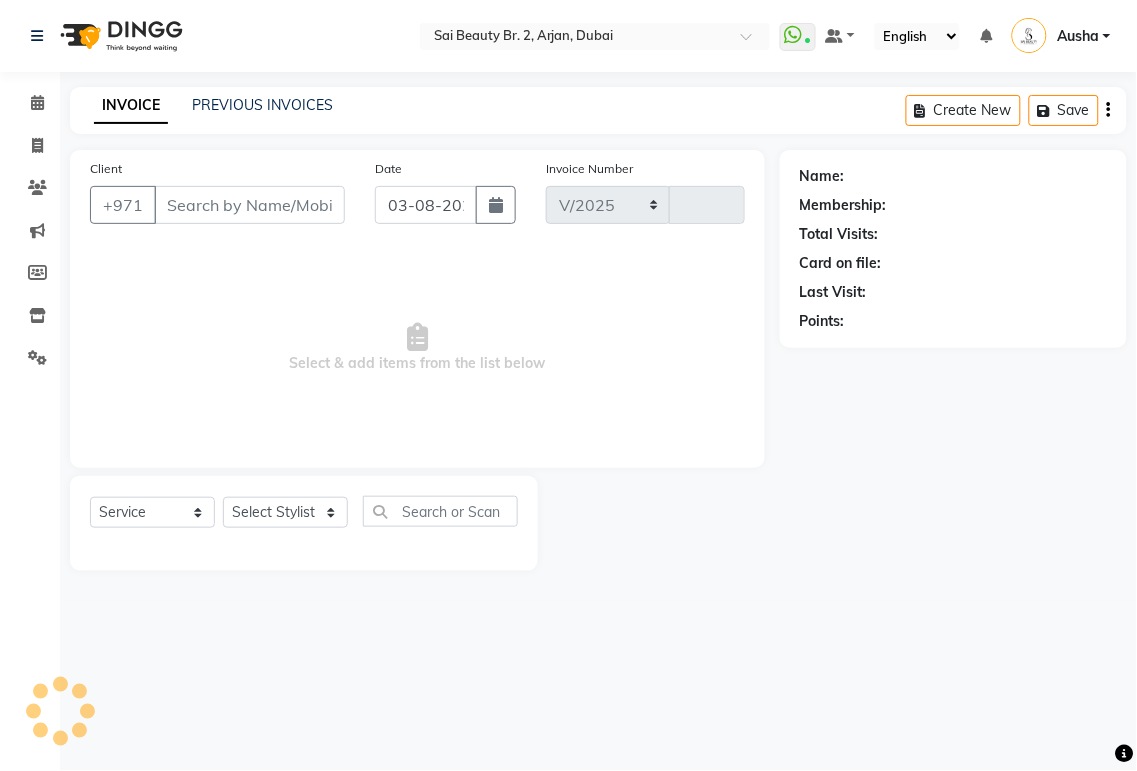 select on "6956" 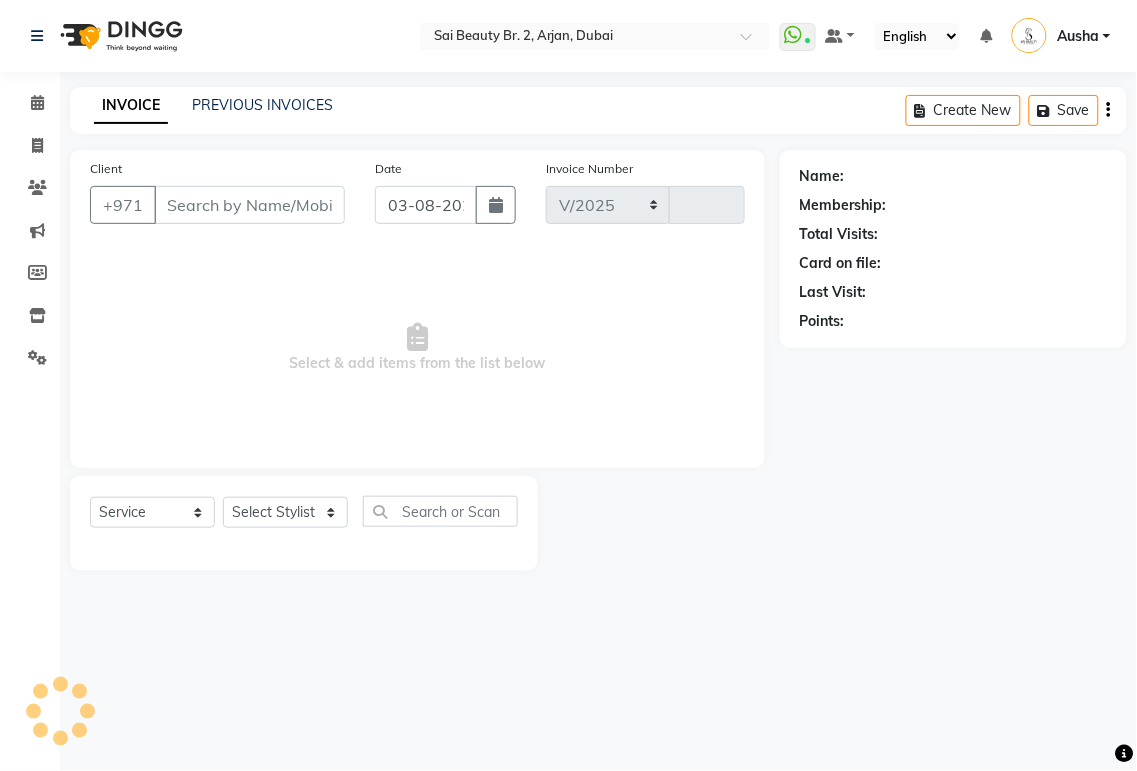 type on "1521" 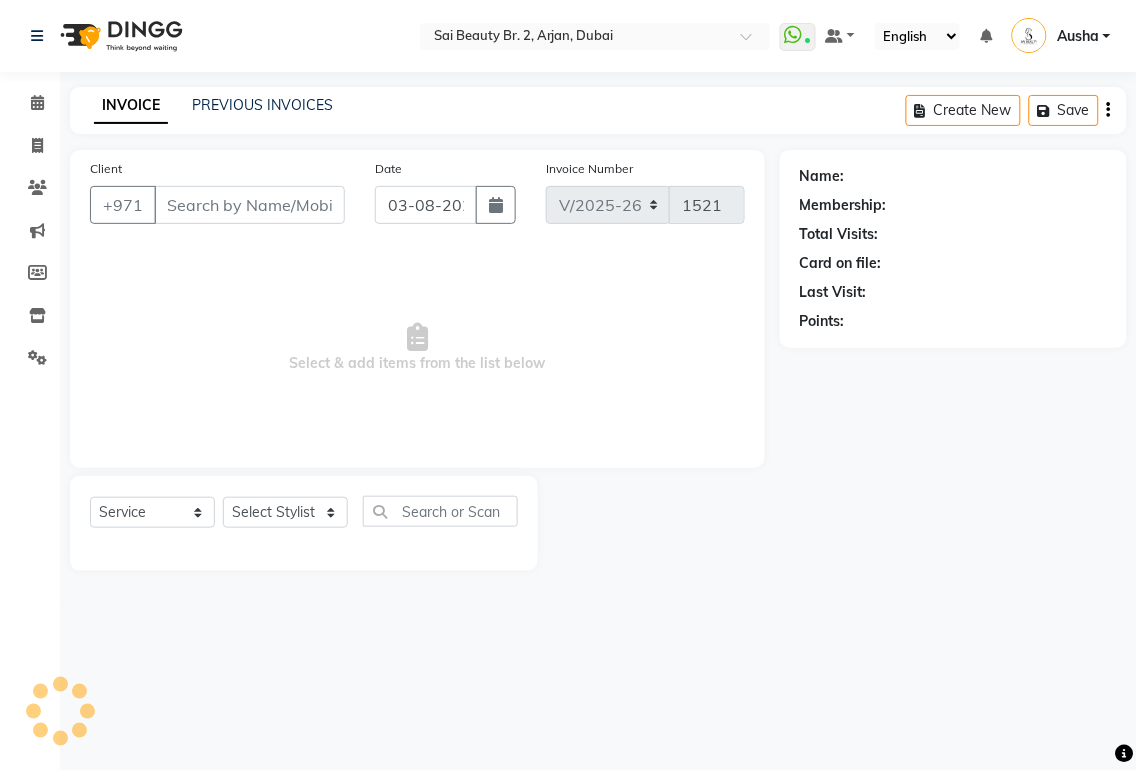type on "502380131" 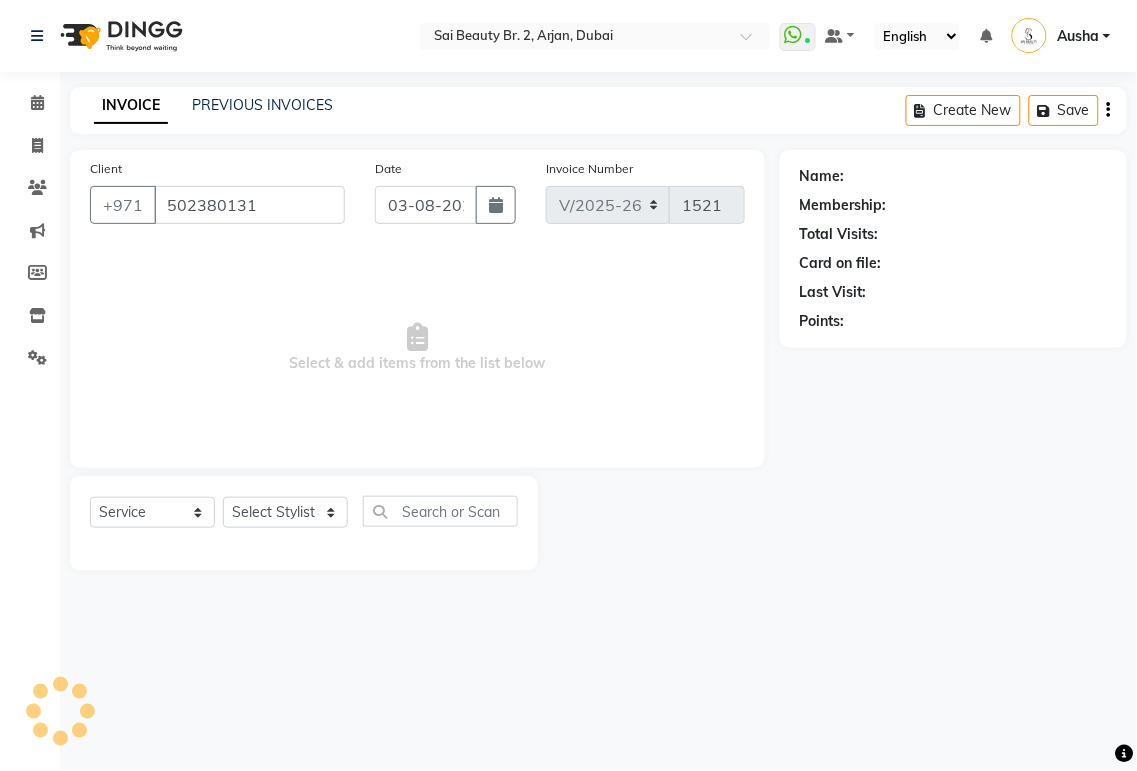 select on "72771" 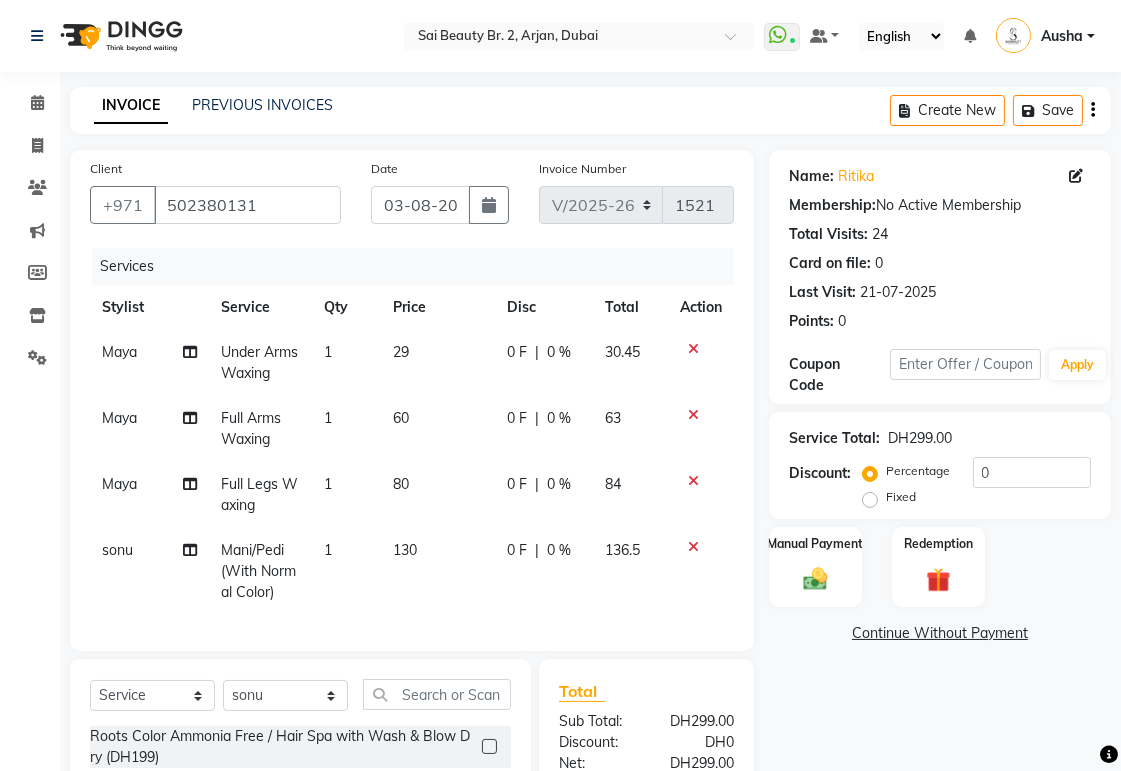 click 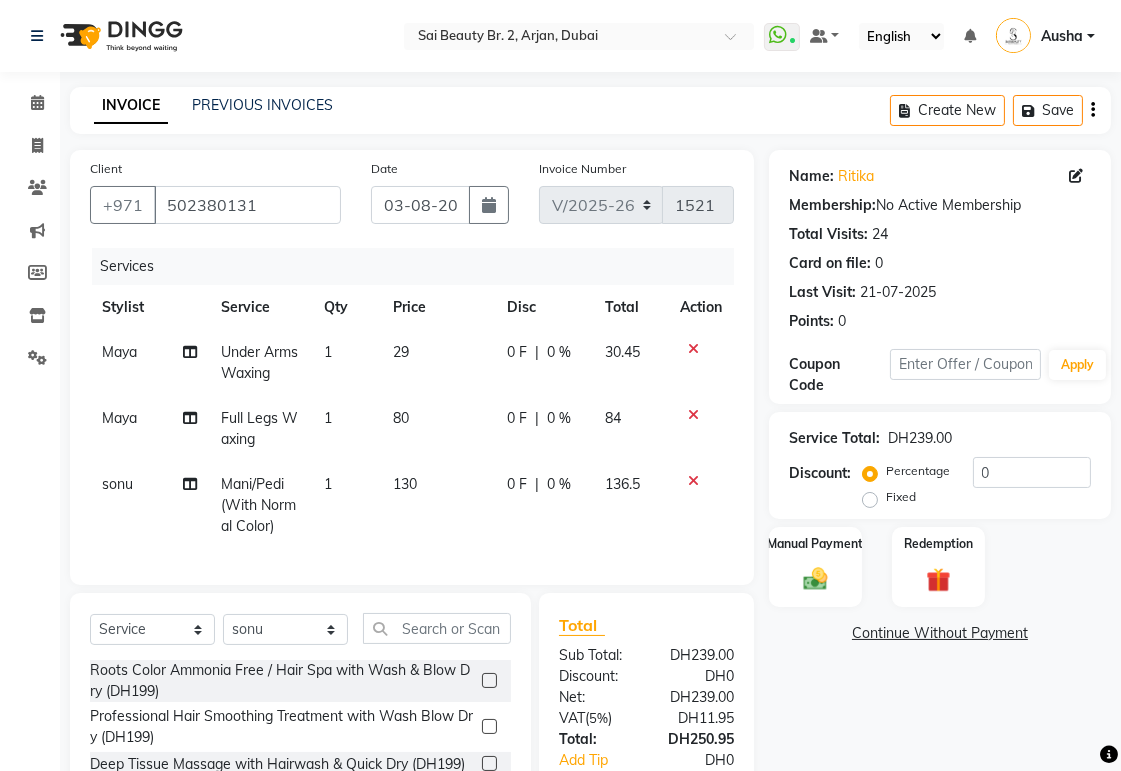 click 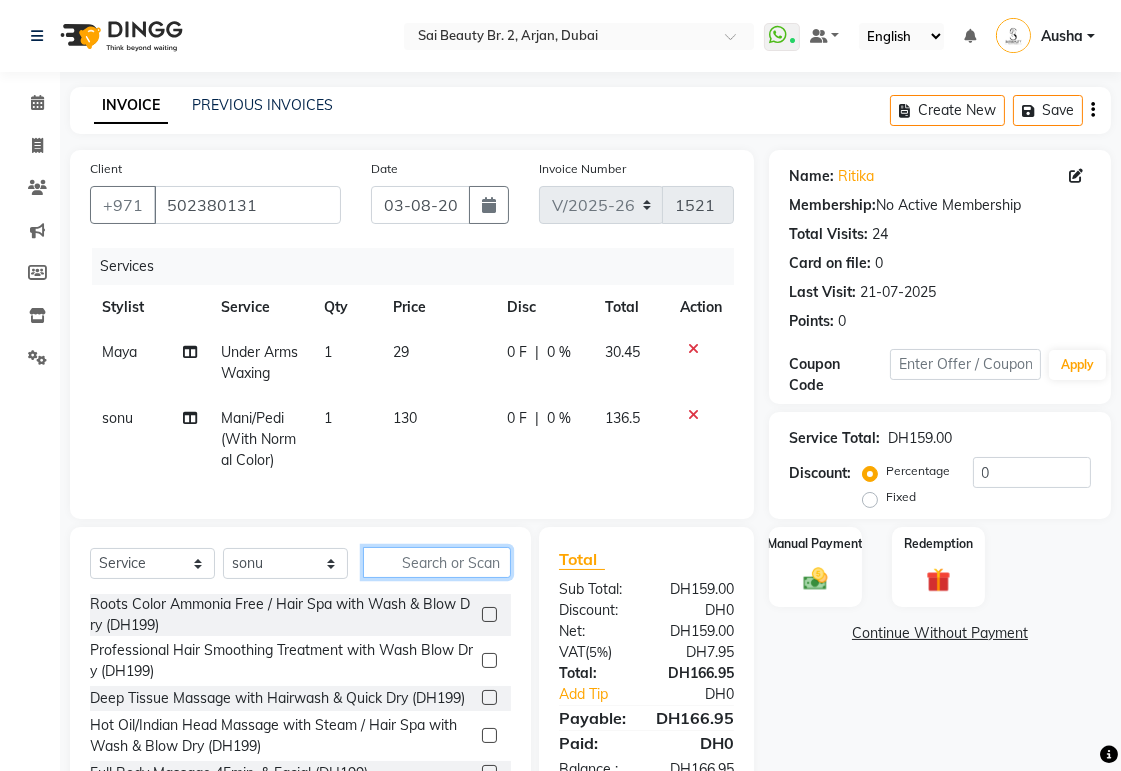 click 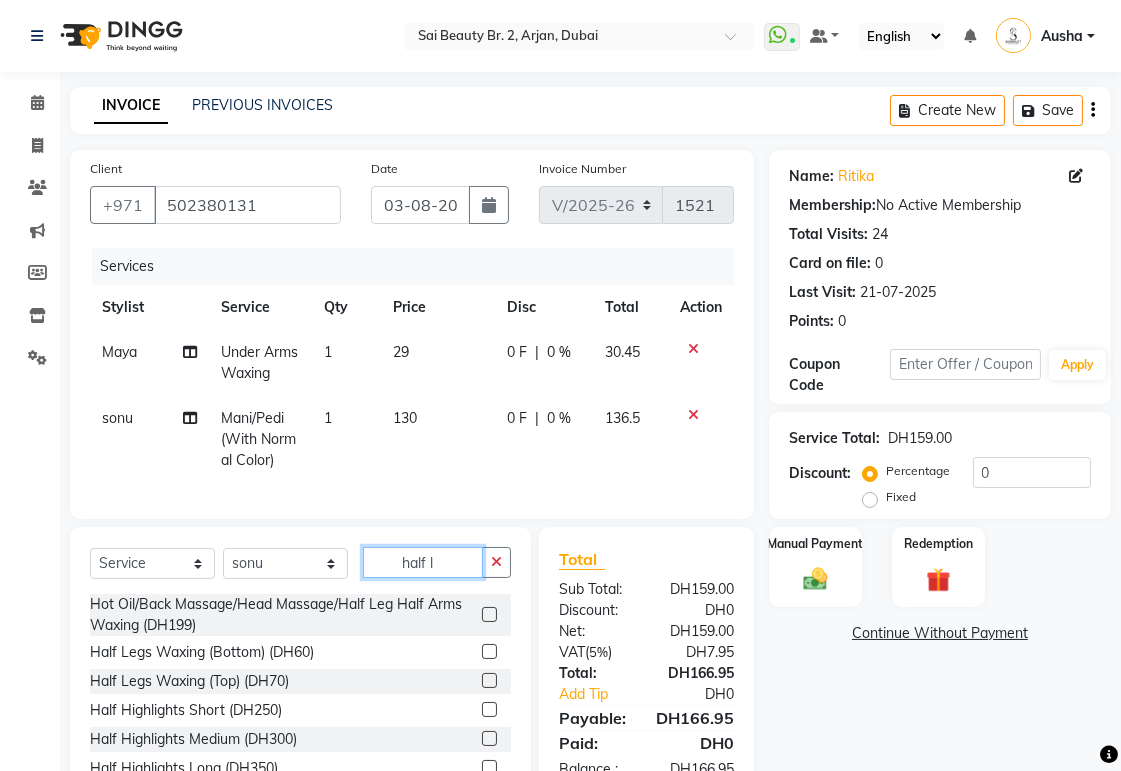 type on "half l" 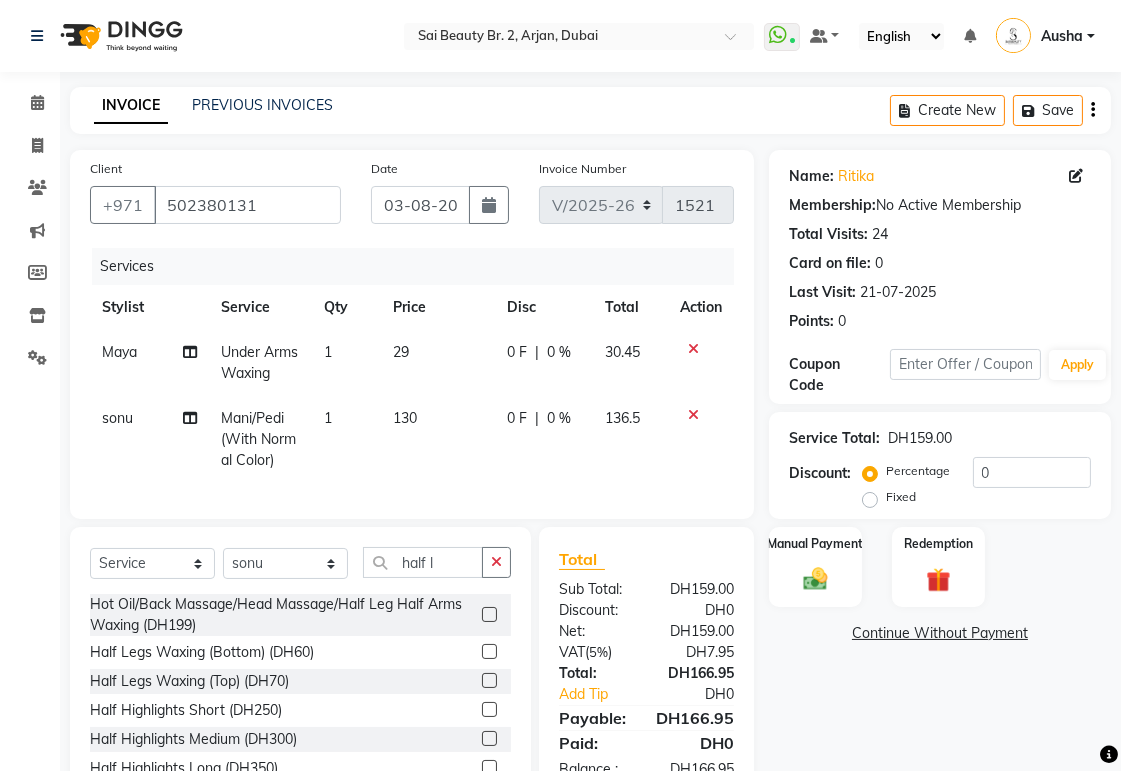 click 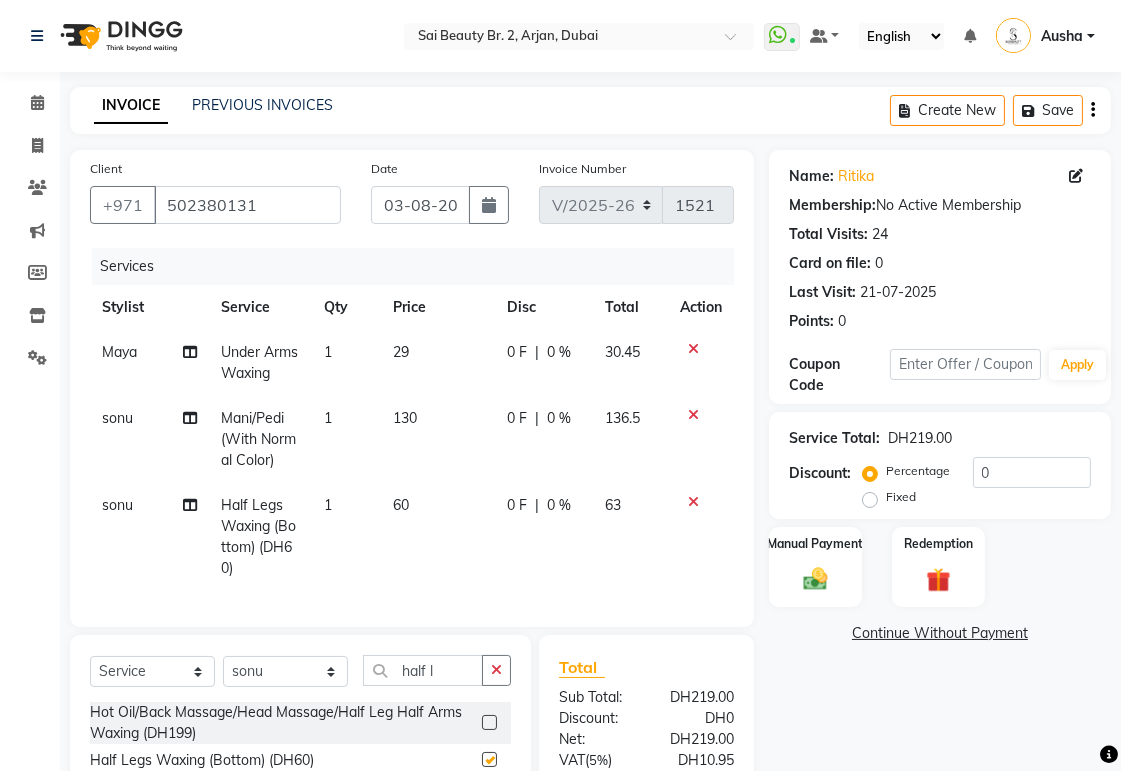 checkbox on "false" 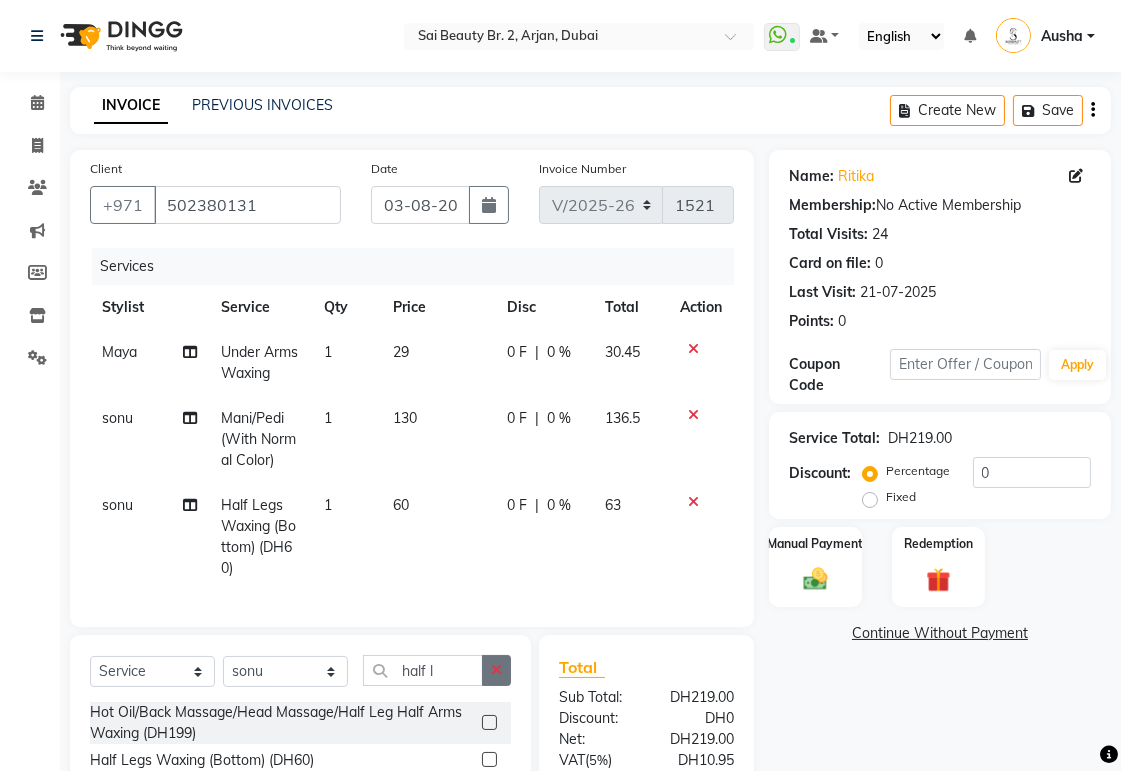click 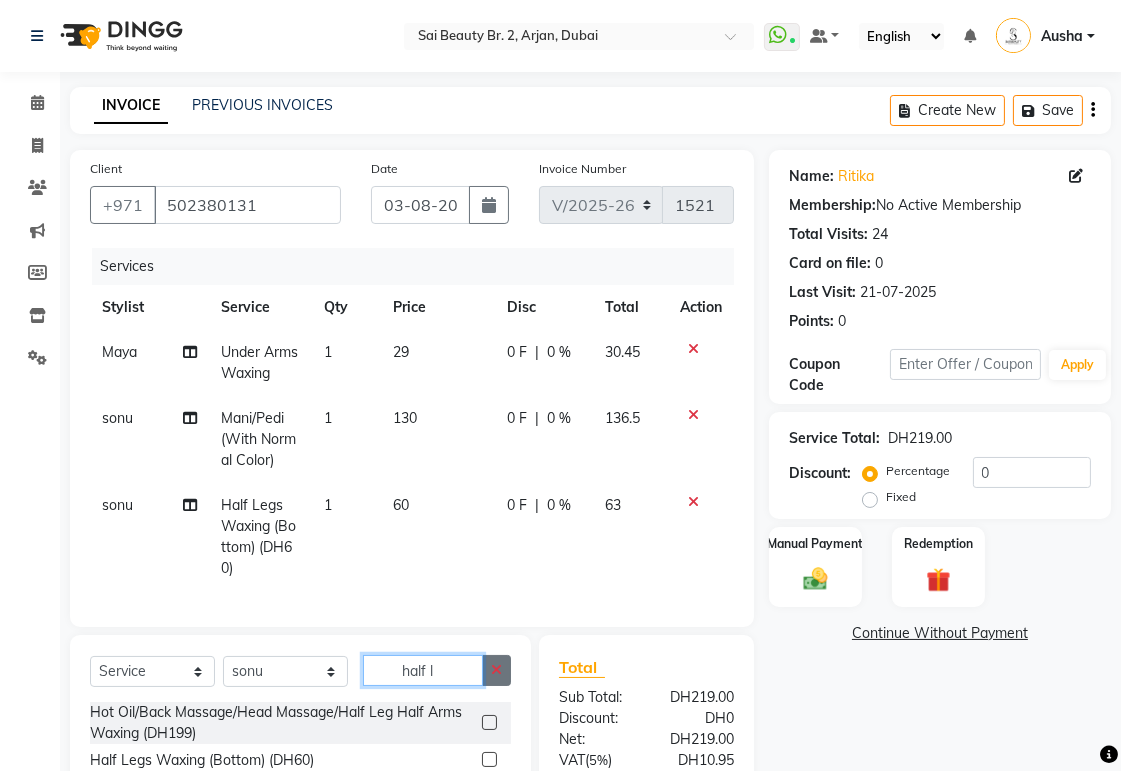 type 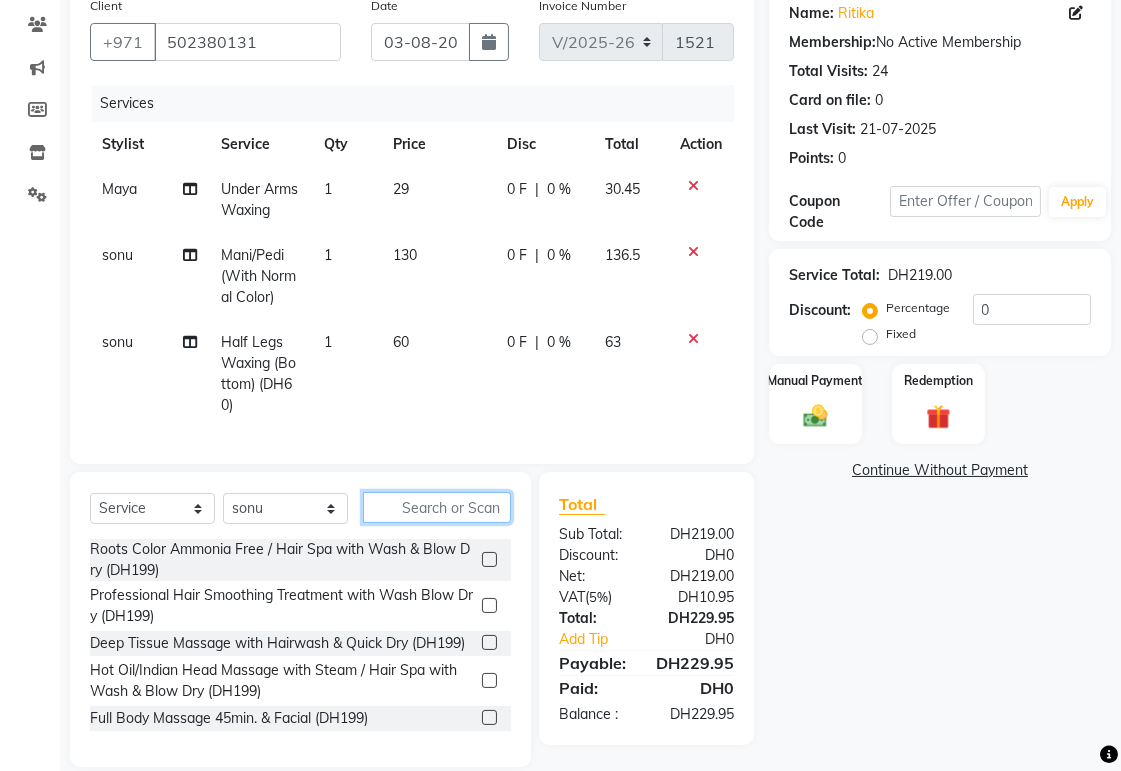 scroll, scrollTop: 205, scrollLeft: 0, axis: vertical 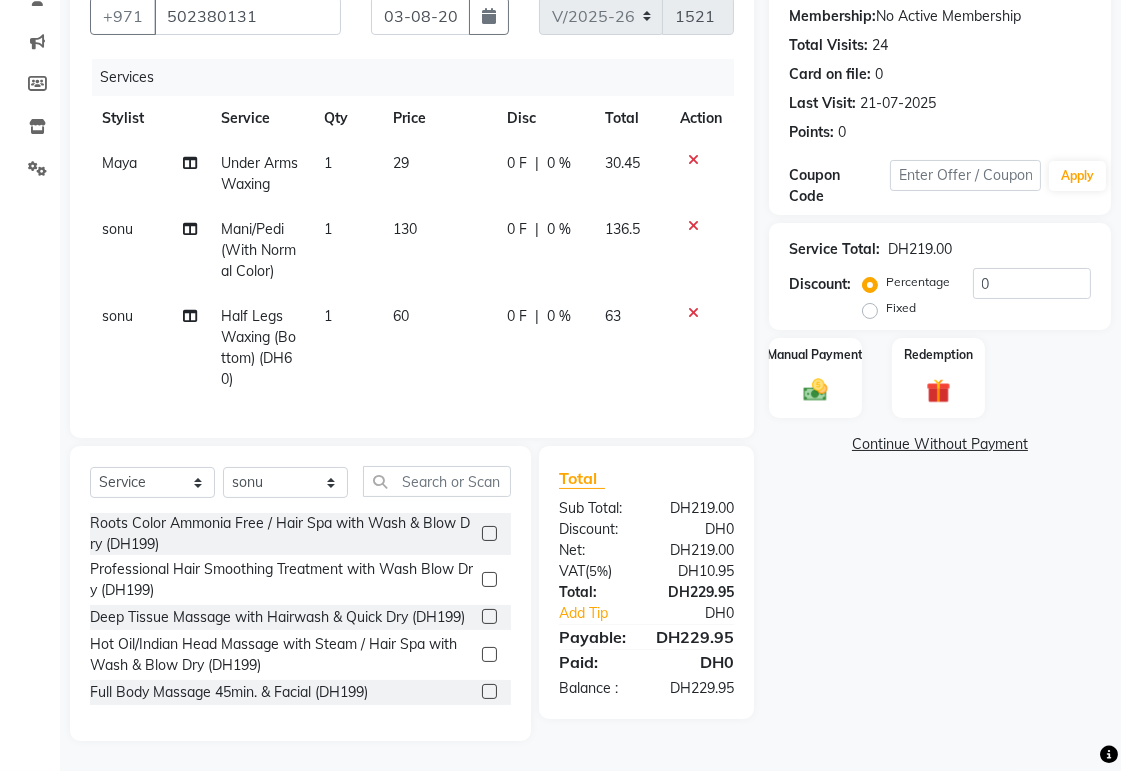 click 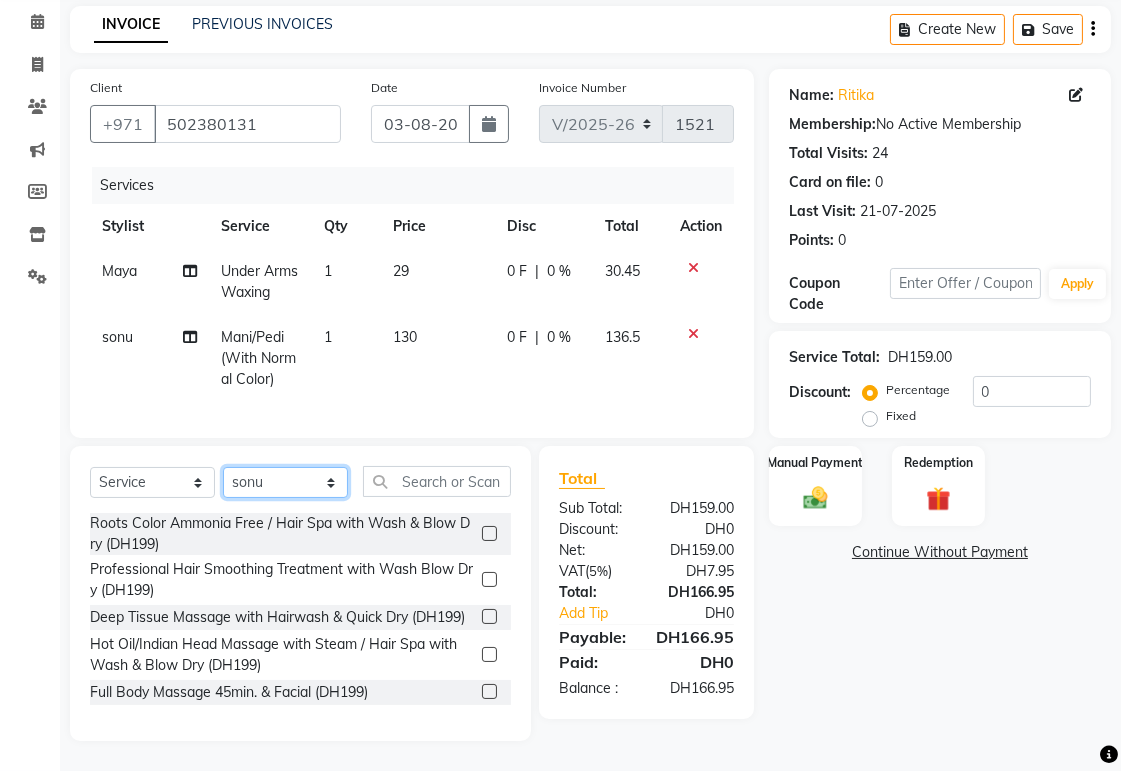 click on "Select Stylist Abid Alora Anu Ashmita Ausha Diksha Gita Komal Maya monzeer Shree sonu Sue Sumi Tannu Yamuna" 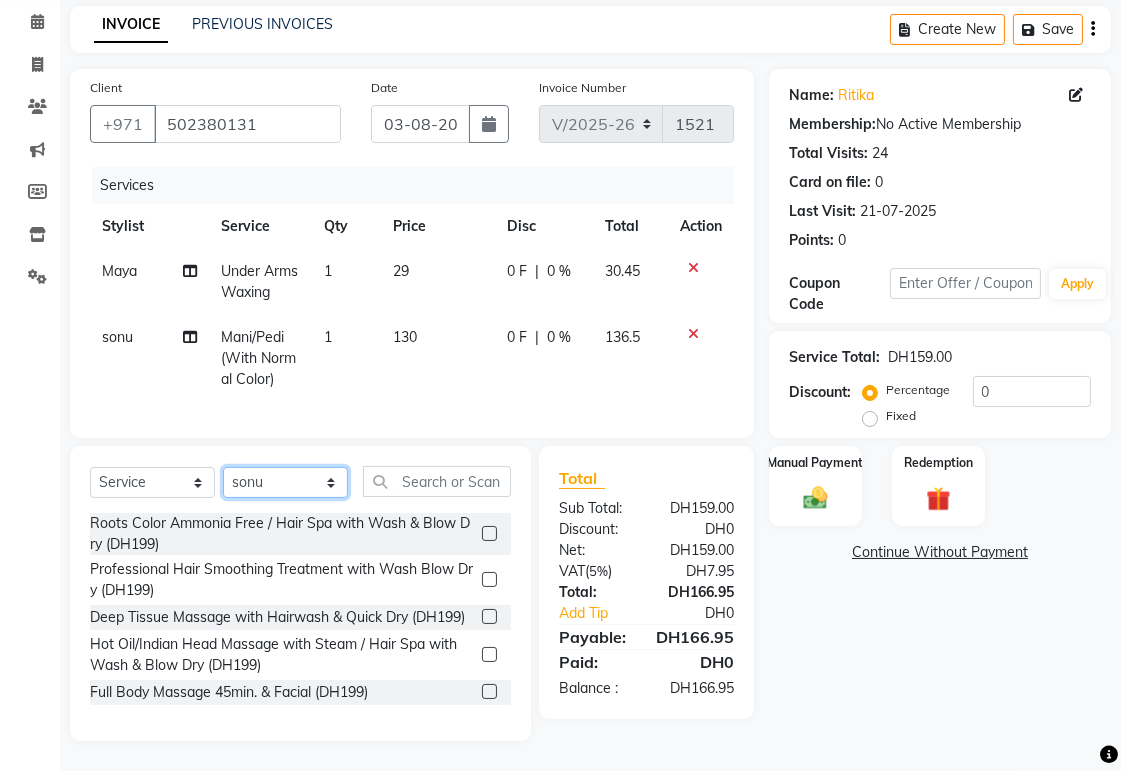 select on "59367" 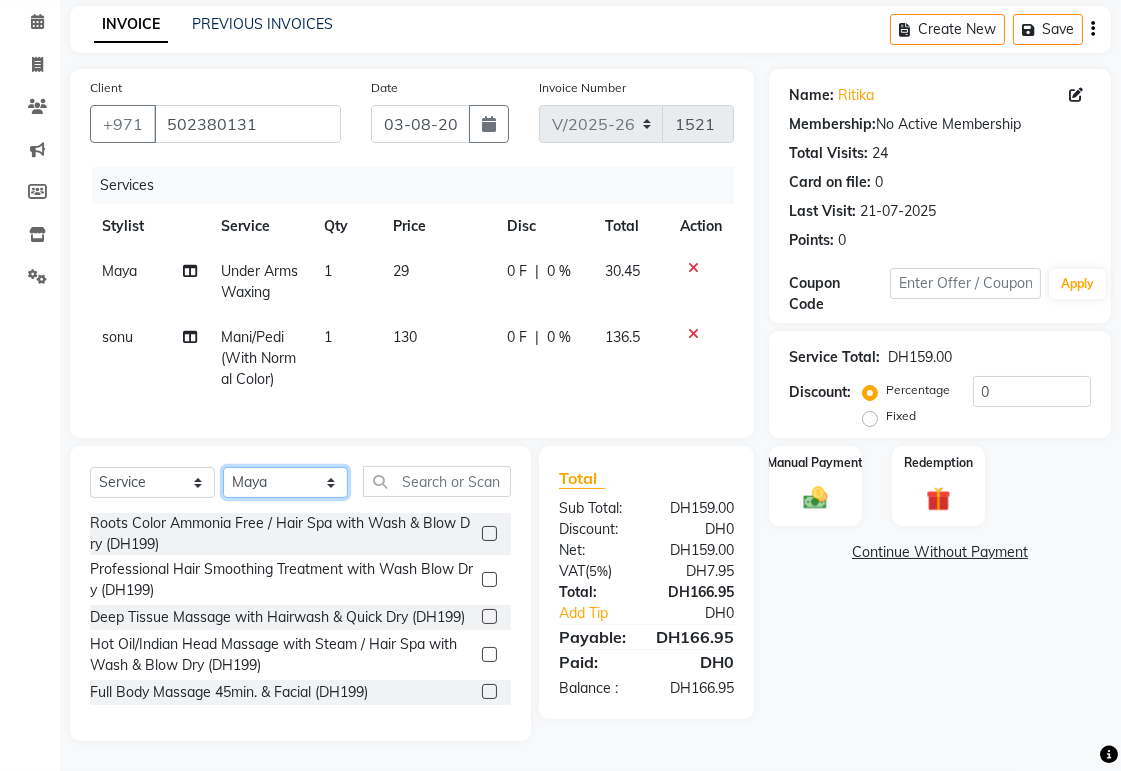 click on "Select Stylist Abid Alora Anu Ashmita Ausha Diksha Gita Komal Maya monzeer Shree sonu Sue Sumi Tannu Yamuna" 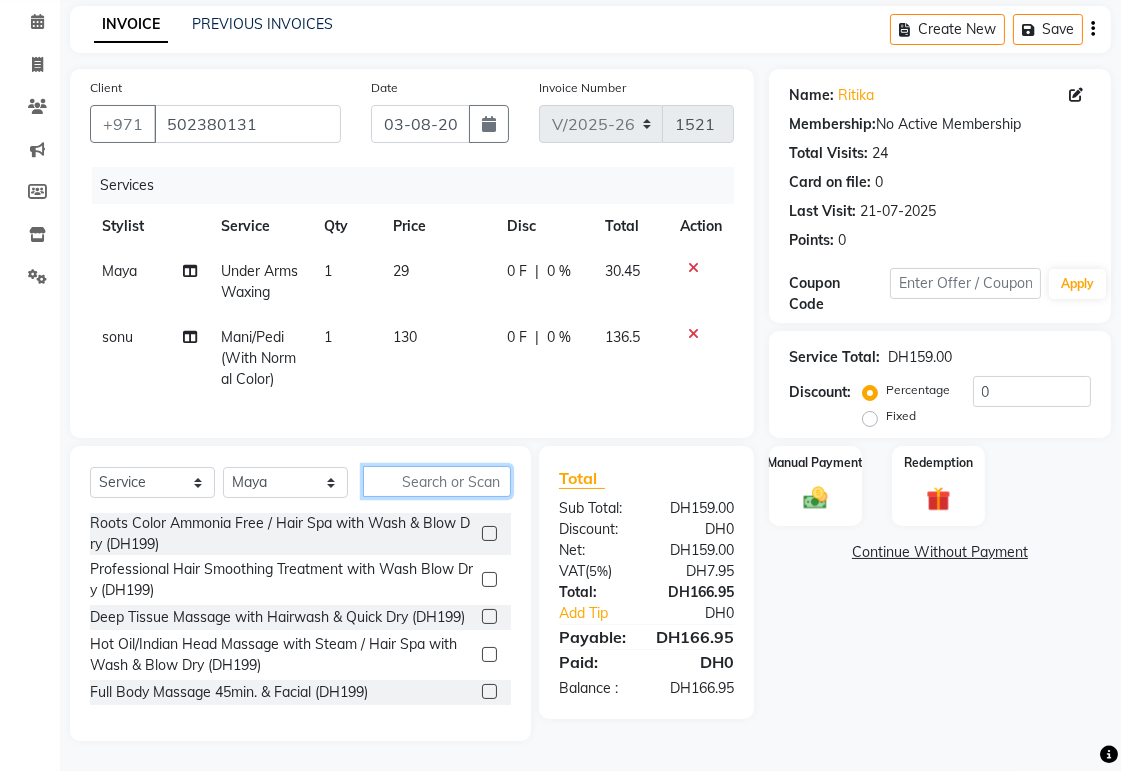 click 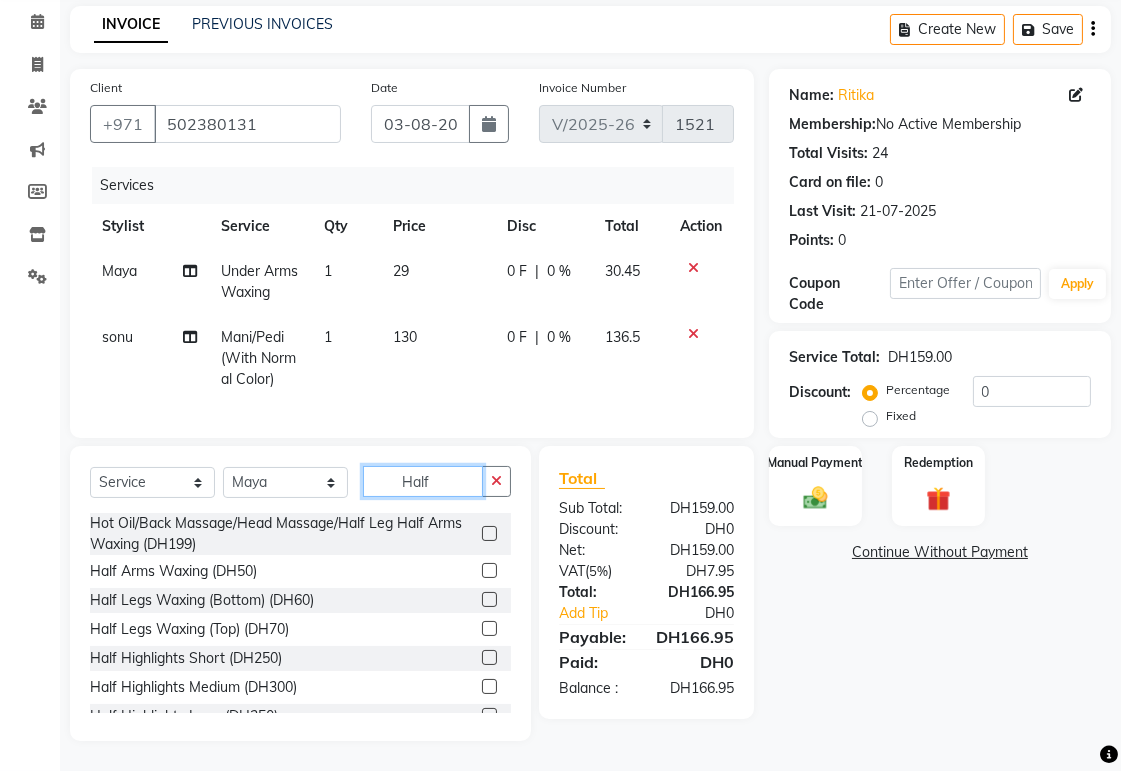 type on "Half" 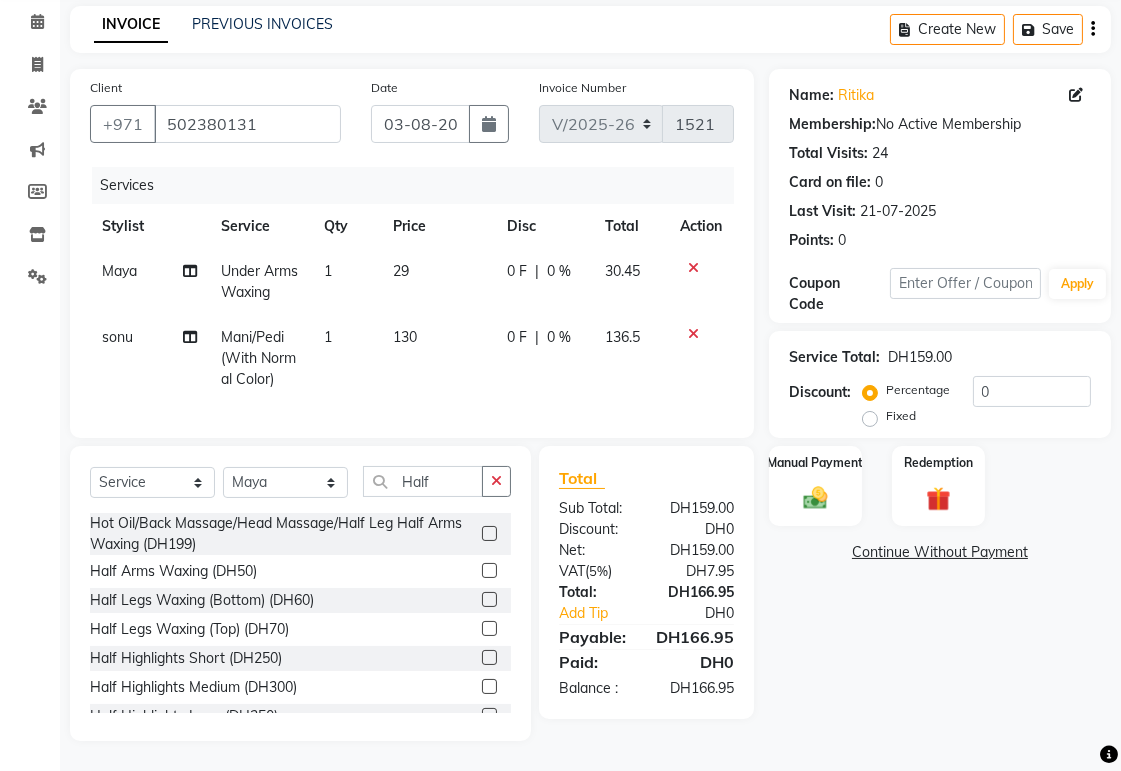 click 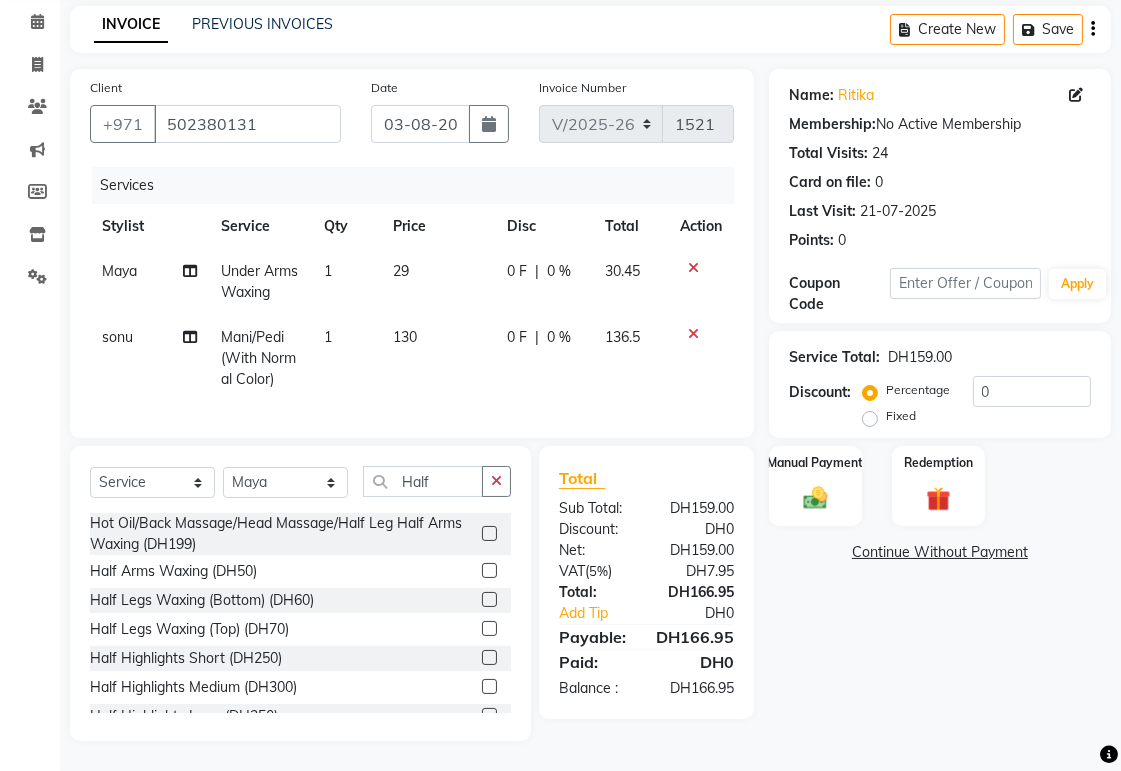 click 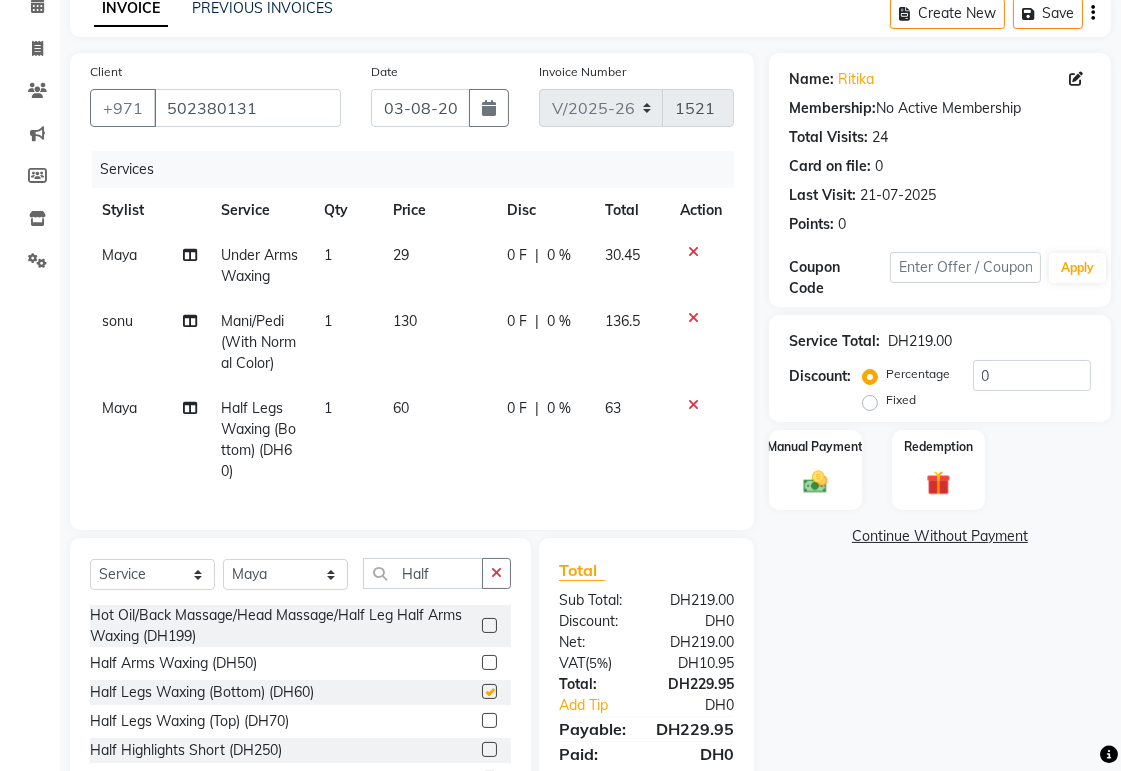 checkbox on "false" 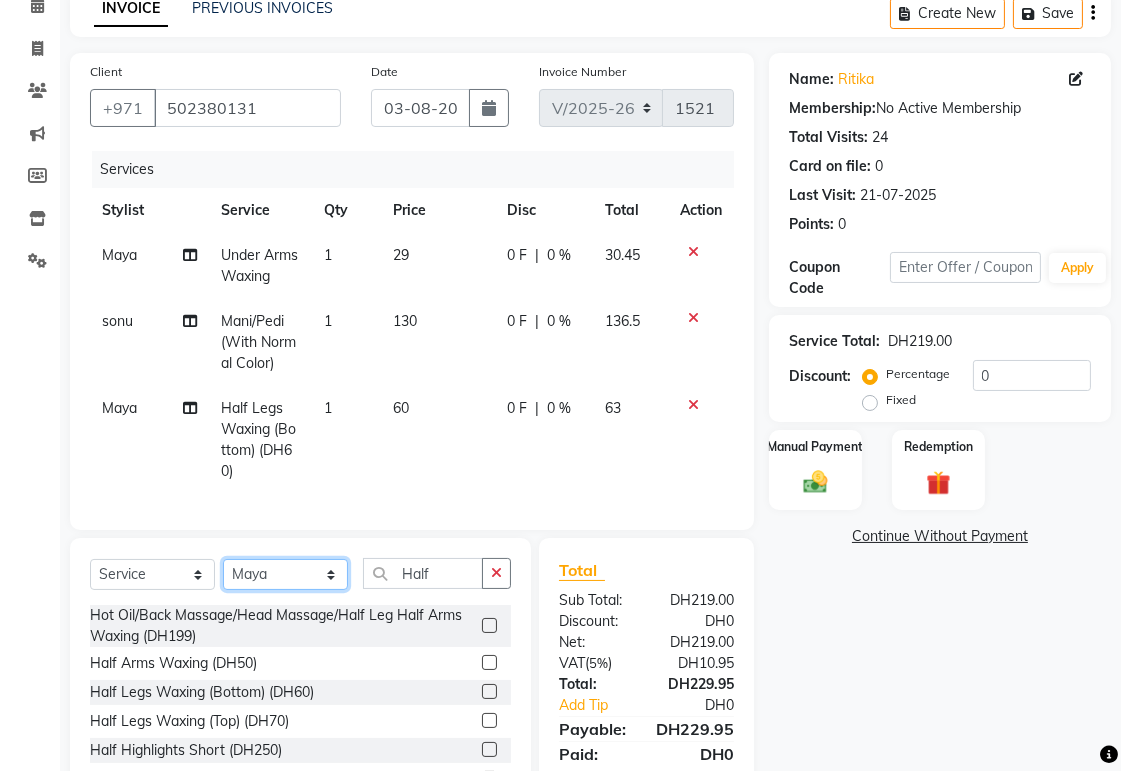 click on "Select Stylist Abid Alora Anu Ashmita Ausha Diksha Gita Komal Maya monzeer Shree sonu Sue Sumi Tannu Yamuna" 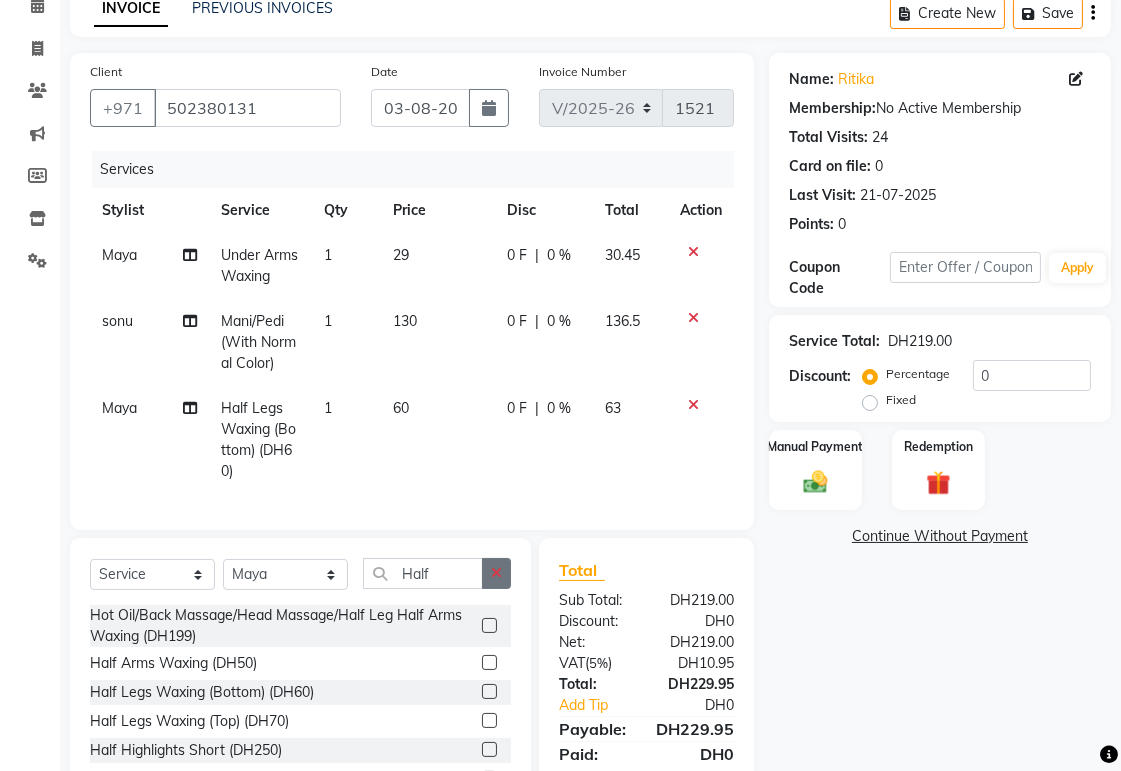 click 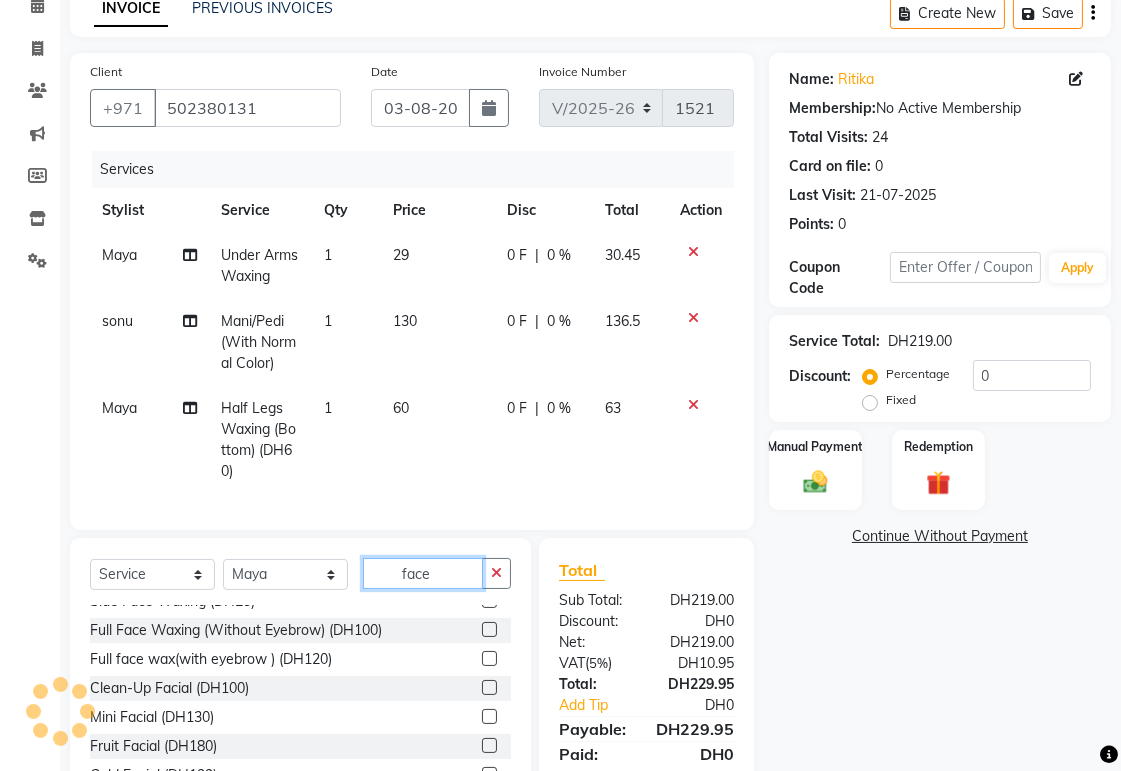 scroll, scrollTop: 75, scrollLeft: 0, axis: vertical 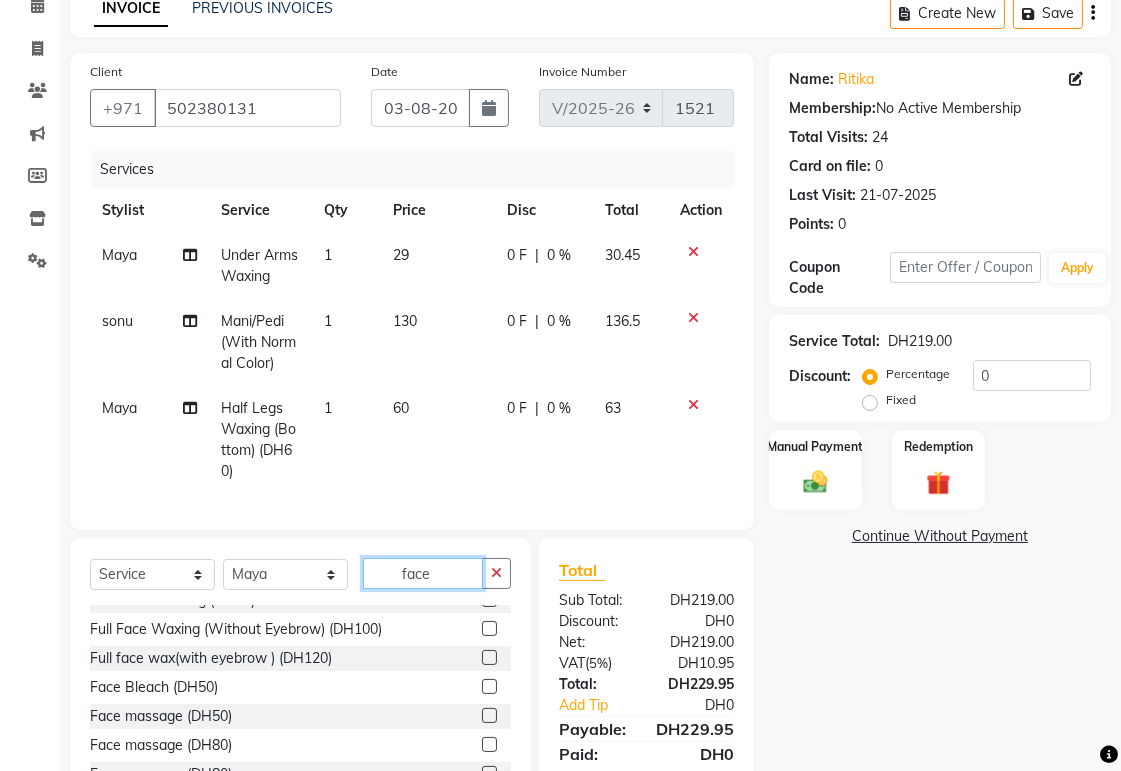 type on "face" 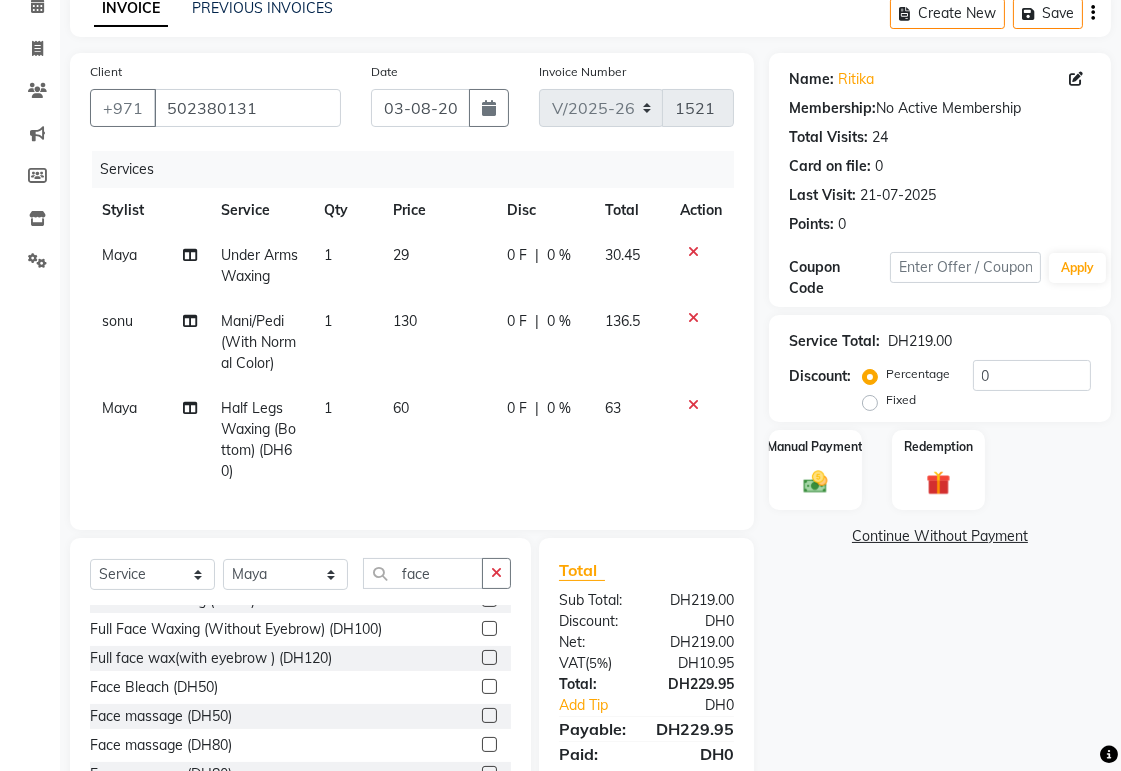 click 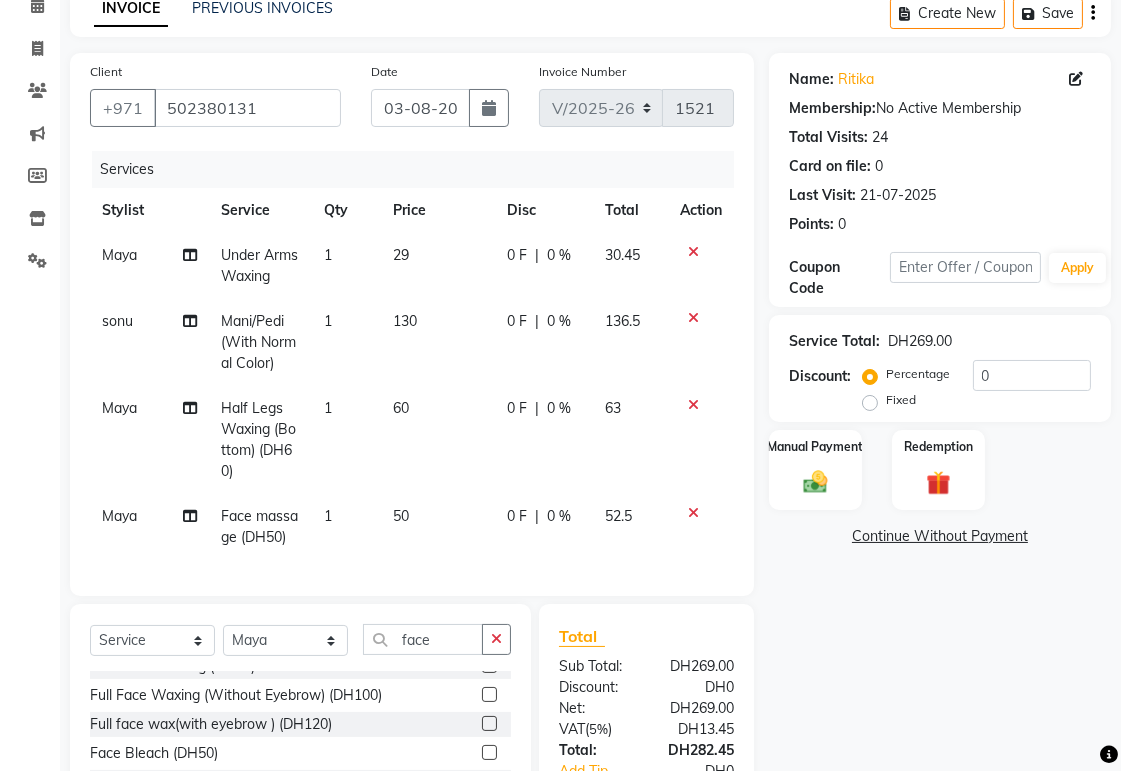 checkbox on "false" 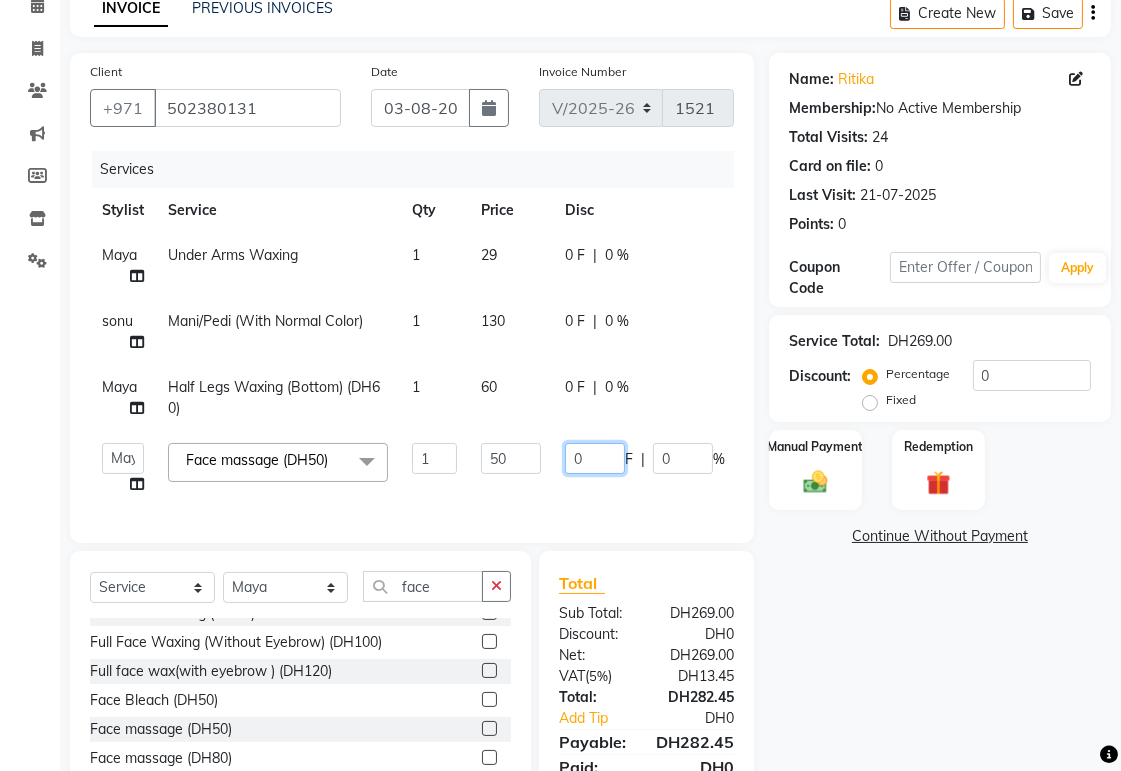 click on "0" 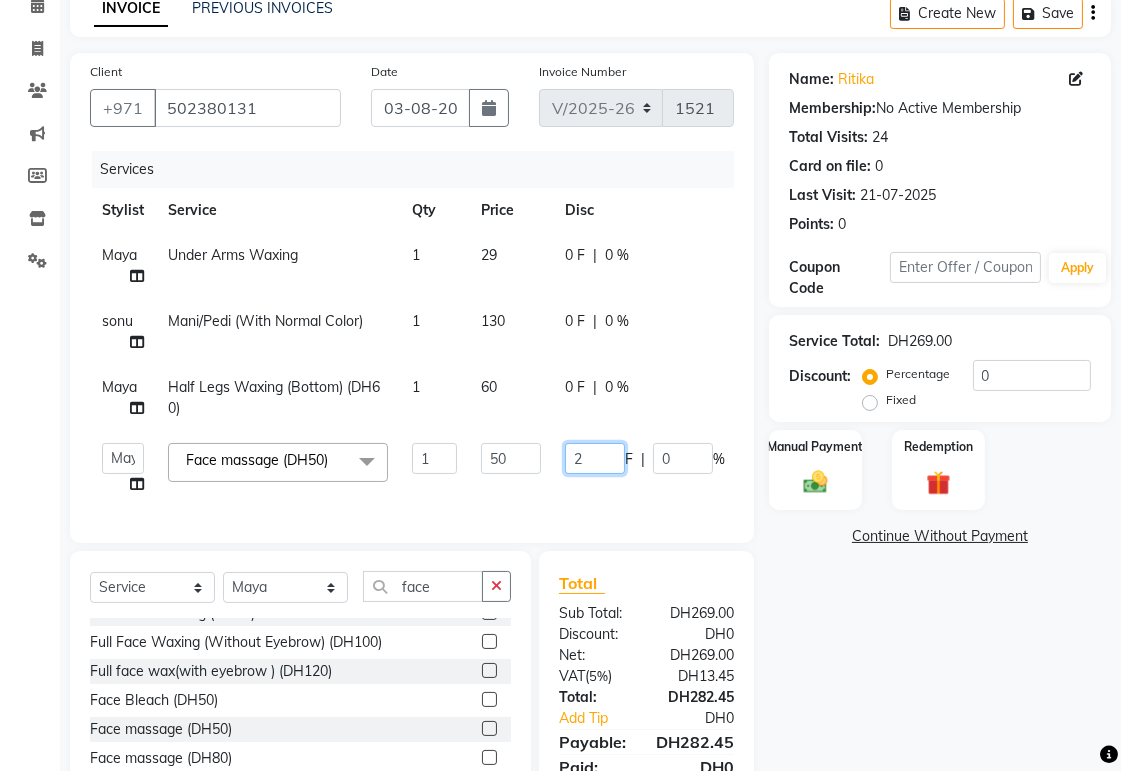 type on "25" 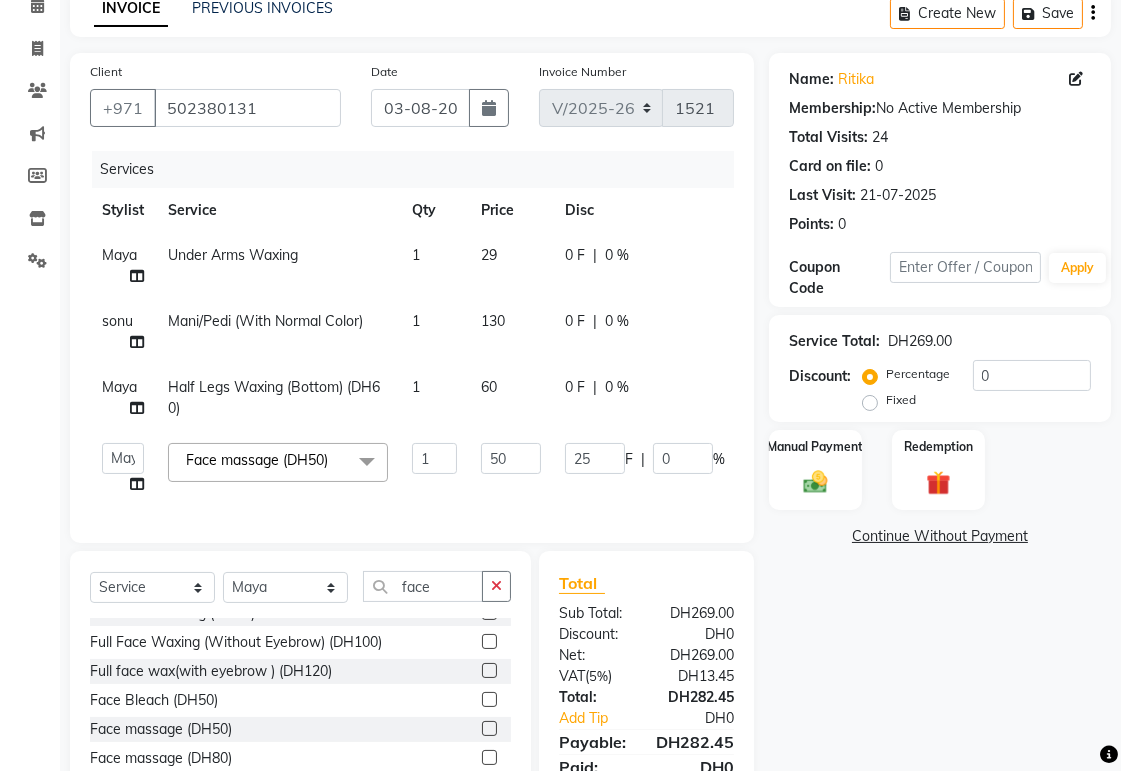 click on "Name: [NAME]  Membership:  No Active Membership  Total Visits:  24 Card on file:  0 Last Visit:   21-07-2025 Points:   0  Coupon Code Apply Service Total:  DH269.00  Discount:  Percentage   Fixed  0 Manual Payment Redemption  Continue Without Payment" 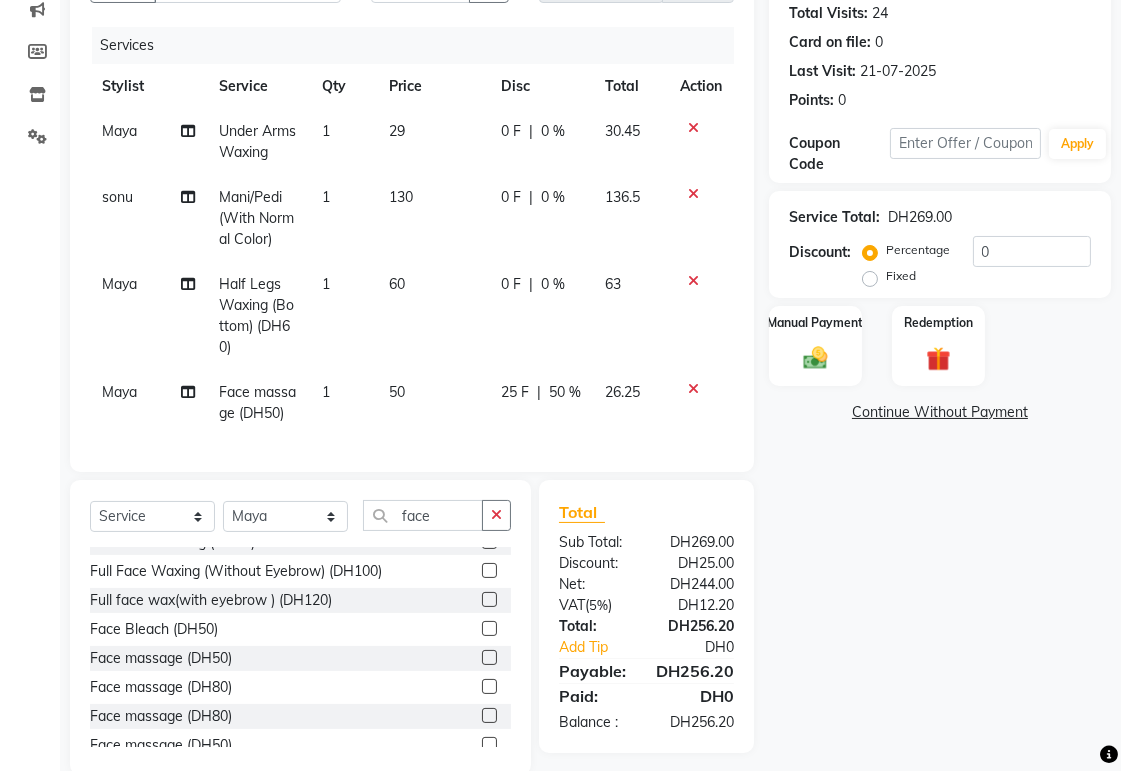 scroll, scrollTop: 272, scrollLeft: 0, axis: vertical 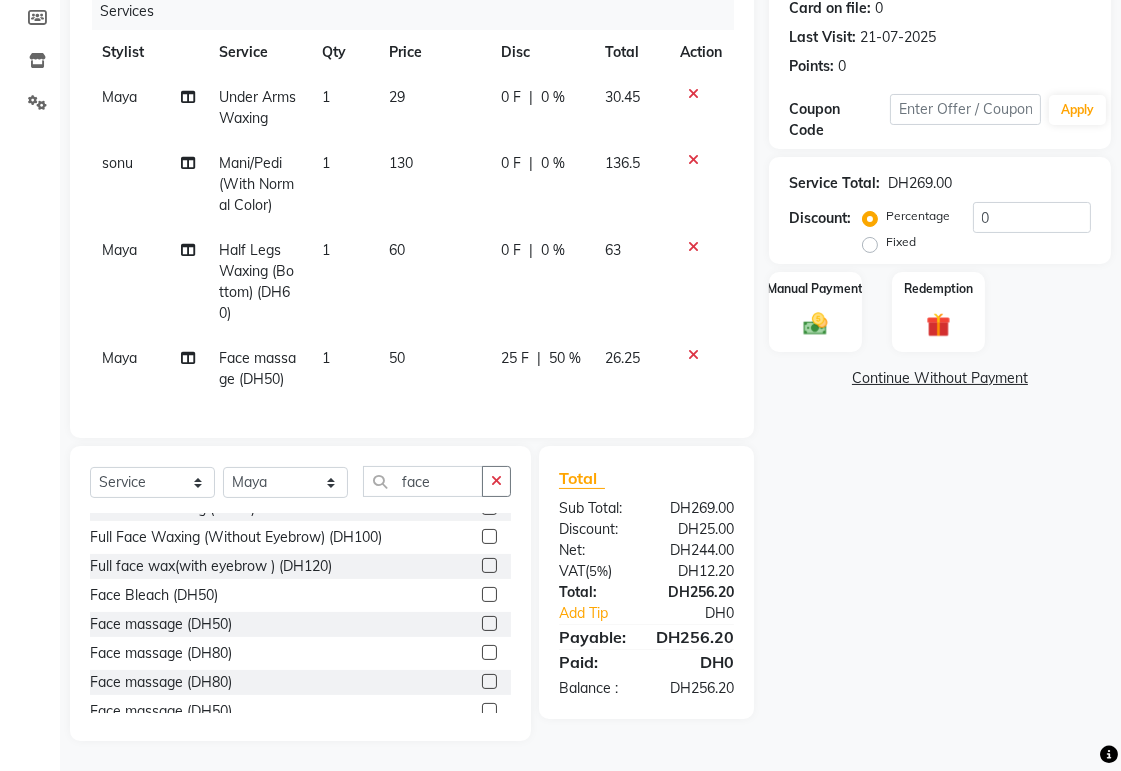 click on "25 F" 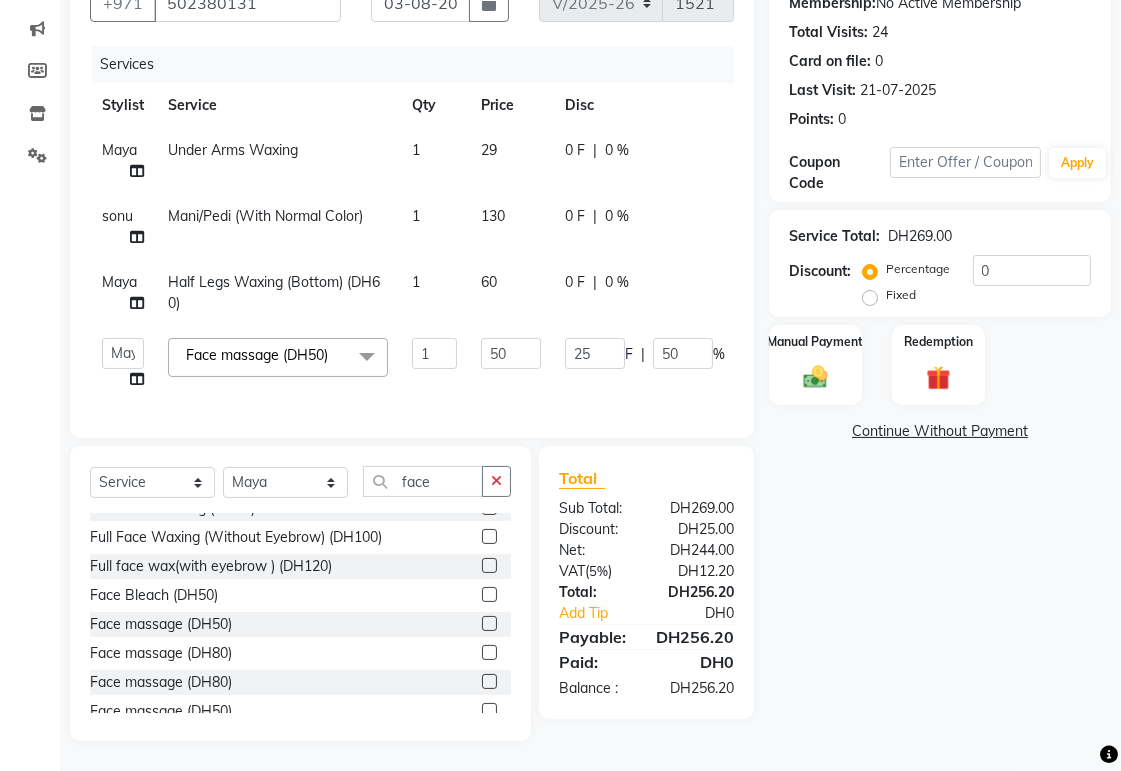 scroll, scrollTop: 218, scrollLeft: 0, axis: vertical 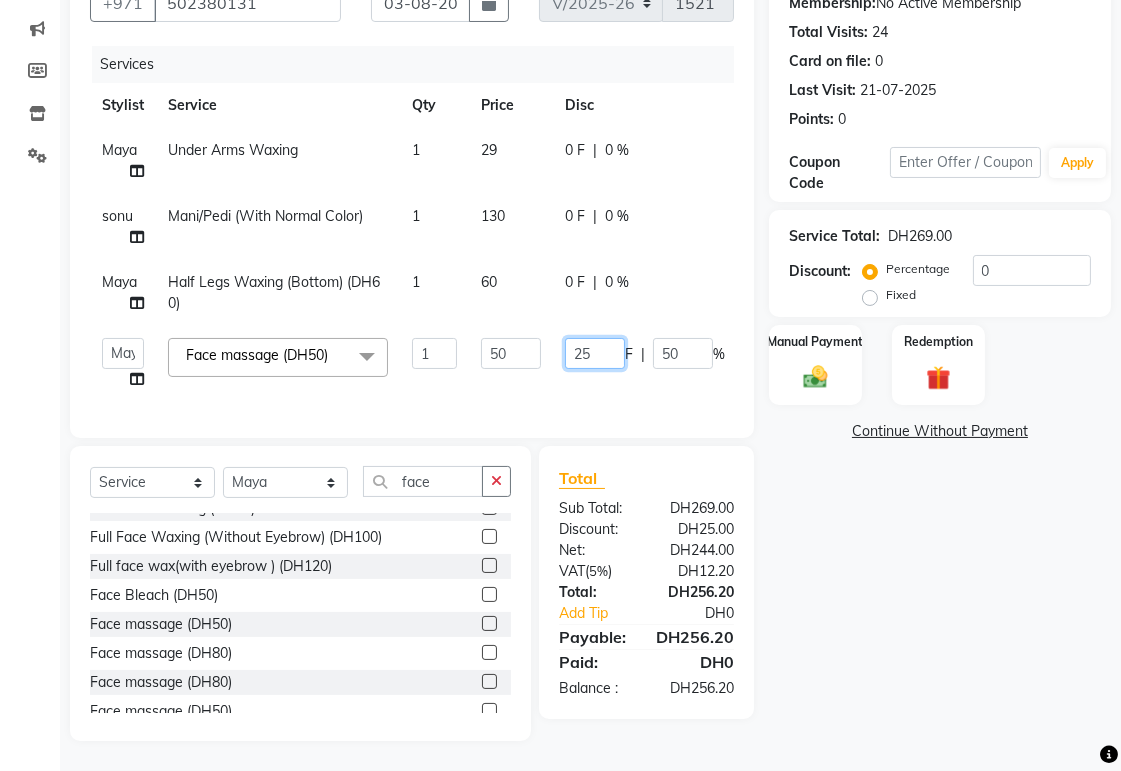 click on "25" 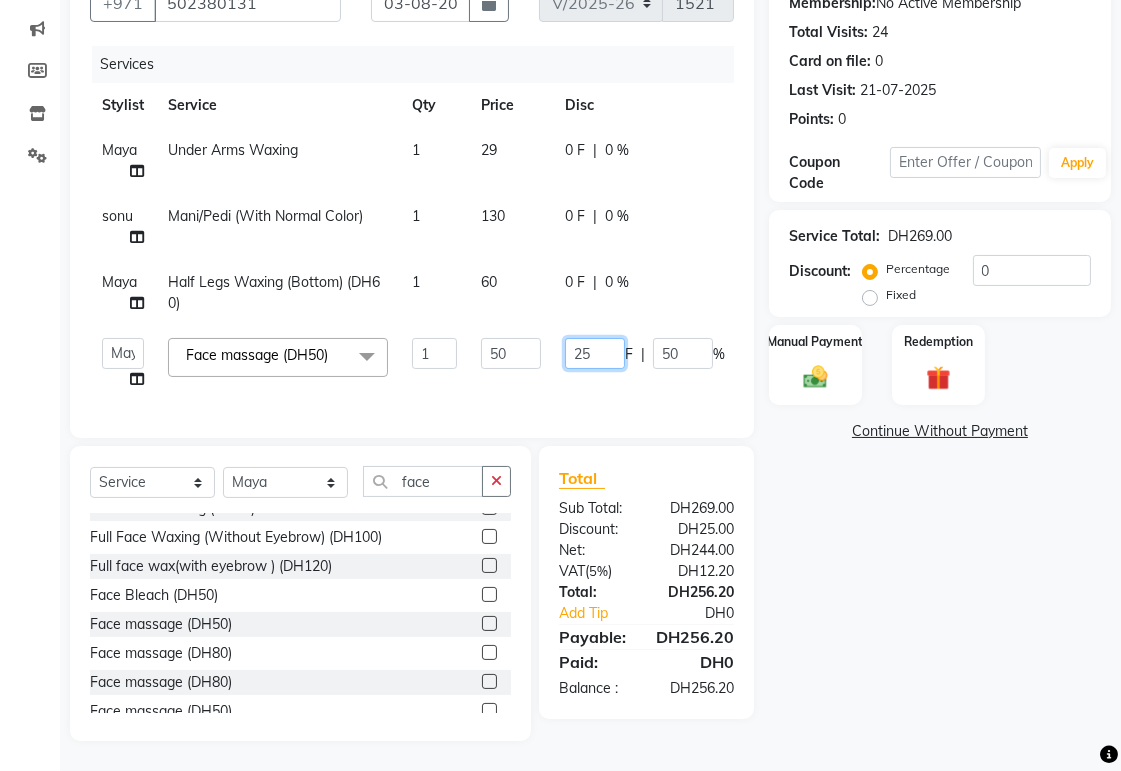 type on "2" 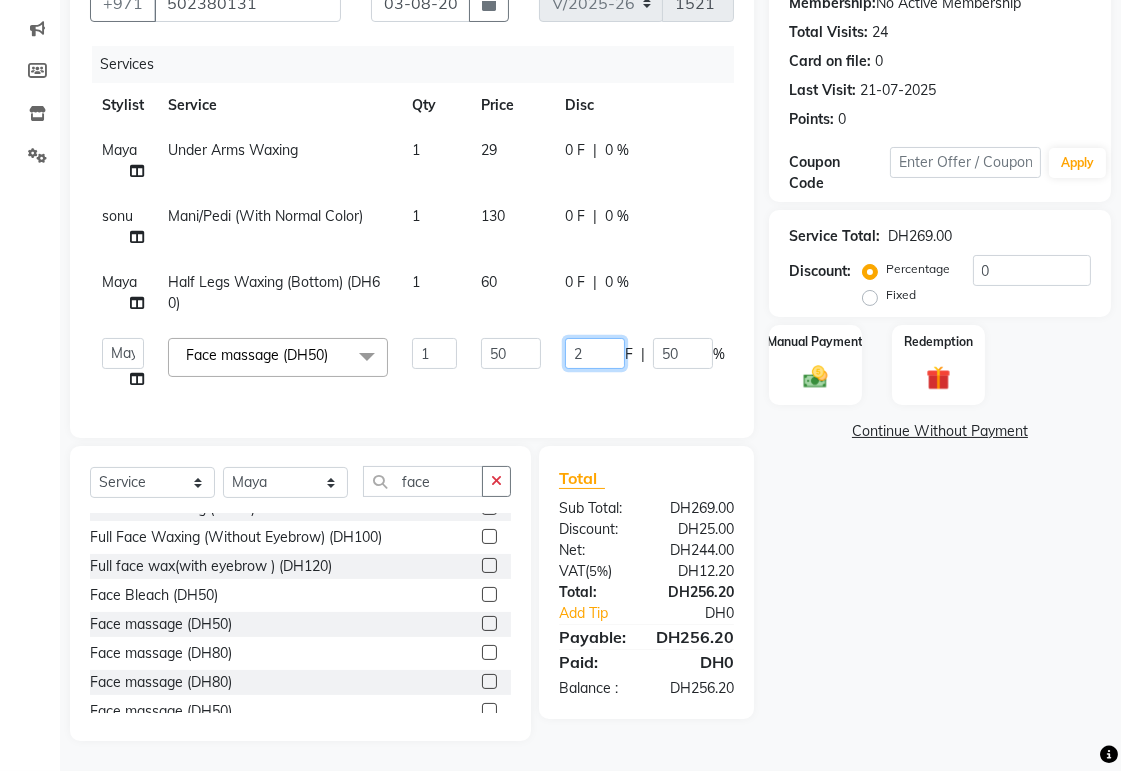 type on "20" 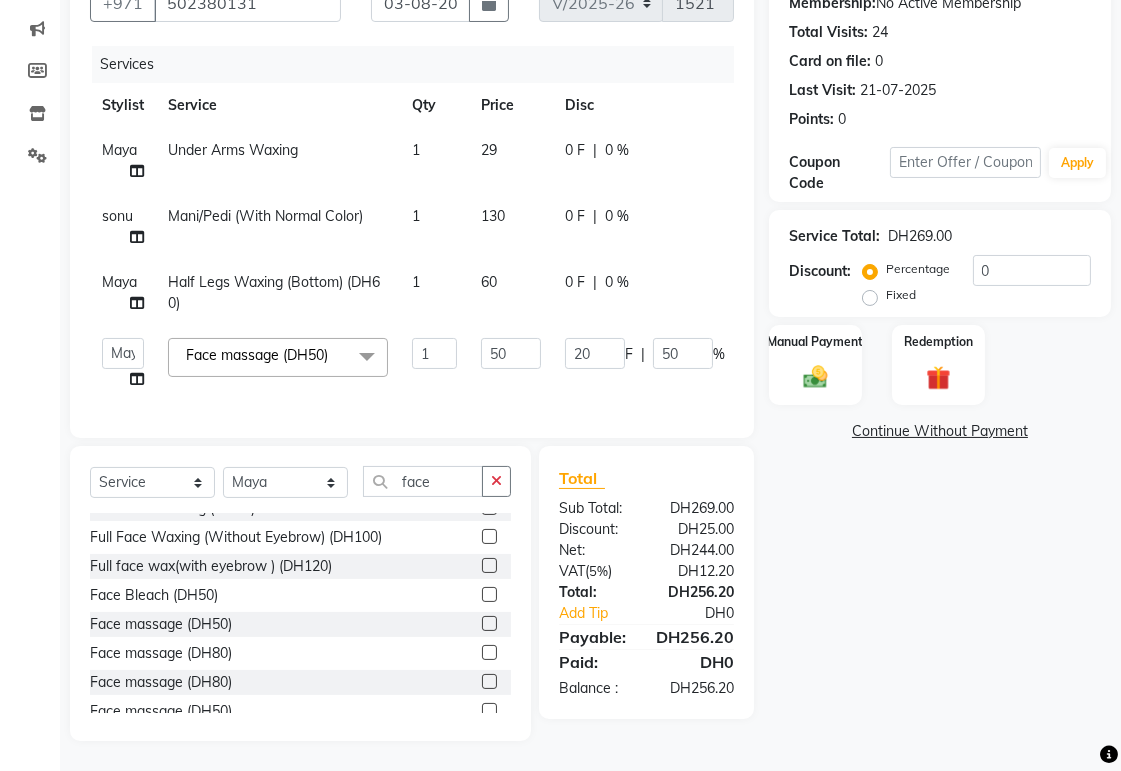 click on "Name: [NAME]  Membership:  No Active Membership  Total Visits:  24 Card on file:  0 Last Visit:   21-07-2025 Points:   0  Coupon Code Apply Service Total:  DH269.00  Discount:  Percentage   Fixed  0 Manual Payment Redemption  Continue Without Payment" 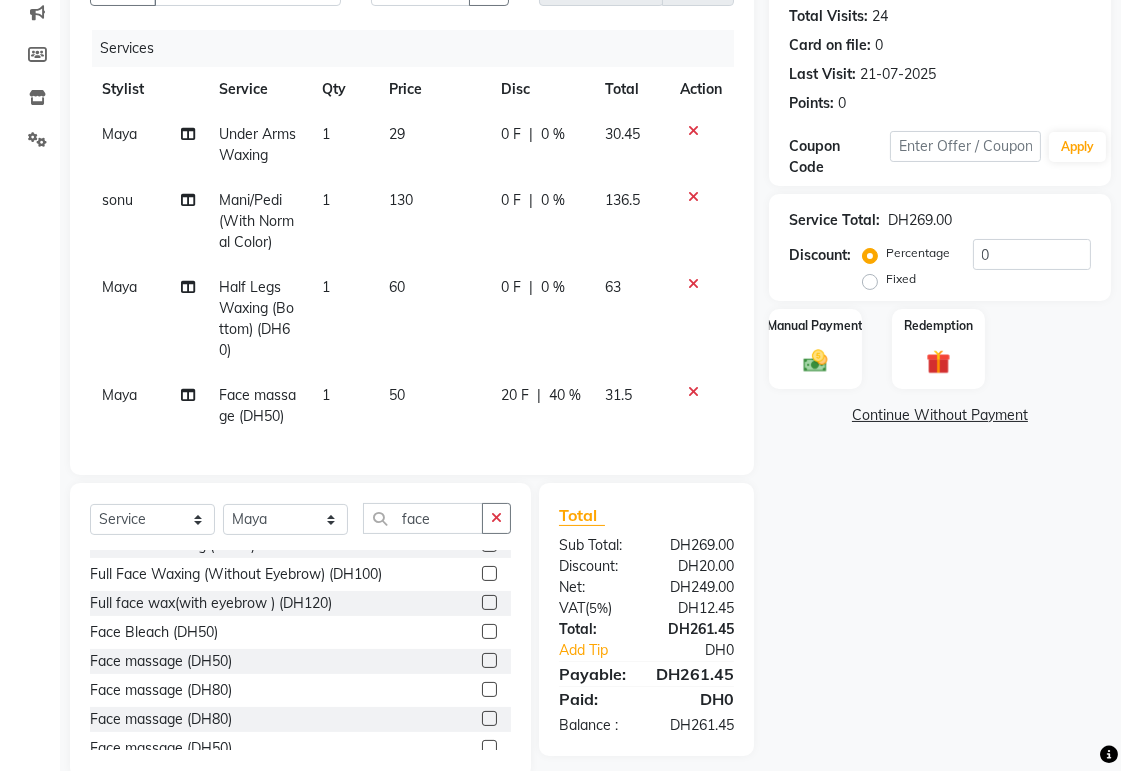 scroll, scrollTop: 272, scrollLeft: 0, axis: vertical 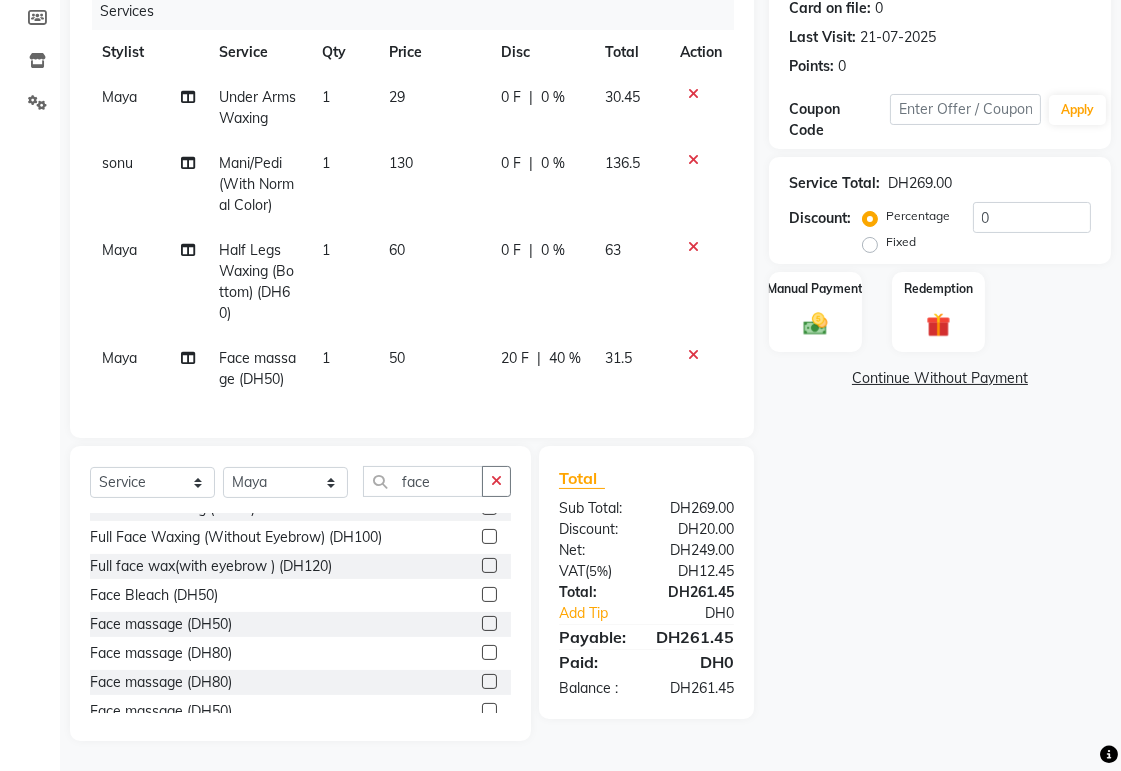 click 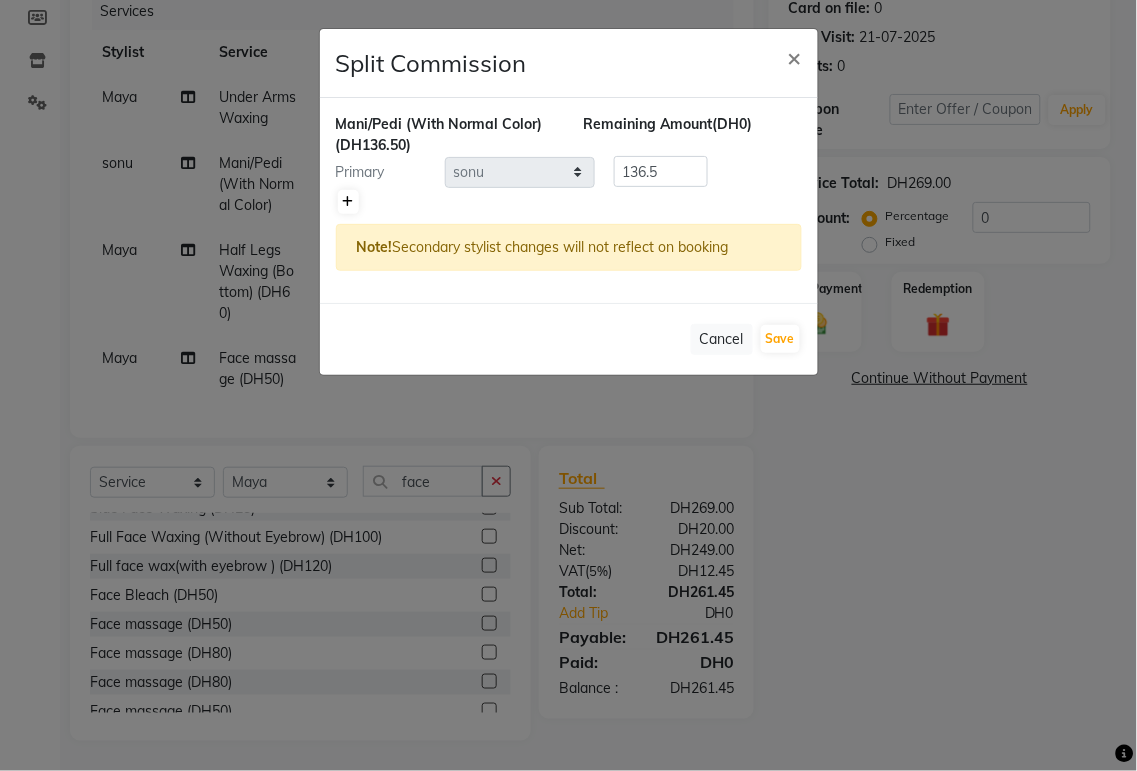 click 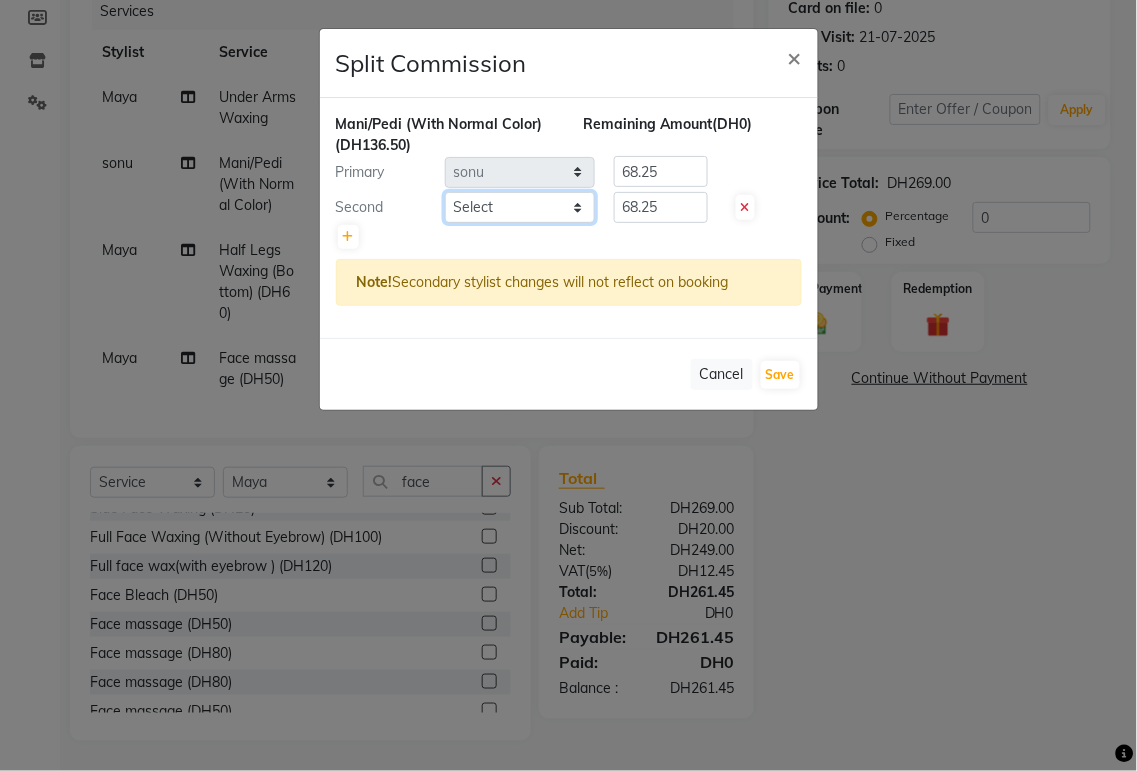click on "Select  Abid   Alora   Anu   Ashmita   Ausha   Diksha   Gita   Komal   Maya   monzeer   Shree   sonu   Sue   Sumi   Tannu   Yamuna" 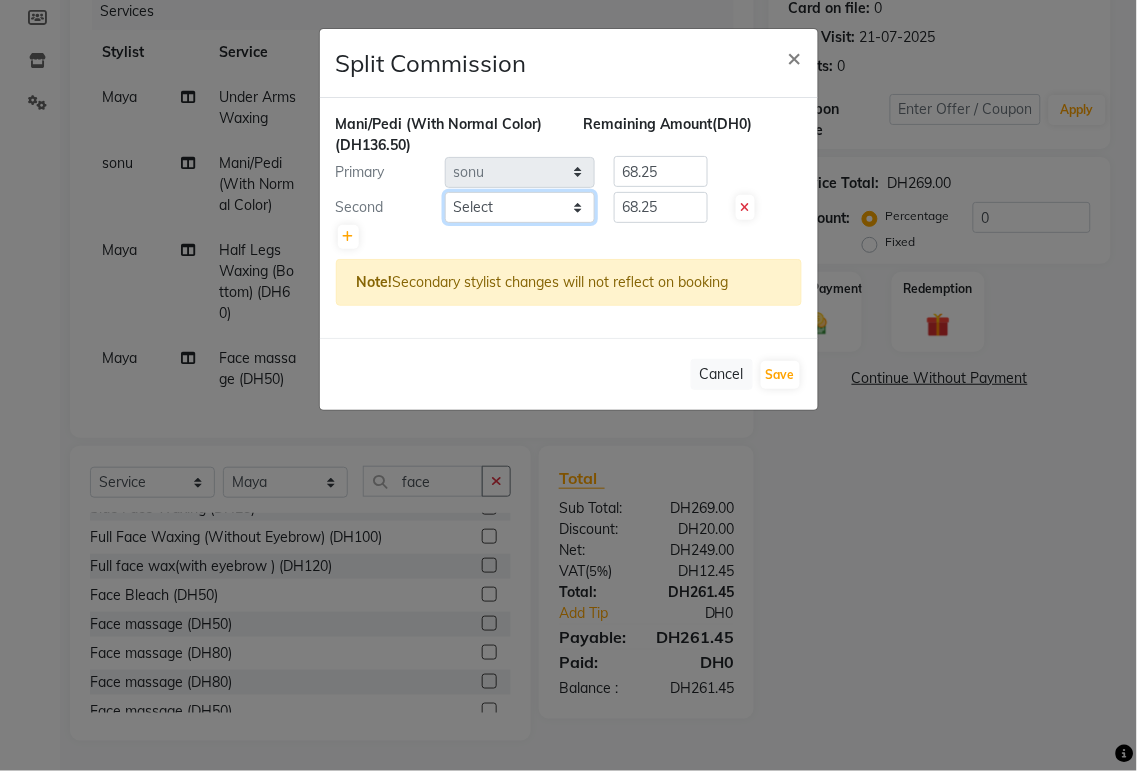 select on "57878" 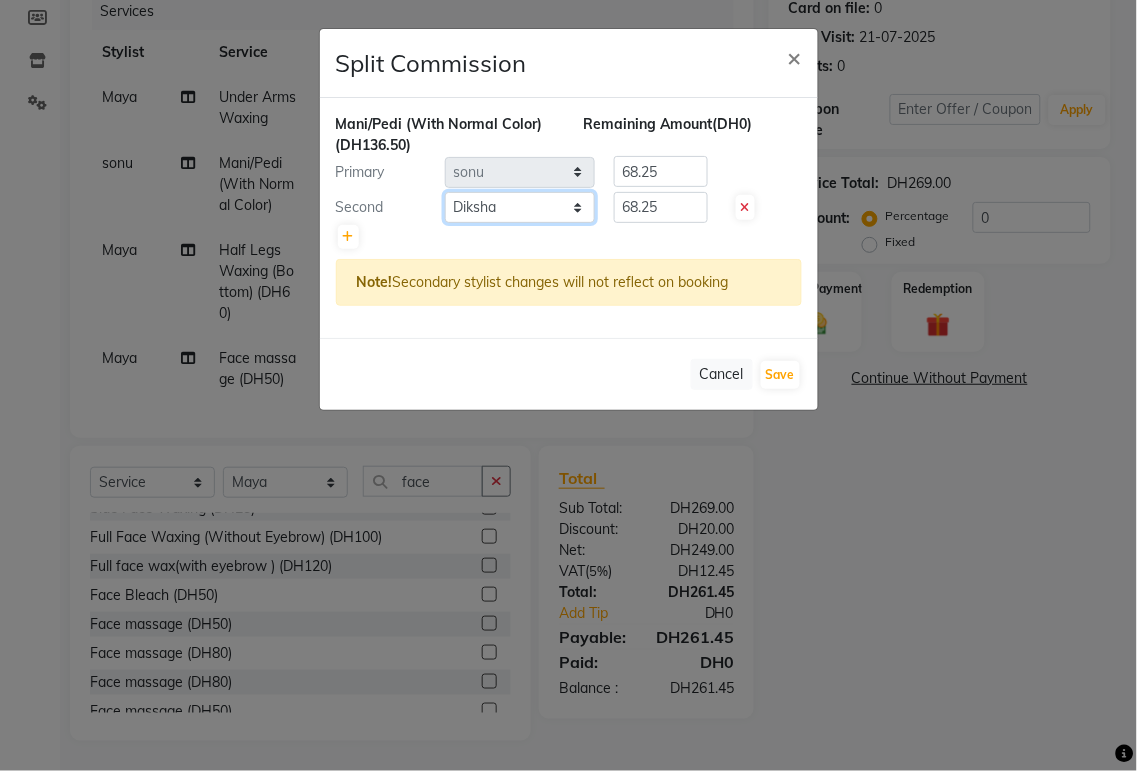 click on "Select  Abid   Alora   Anu   Ashmita   Ausha   Diksha   Gita   Komal   Maya   monzeer   Shree   sonu   Sue   Sumi   Tannu   Yamuna" 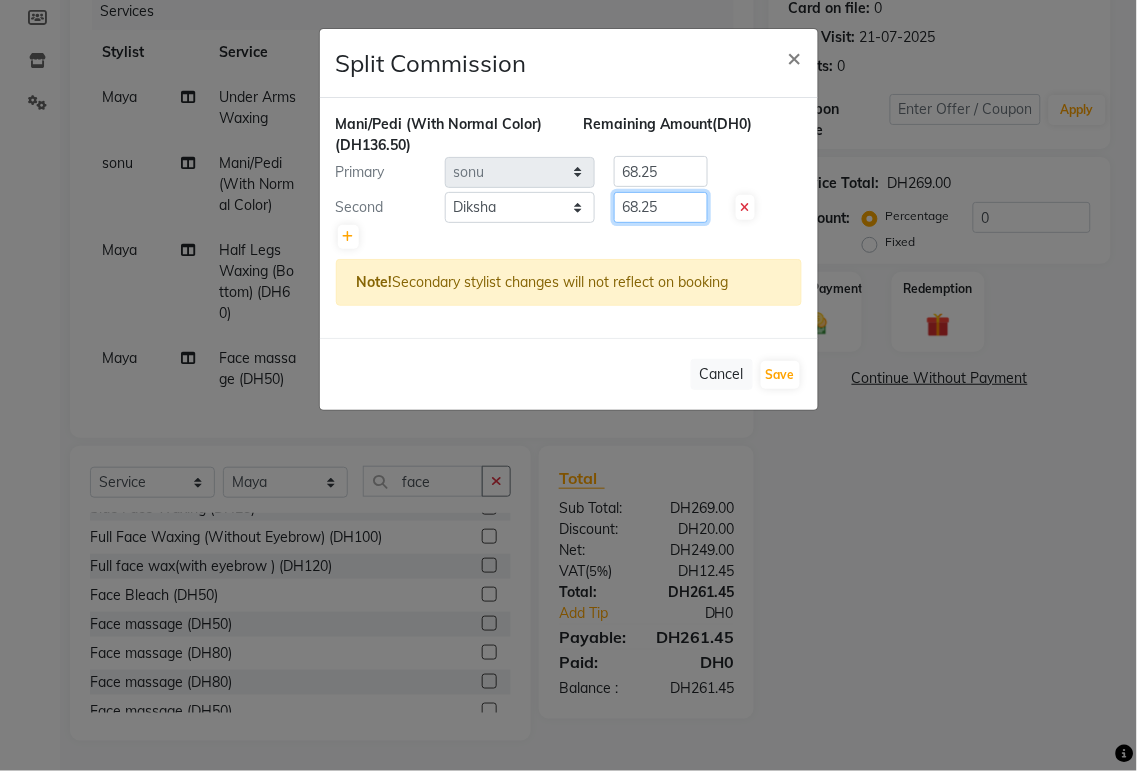 click on "68.25" 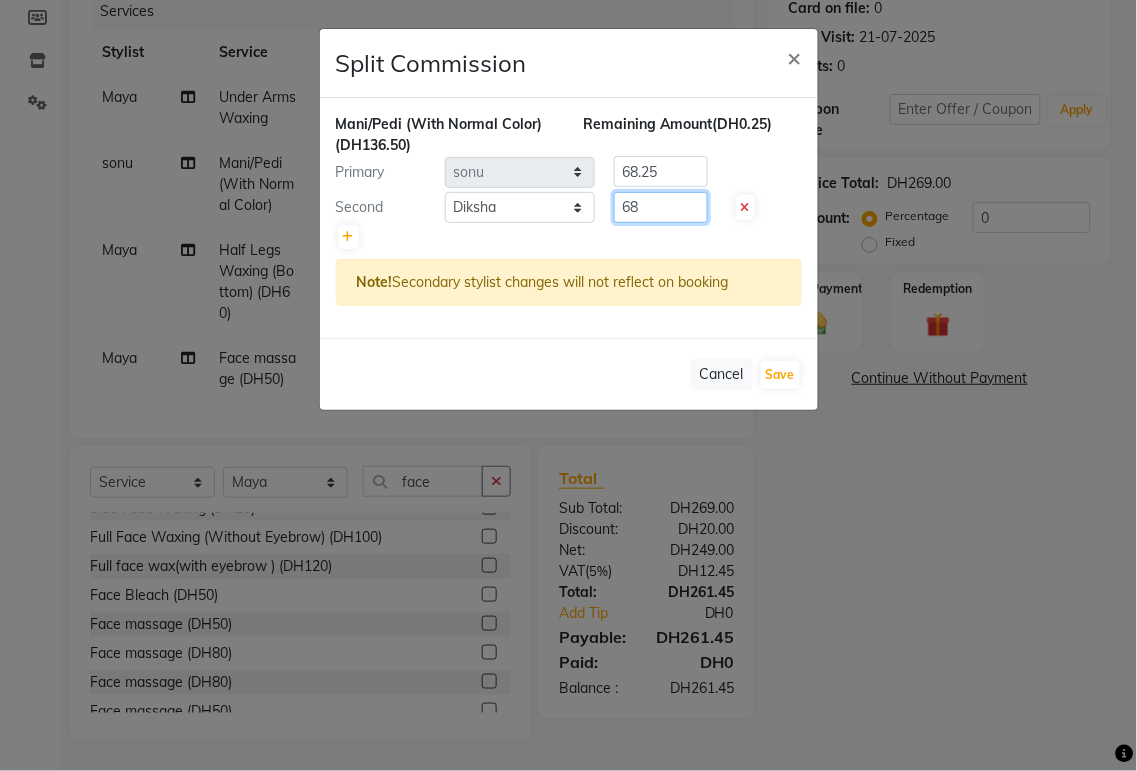 type on "6" 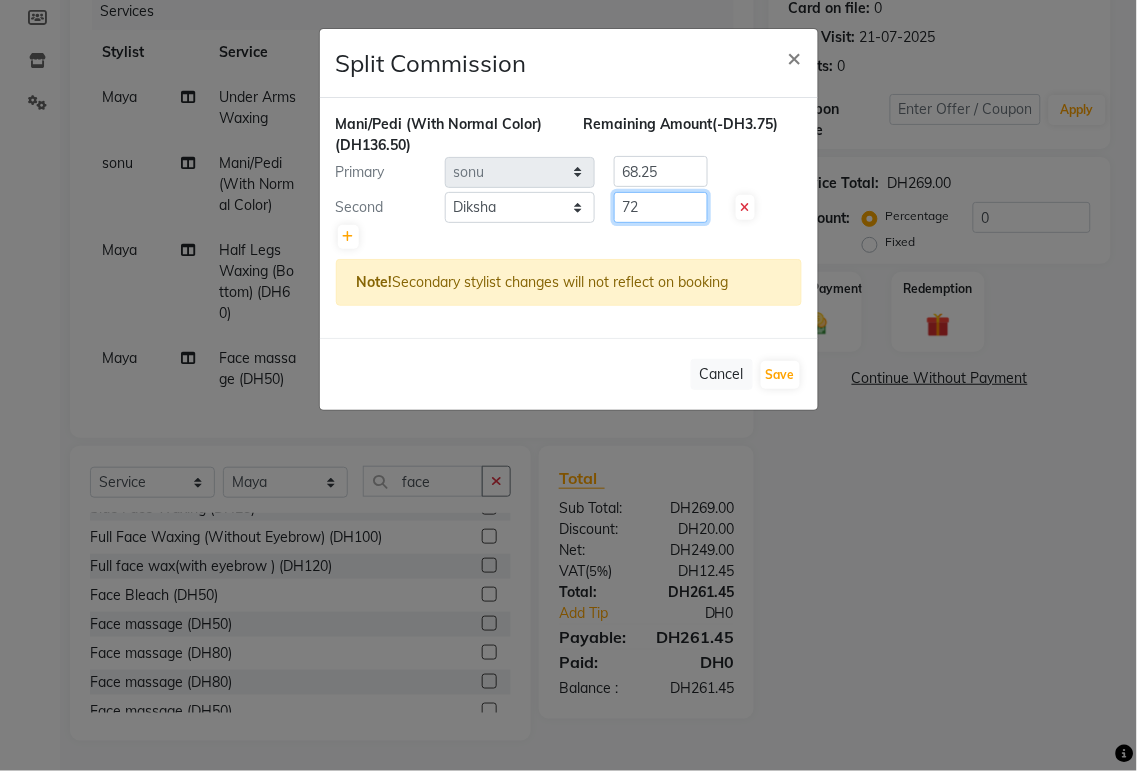 type on "72" 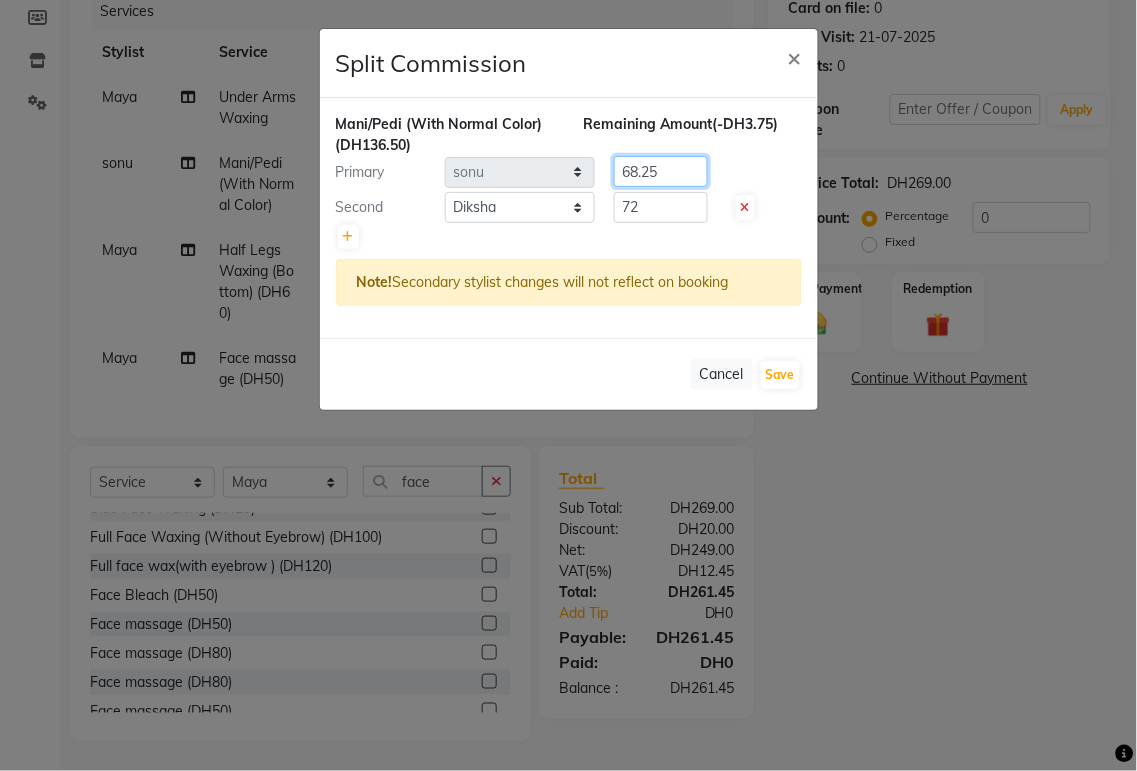 click on "68.25" 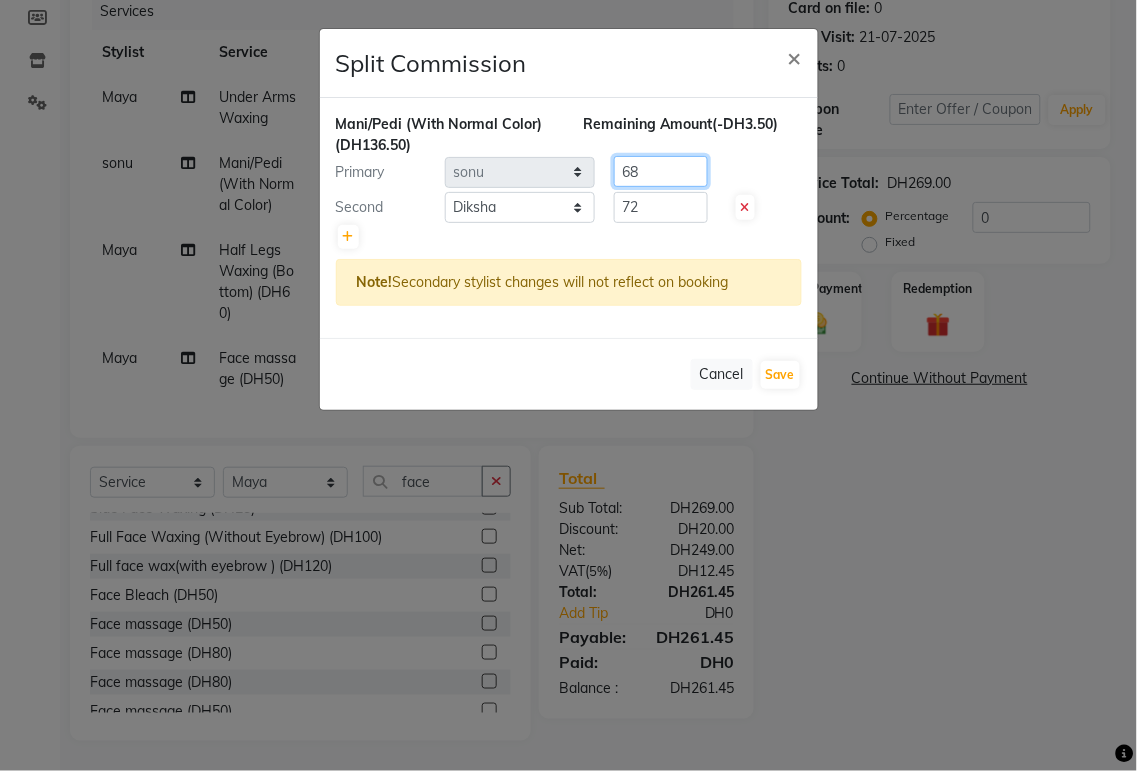 type on "6" 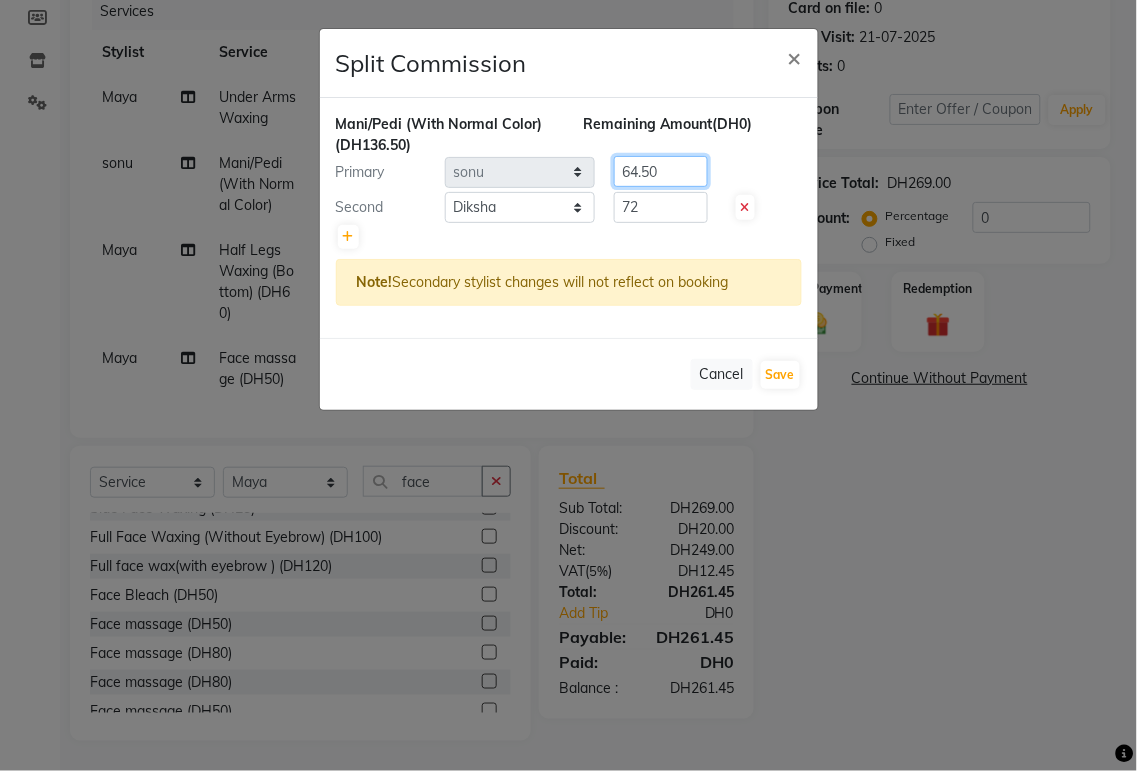 type on "64.50" 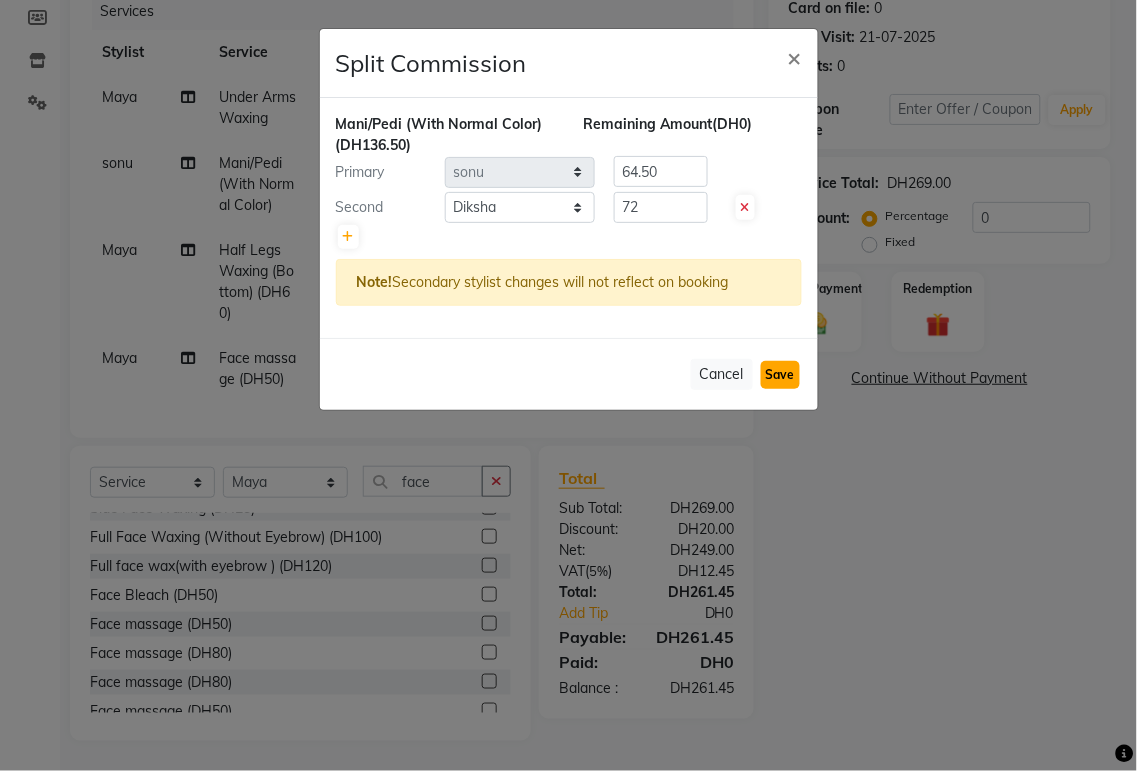 click on "Save" 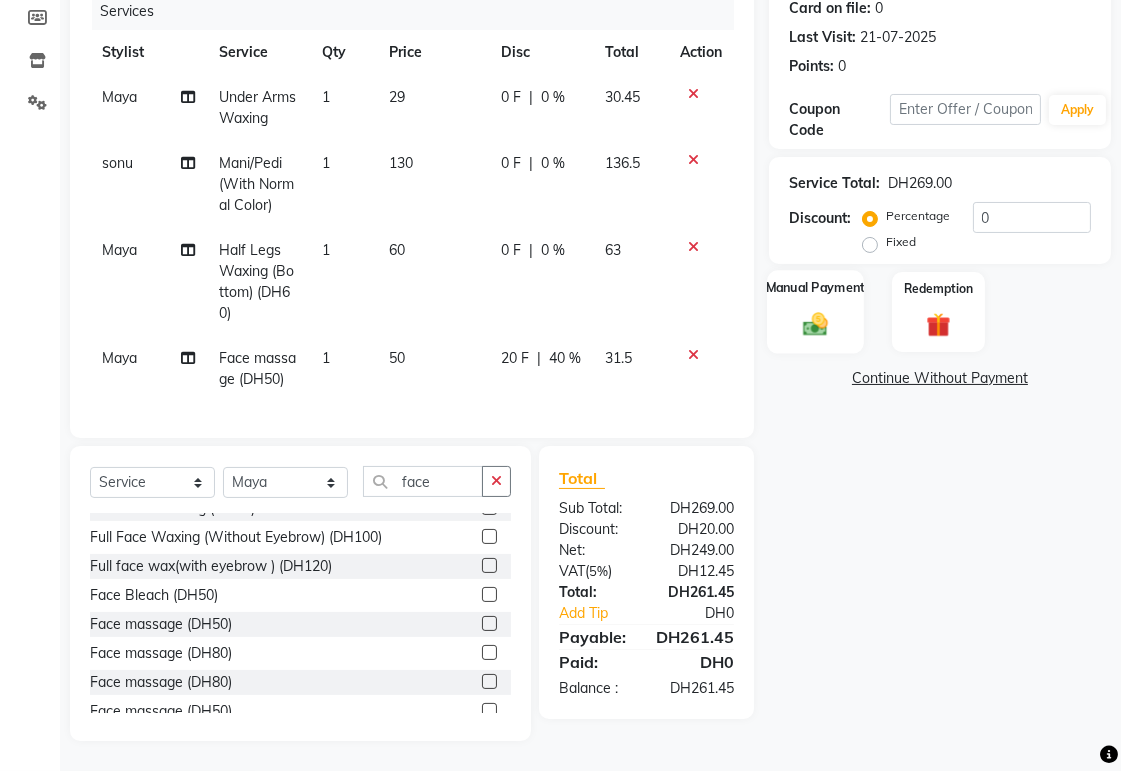 click on "Manual Payment" 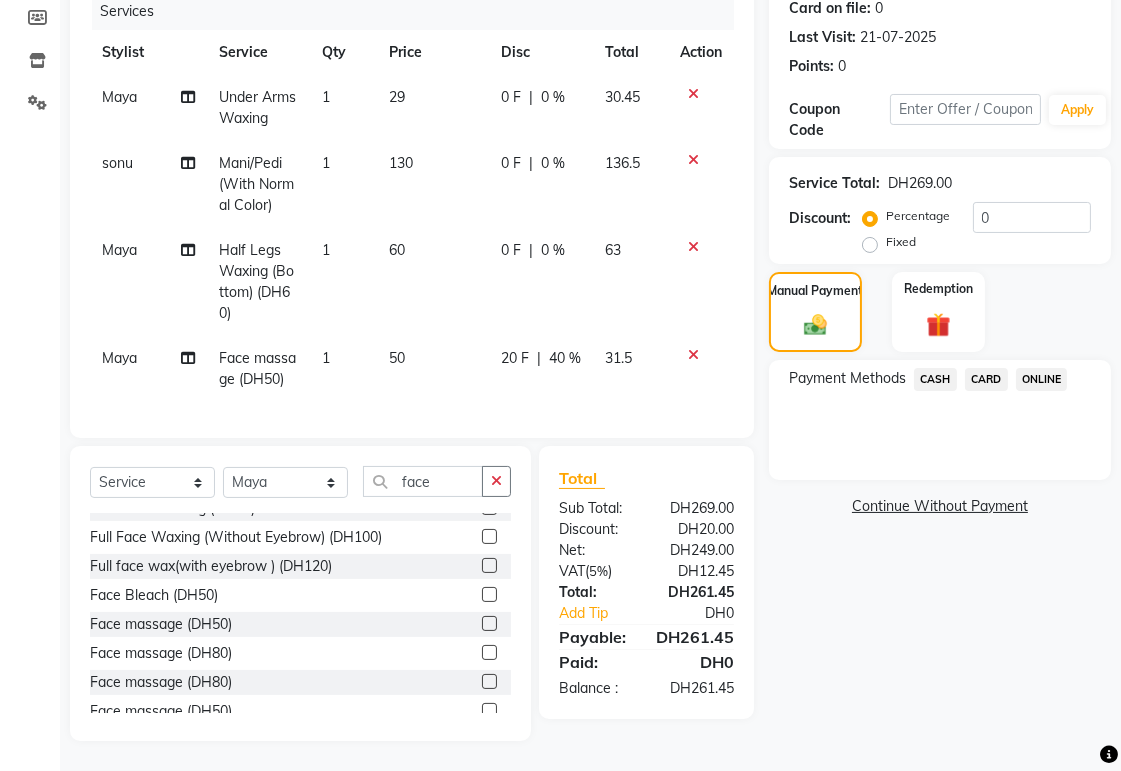 click on "CARD" 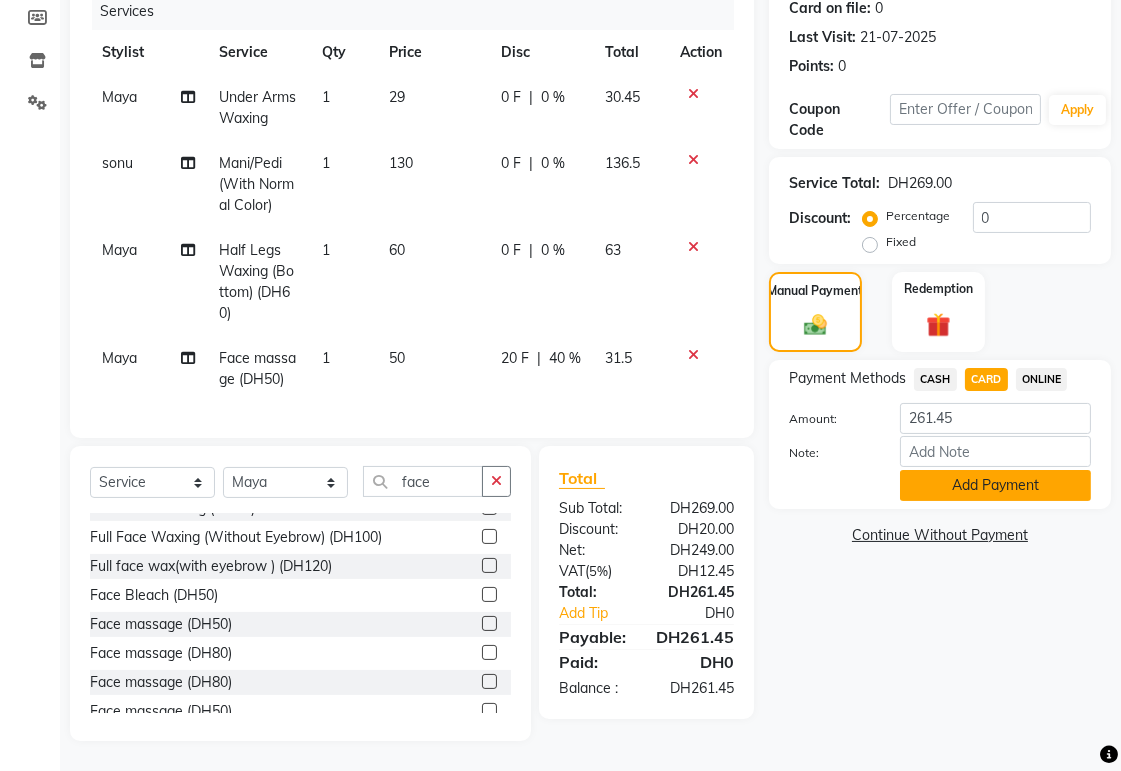 click on "Add Payment" 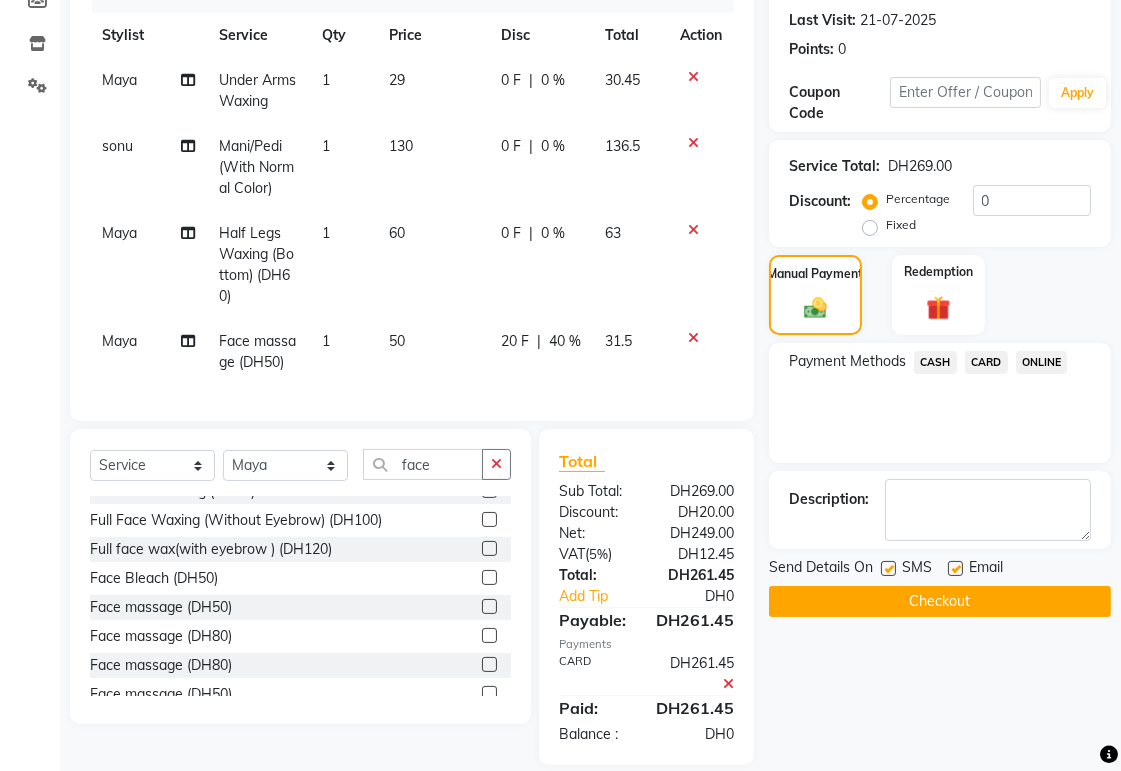 scroll, scrollTop: 312, scrollLeft: 0, axis: vertical 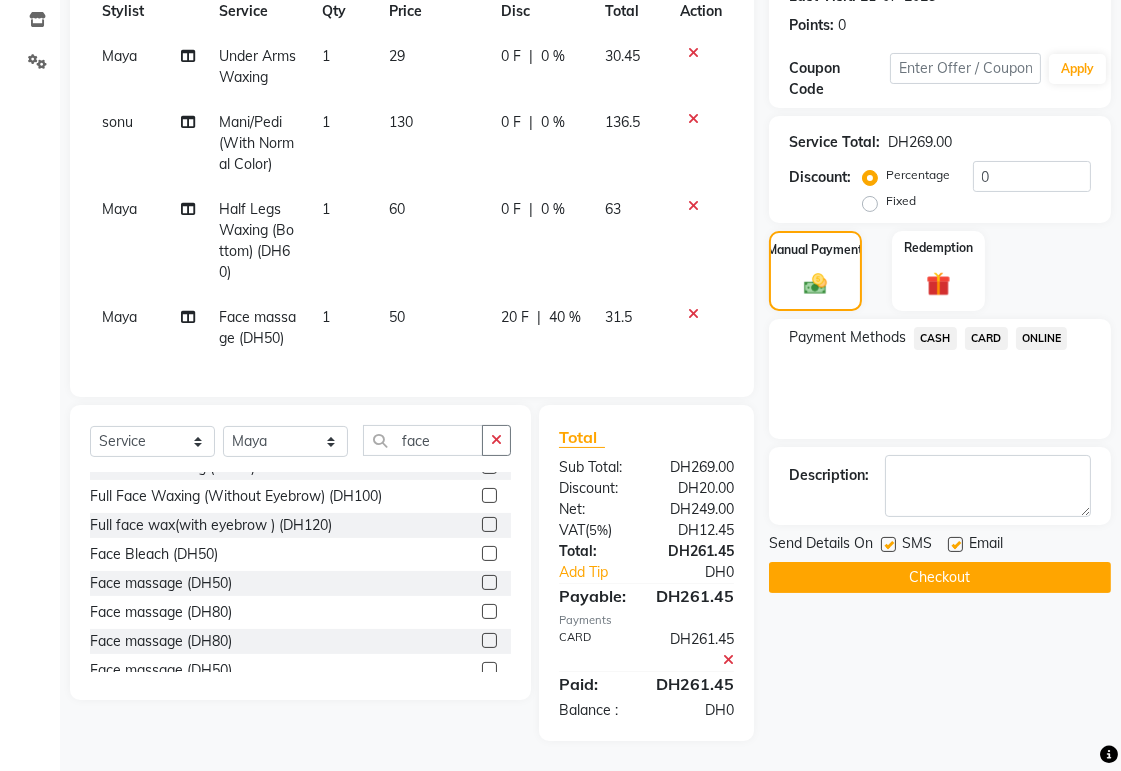 click on "Checkout" 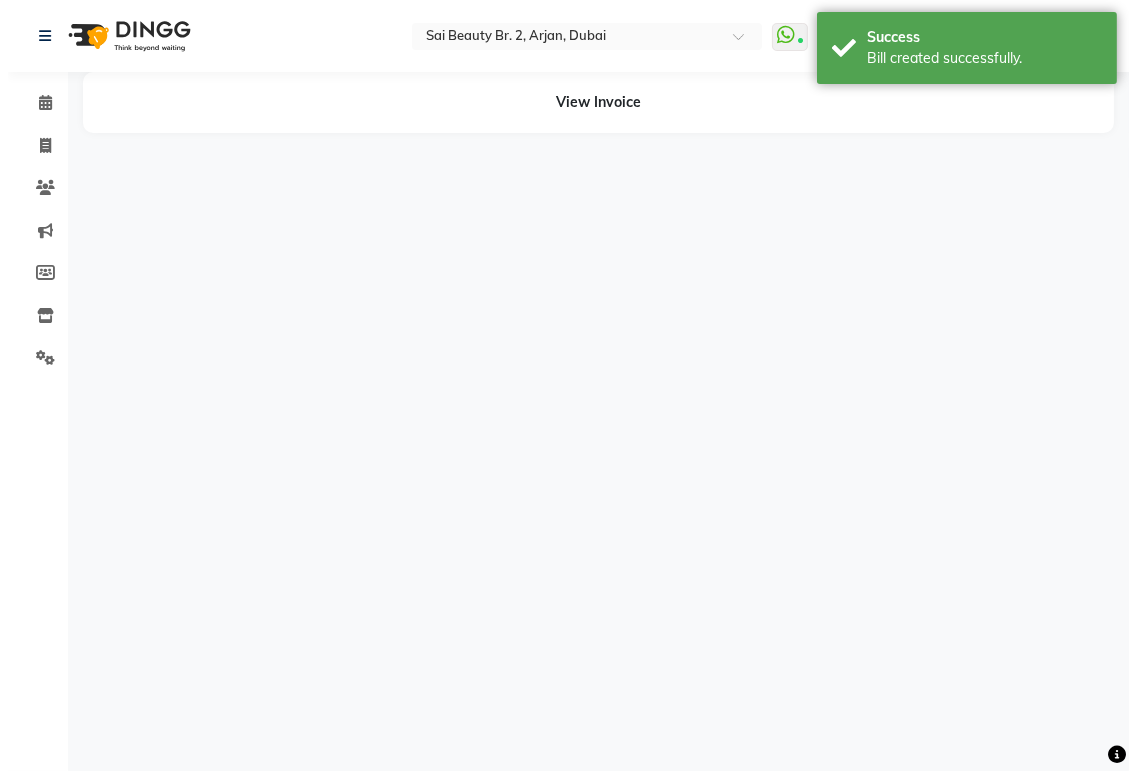 scroll, scrollTop: 0, scrollLeft: 0, axis: both 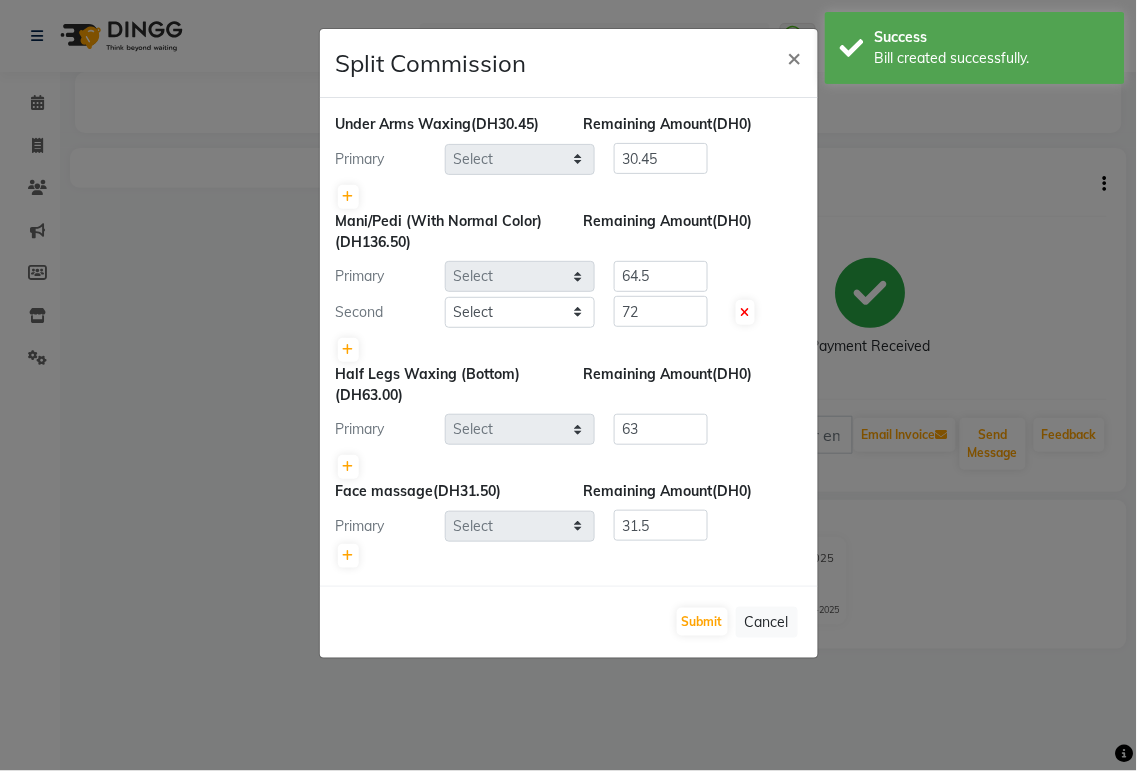 select on "59367" 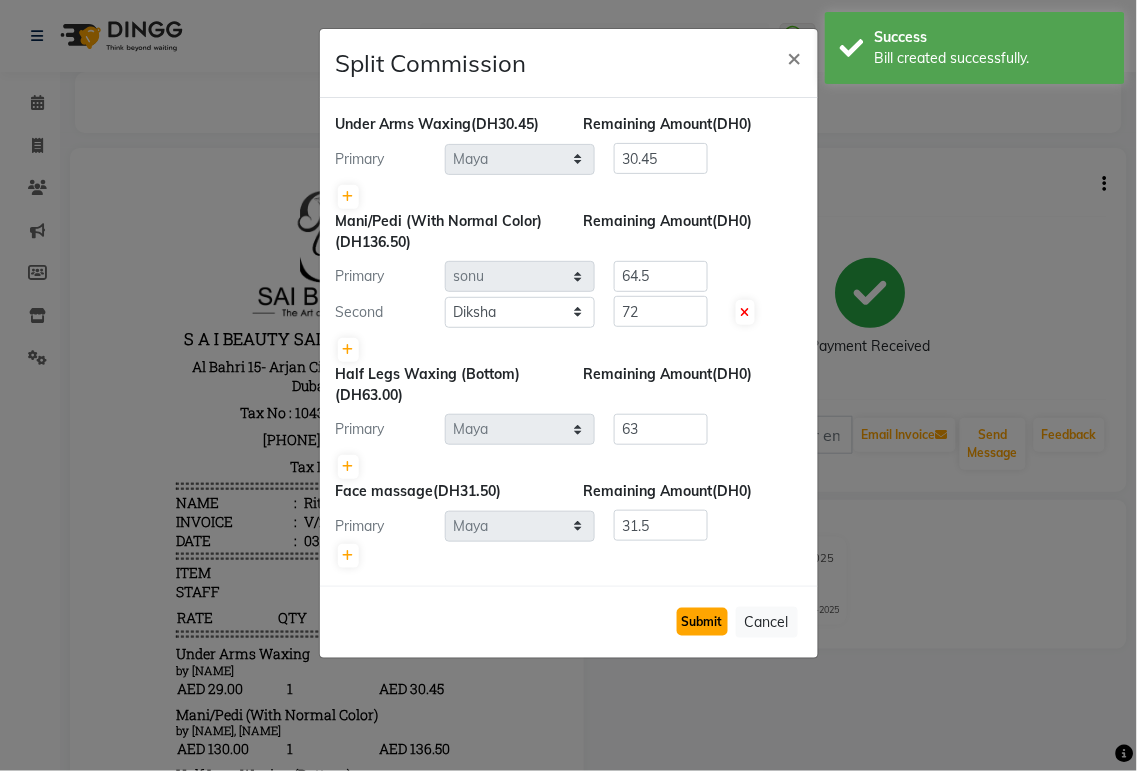 click on "Submit" 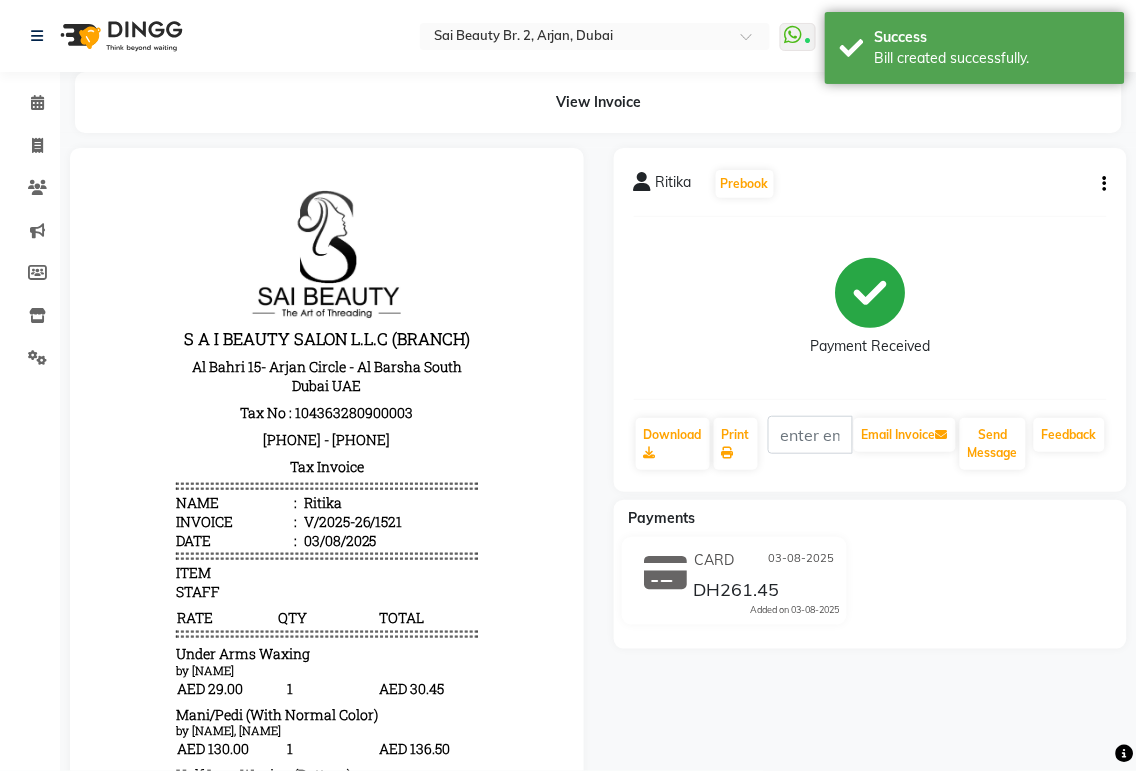 scroll, scrollTop: 0, scrollLeft: 0, axis: both 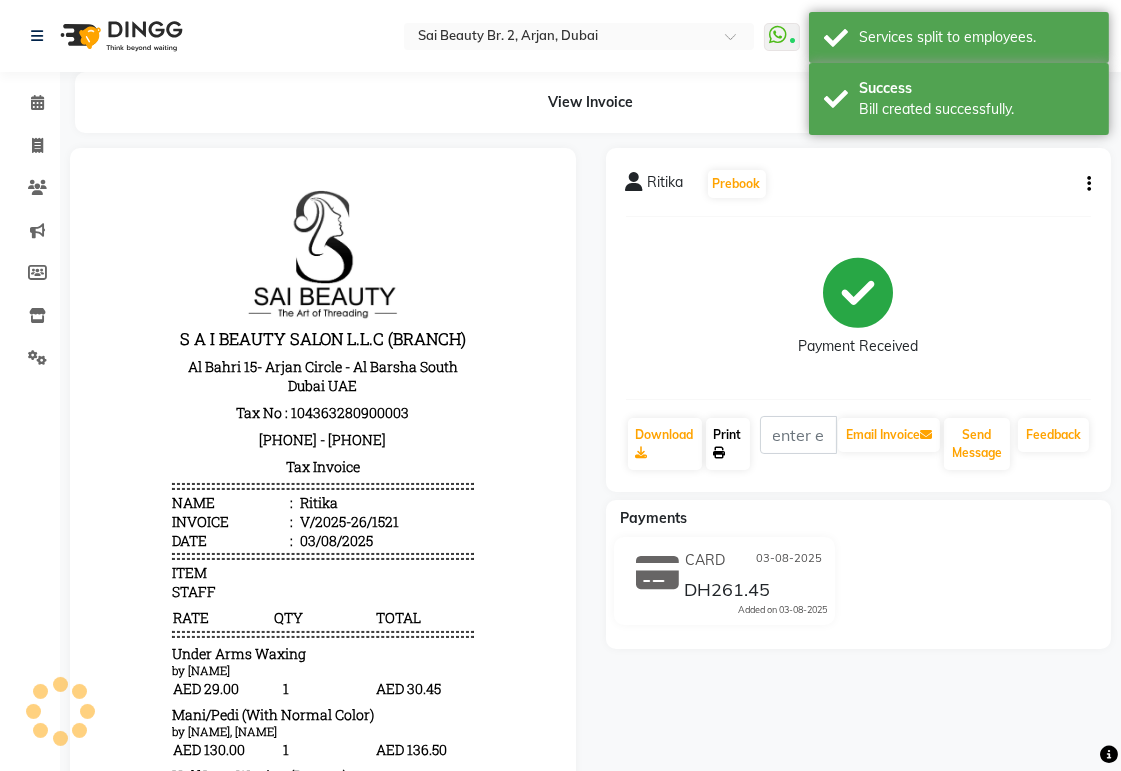 click on "Print" 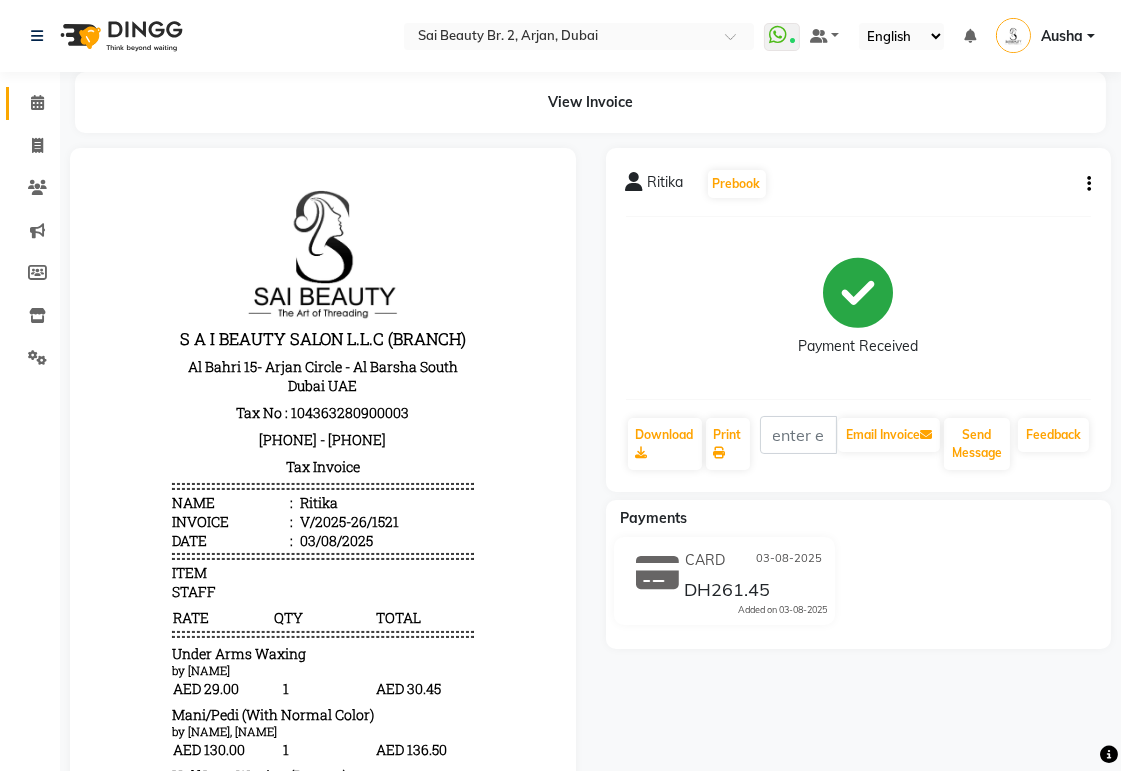 click 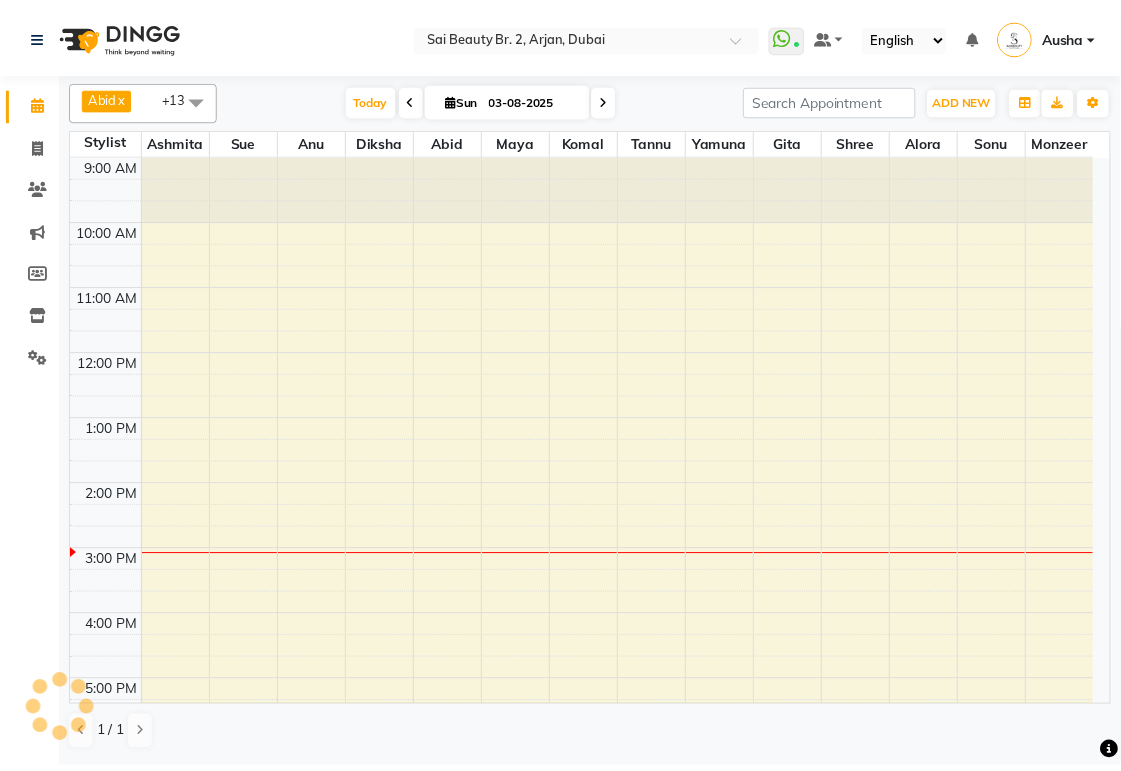 scroll, scrollTop: 0, scrollLeft: 0, axis: both 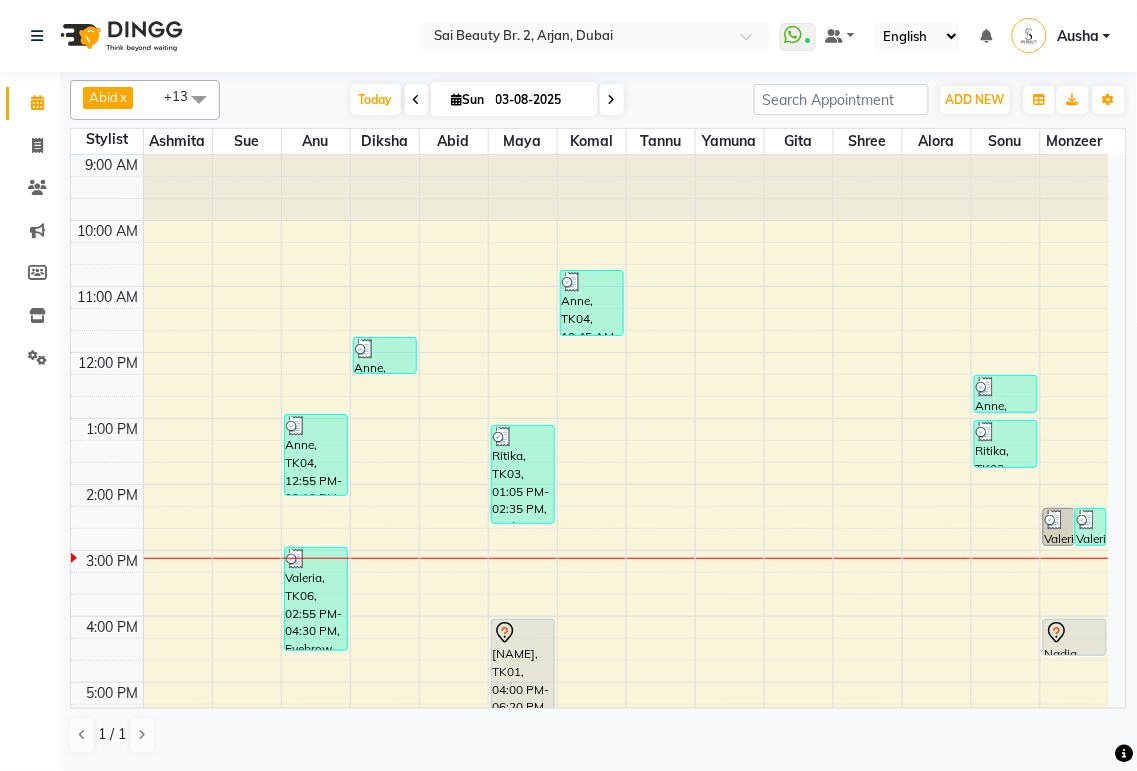 click on "Ritika, TK03, 01:05 PM-02:35 PM, Under Arms Waxing,Half Legs Waxing (Bottom) (DH60),Face massage  (DH50)" at bounding box center [523, 474] 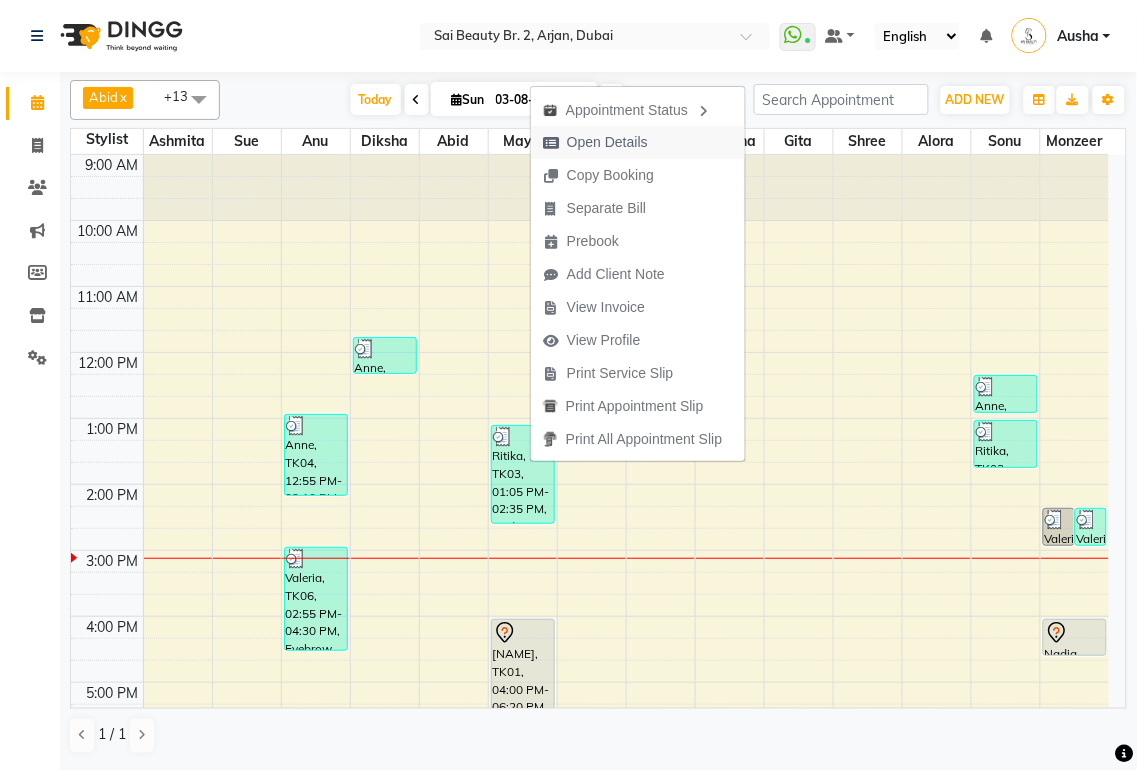 click on "Open Details" at bounding box center (607, 142) 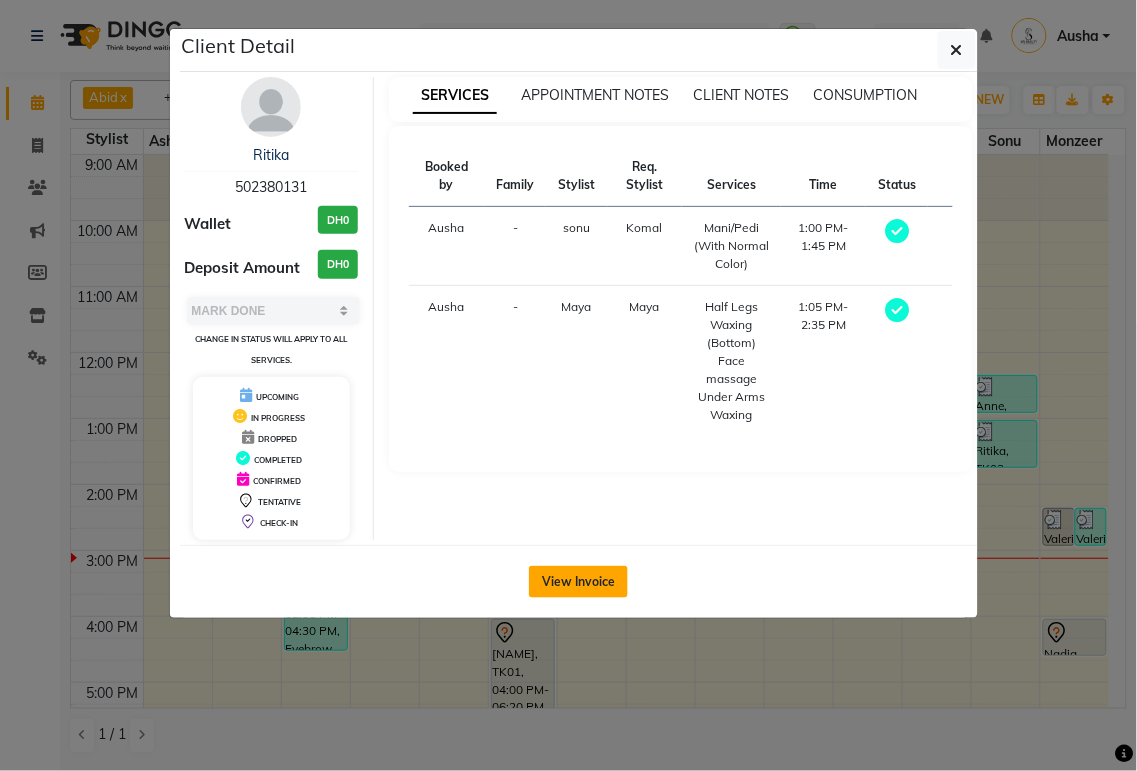 click on "View Invoice" 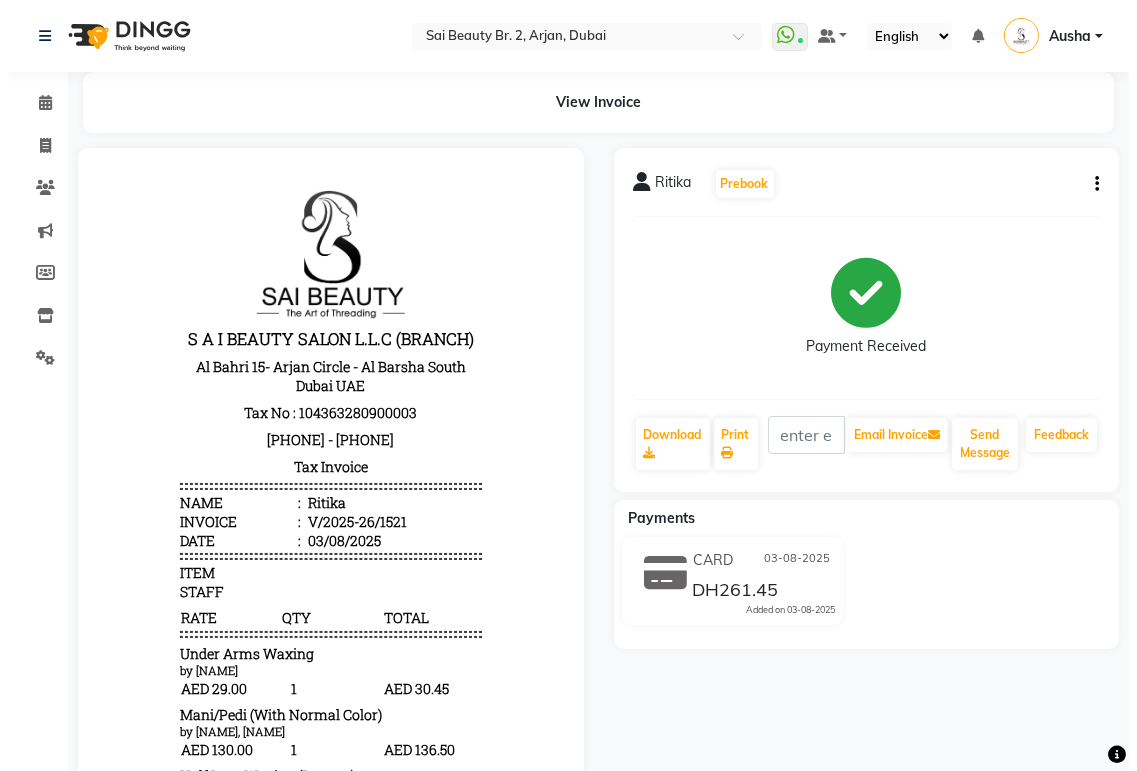 scroll, scrollTop: 0, scrollLeft: 0, axis: both 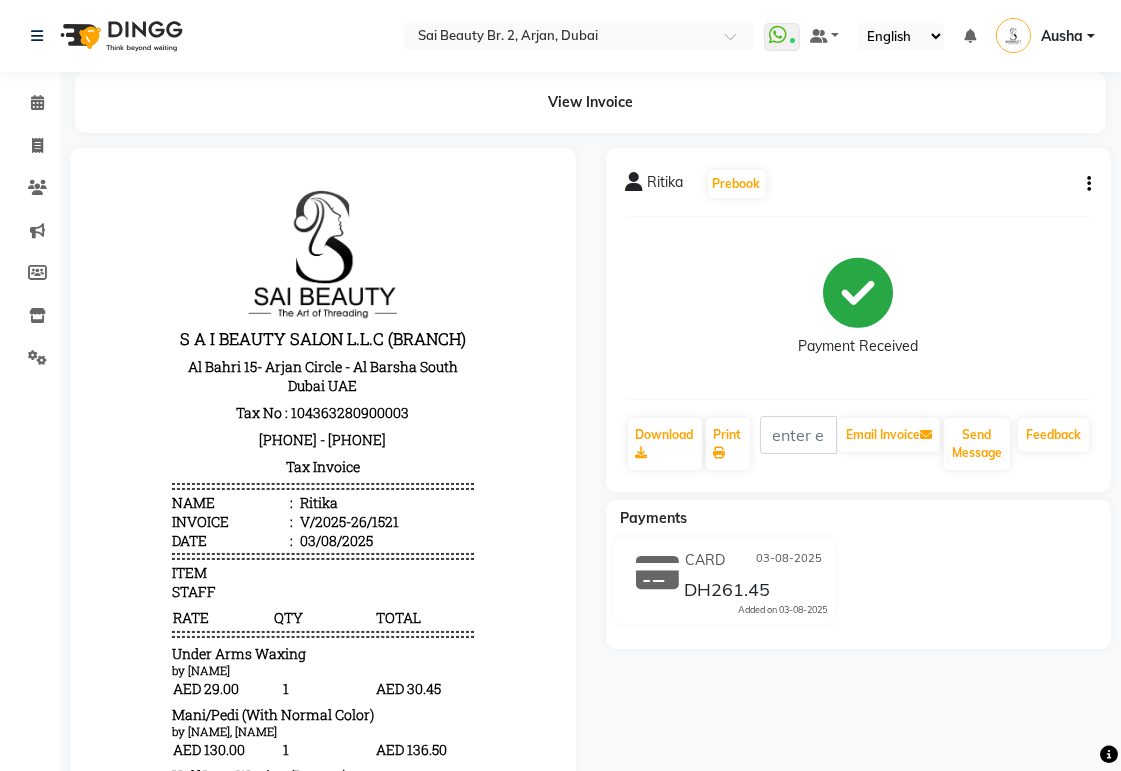 click 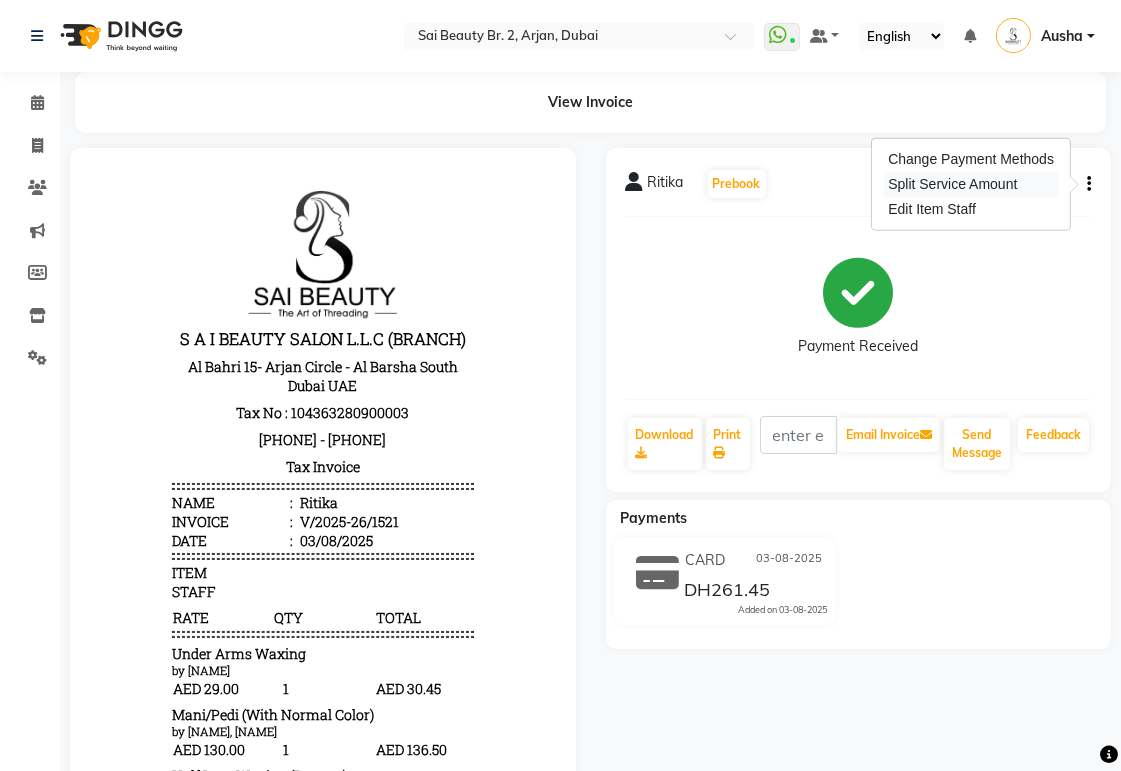 click on "Split Service Amount" at bounding box center (971, 184) 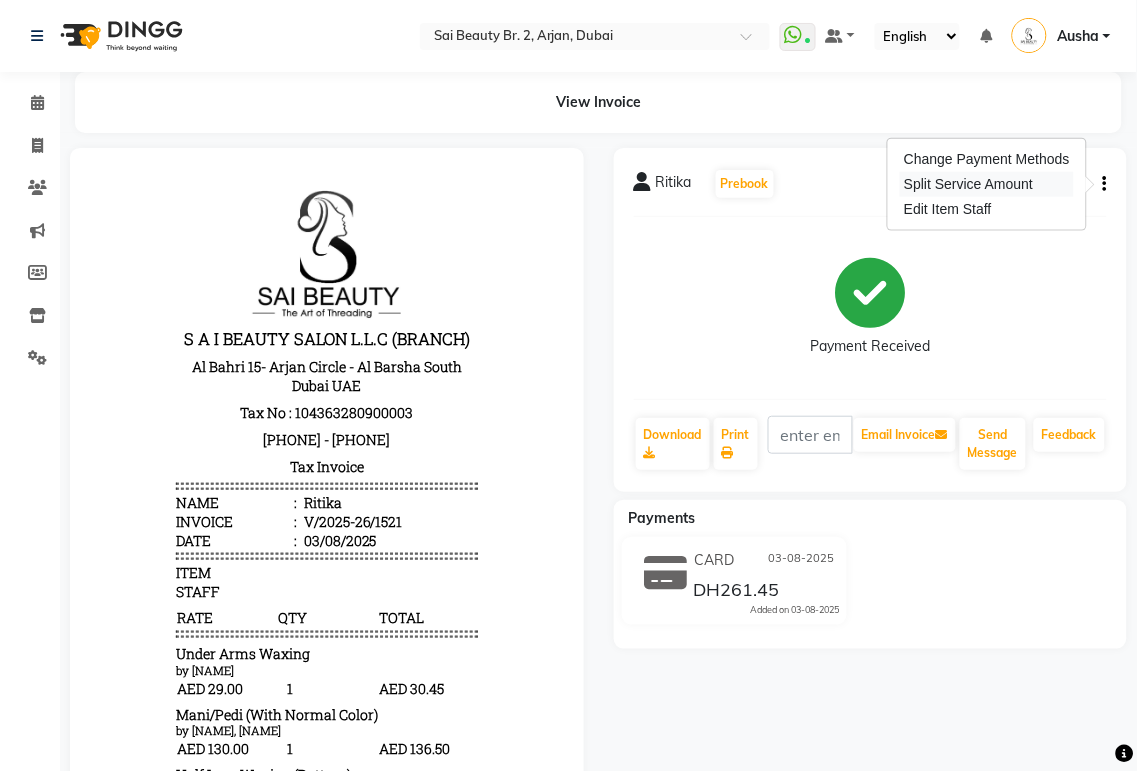 select on "59367" 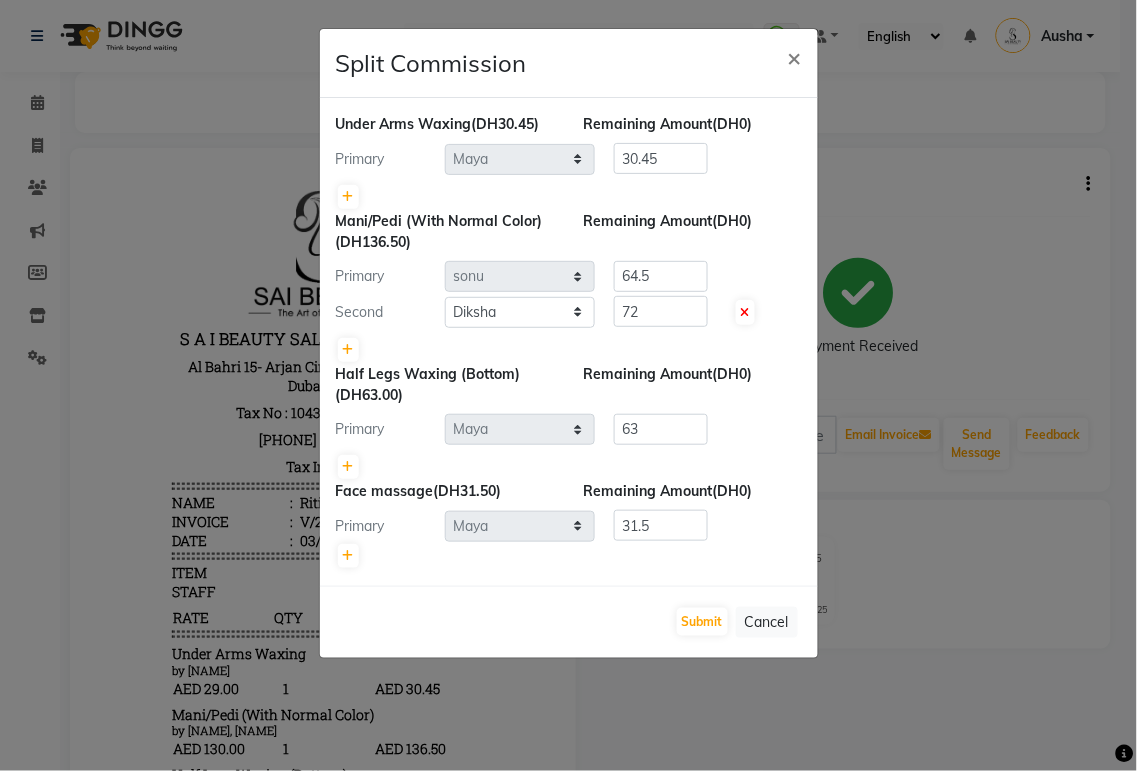 click on "Split Commission × Under Arms Waxing  (DH30.45) Remaining Amount  (DH0) Primary Select  [NAME]   [NAME]   [NAME]   [NAME]   [NAME]   [NAME]   [NAME]   [NAME]   [NAME]   [NAME]   [NAME]   [NAME]   [NAME]   [NAME]   [NAME]   [NAME]  30.45 Mani/Pedi (With Normal Color)  (DH136.50) Remaining Amount  (DH0) Primary Select  [NAME]   [NAME]   [NAME]   [NAME]   [NAME]   [NAME]   [NAME]   [NAME]   [NAME]   [NAME]   [NAME]   [NAME]   [NAME]   [NAME]   [NAME]   [NAME]  64.5 Second Select  [NAME]   [NAME]   [NAME]   [NAME]   [NAME]   [NAME]   [NAME]   [NAME]   [NAME]   [NAME]   [NAME]   [NAME]   [NAME]   [NAME]   [NAME]   [NAME]  72 Half Legs Waxing (Bottom)  (DH63.00) Remaining Amount  (DH0) Primary Select  [NAME]   [NAME]   [NAME]   [NAME]   [NAME]   [NAME]   [NAME]   [NAME]   [NAME]   [NAME]   [NAME]   [NAME]   [NAME]   [NAME]   [NAME]   [NAME]  63 Face massage   (DH31.50) Remaining Amount  (DH0) Primary Select  [NAME]   [NAME]   [NAME]   [NAME]   [NAME]   [NAME]   [NAME]   [NAME]   [NAME]   [NAME]   [NAME]   [NAME]   [NAME]   [NAME]   [NAME]   [NAME]  31.5  Submit   Cancel" 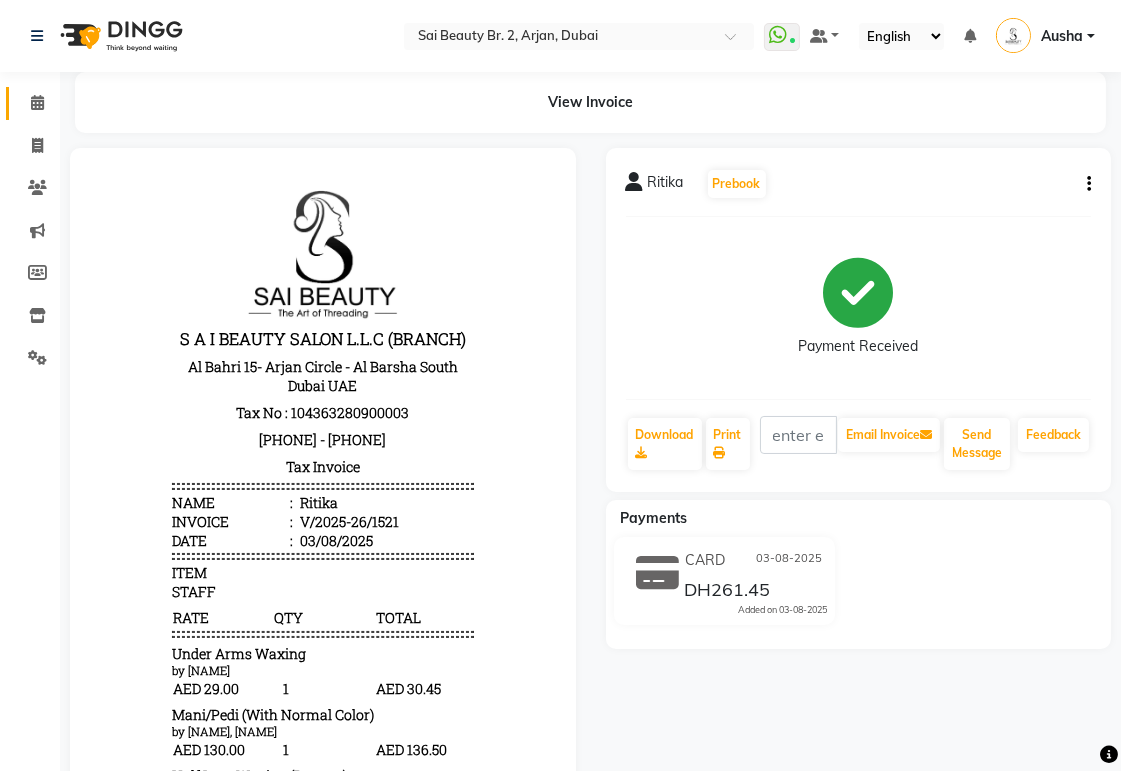 click 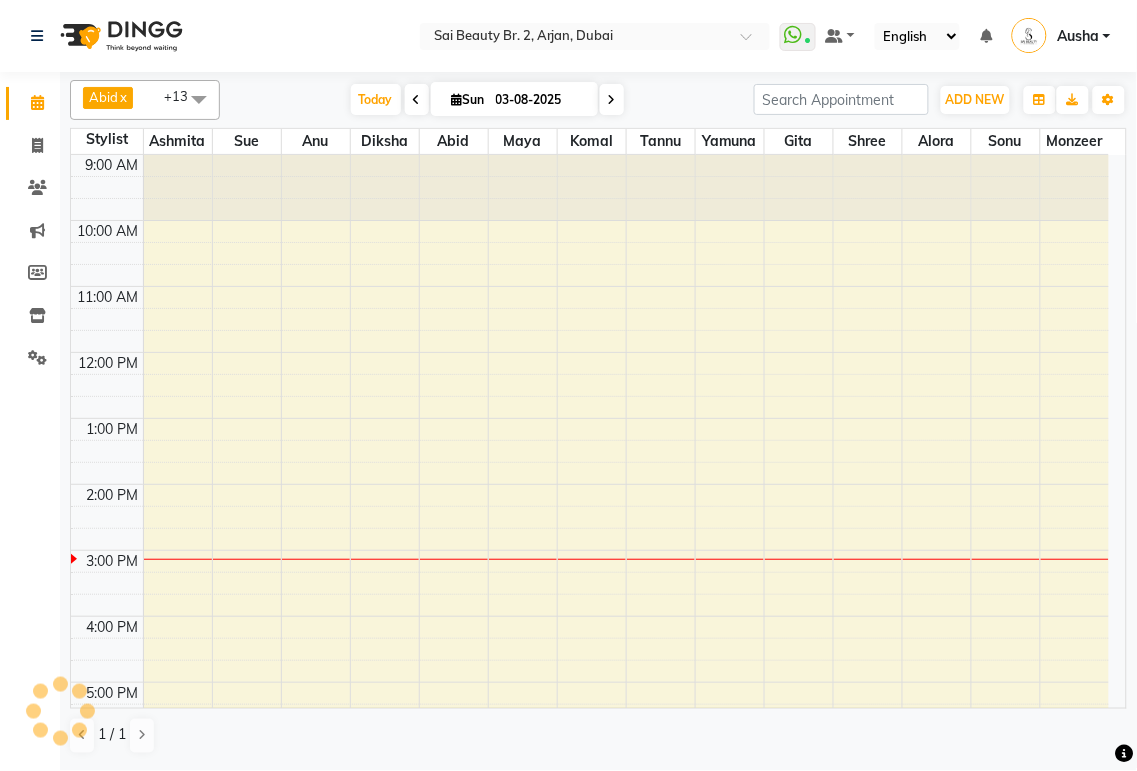 scroll, scrollTop: 336, scrollLeft: 0, axis: vertical 